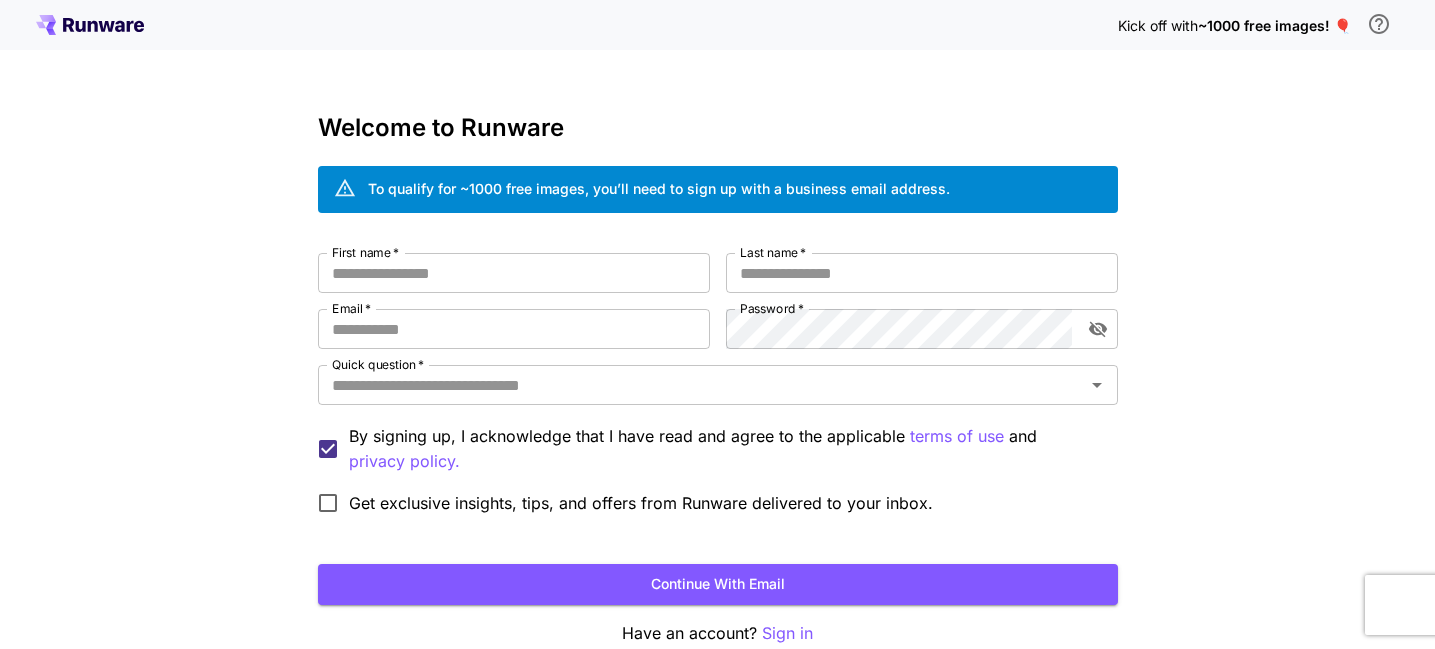 scroll, scrollTop: 0, scrollLeft: 0, axis: both 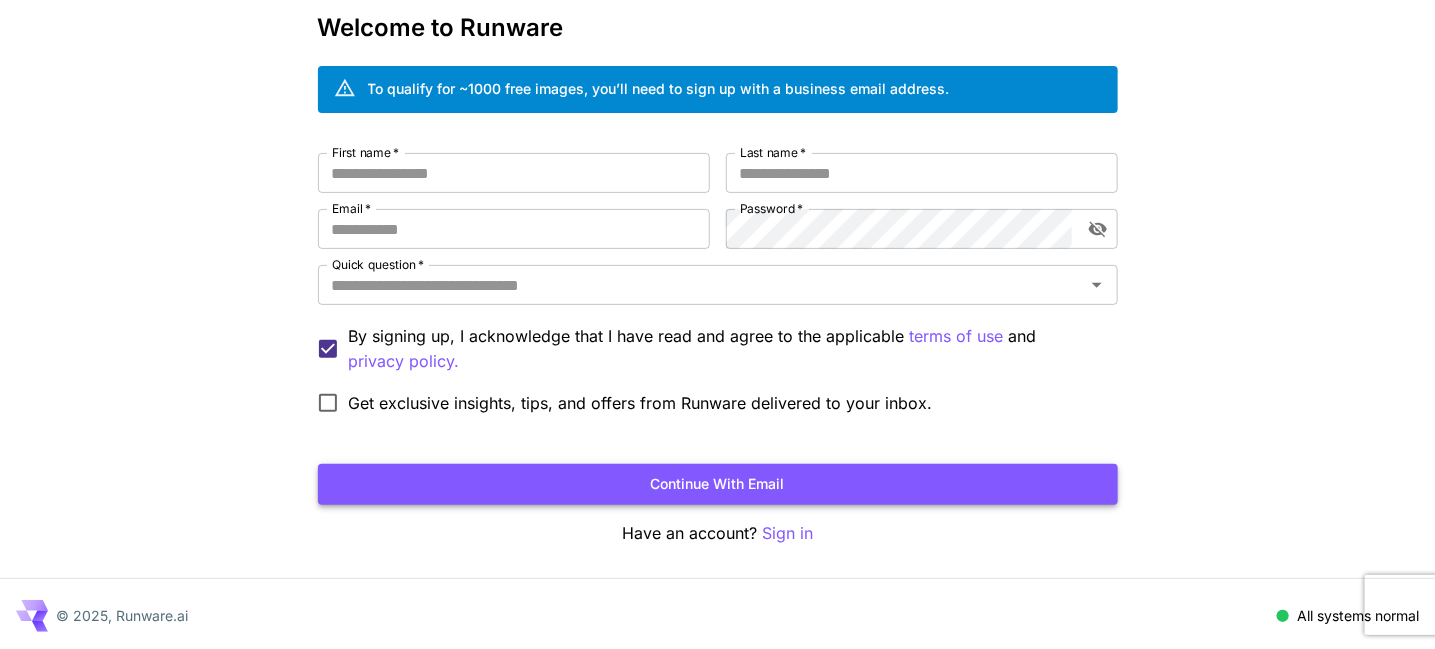 click on "Continue with email" at bounding box center (718, 484) 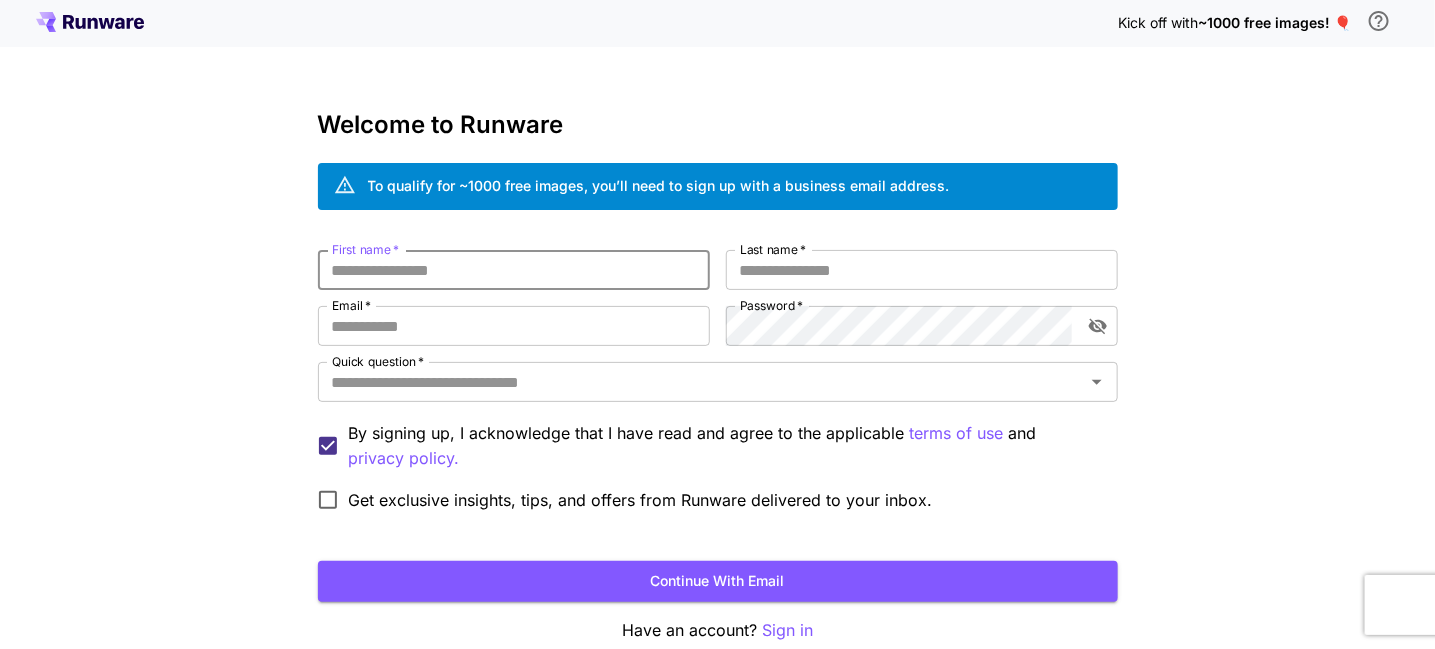 scroll, scrollTop: 0, scrollLeft: 0, axis: both 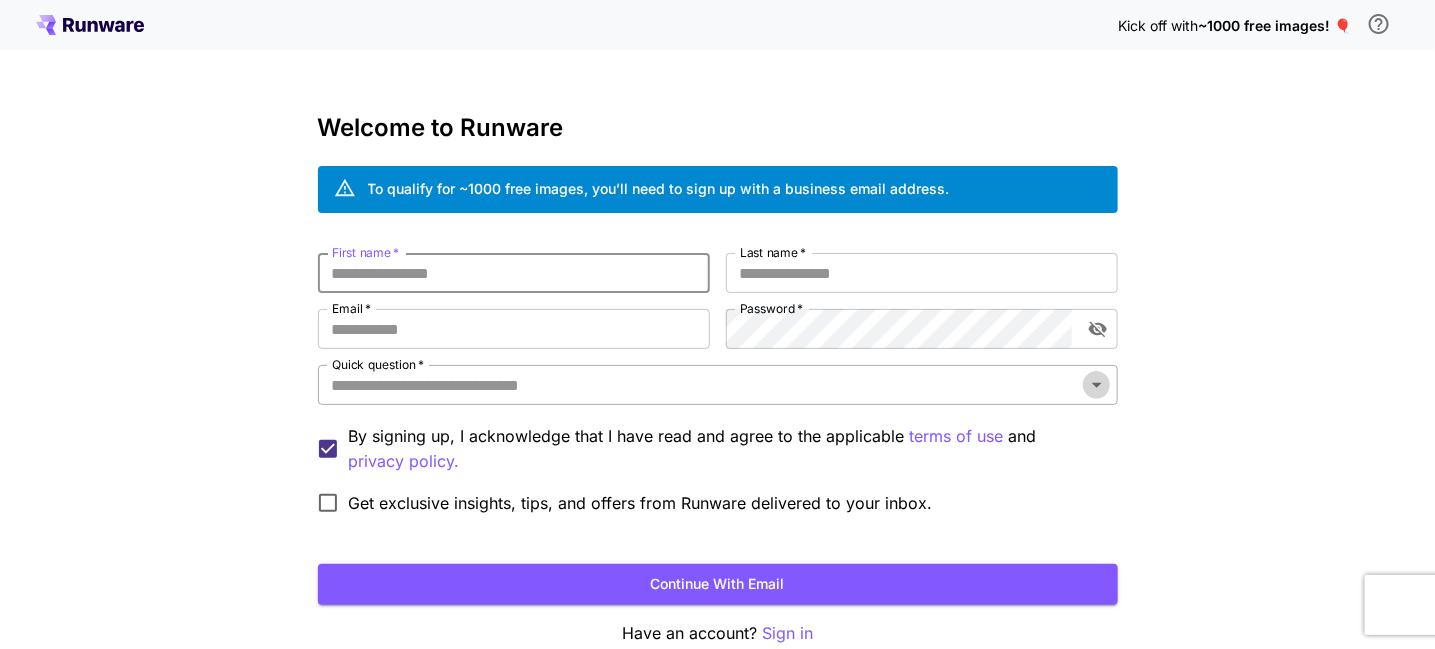 click 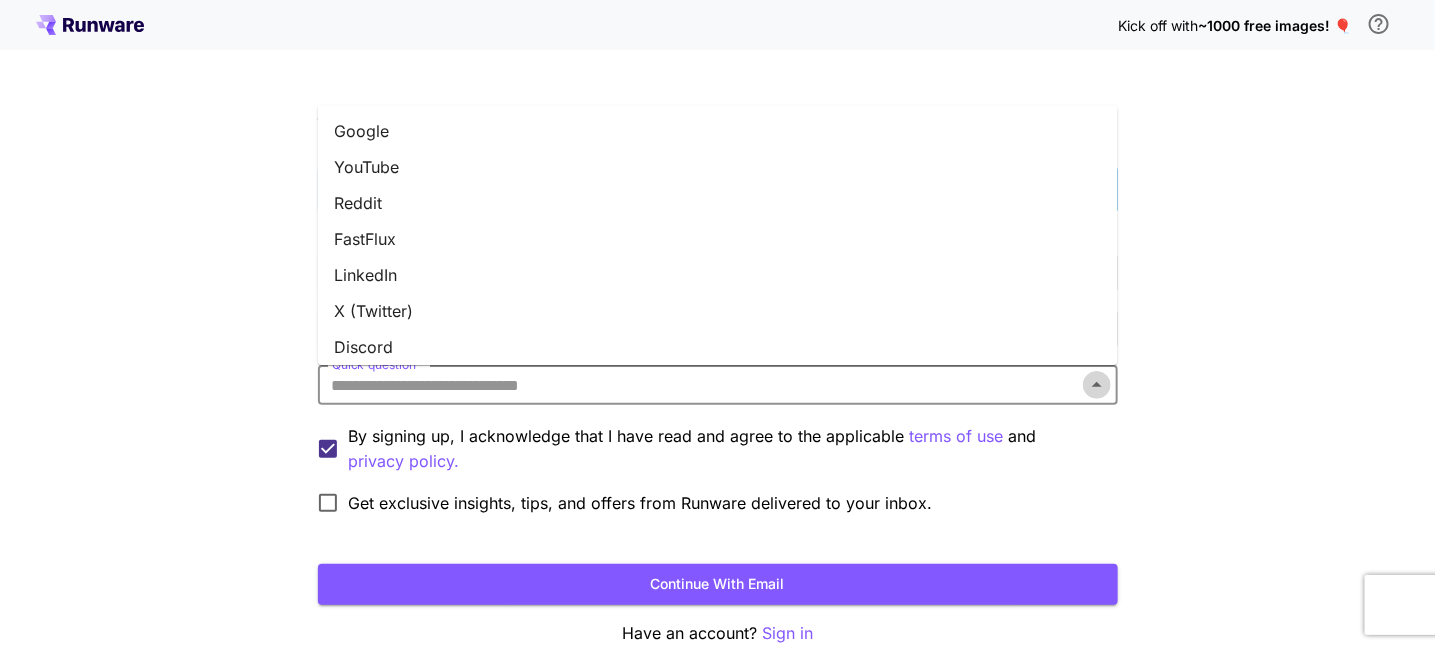 click 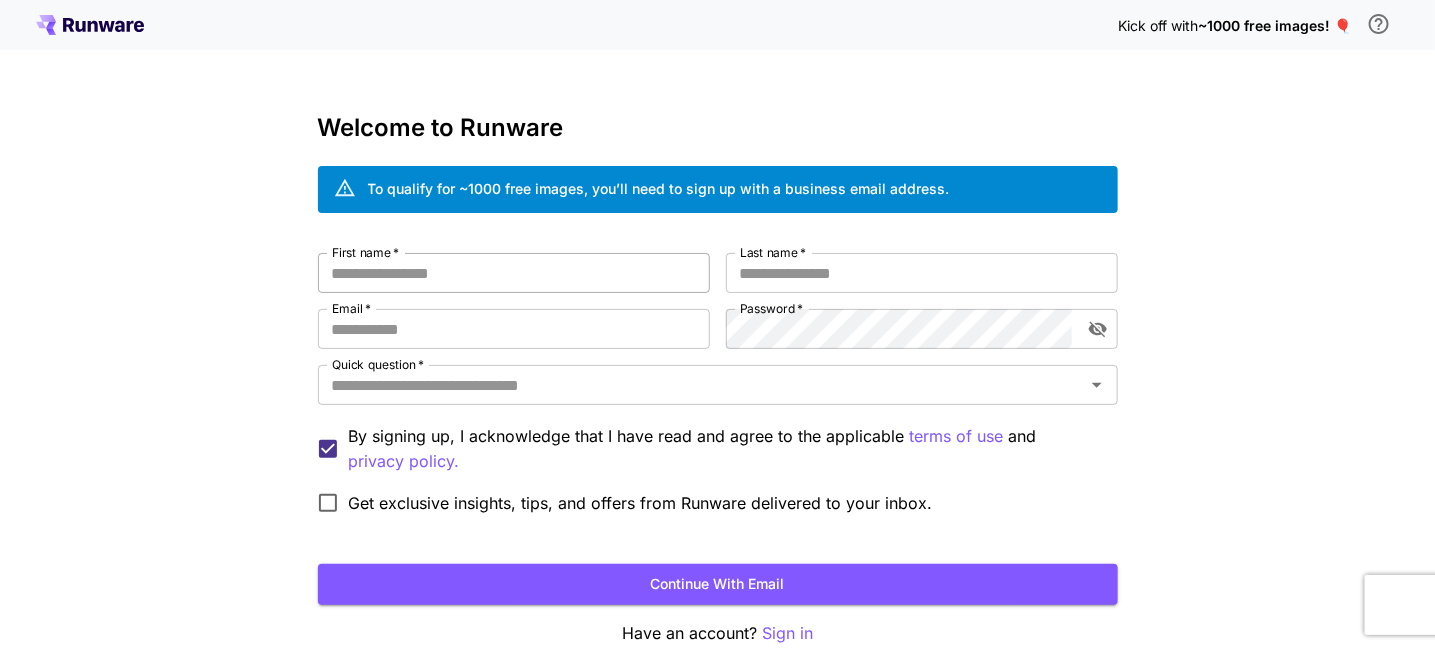 click on "First name   *" at bounding box center [514, 273] 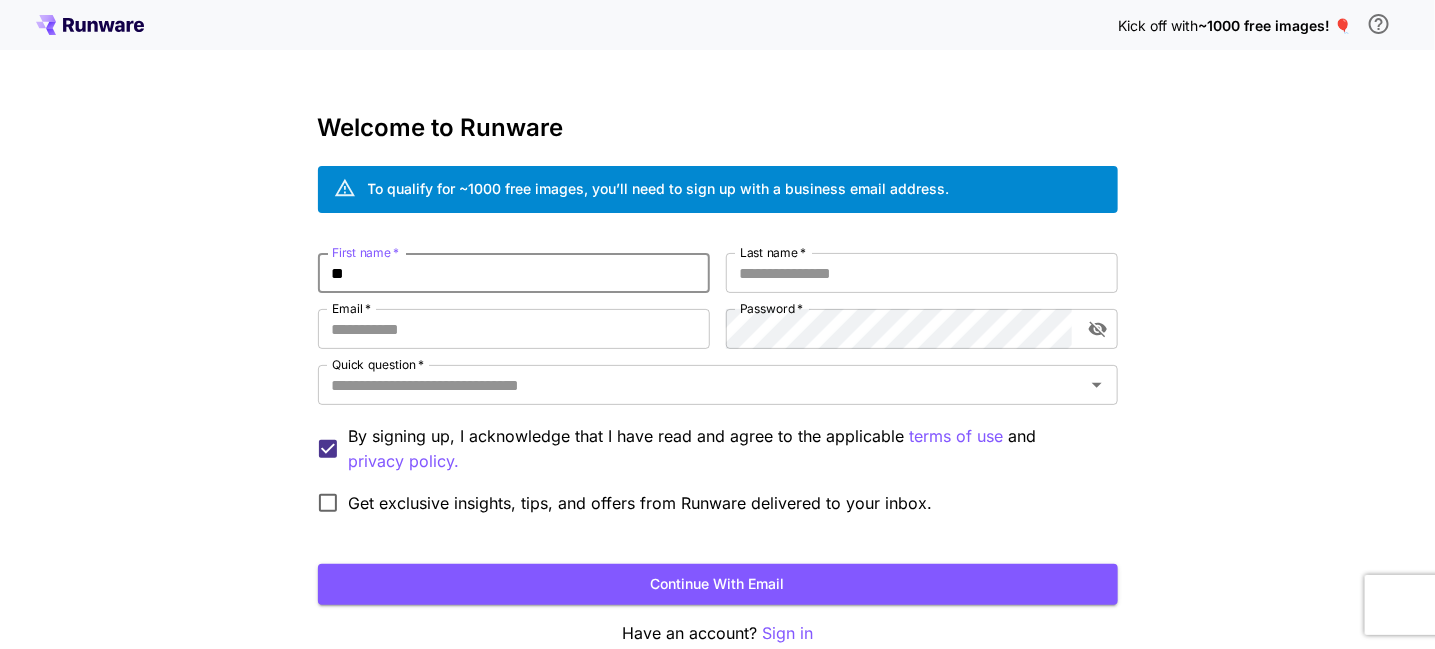 type on "*" 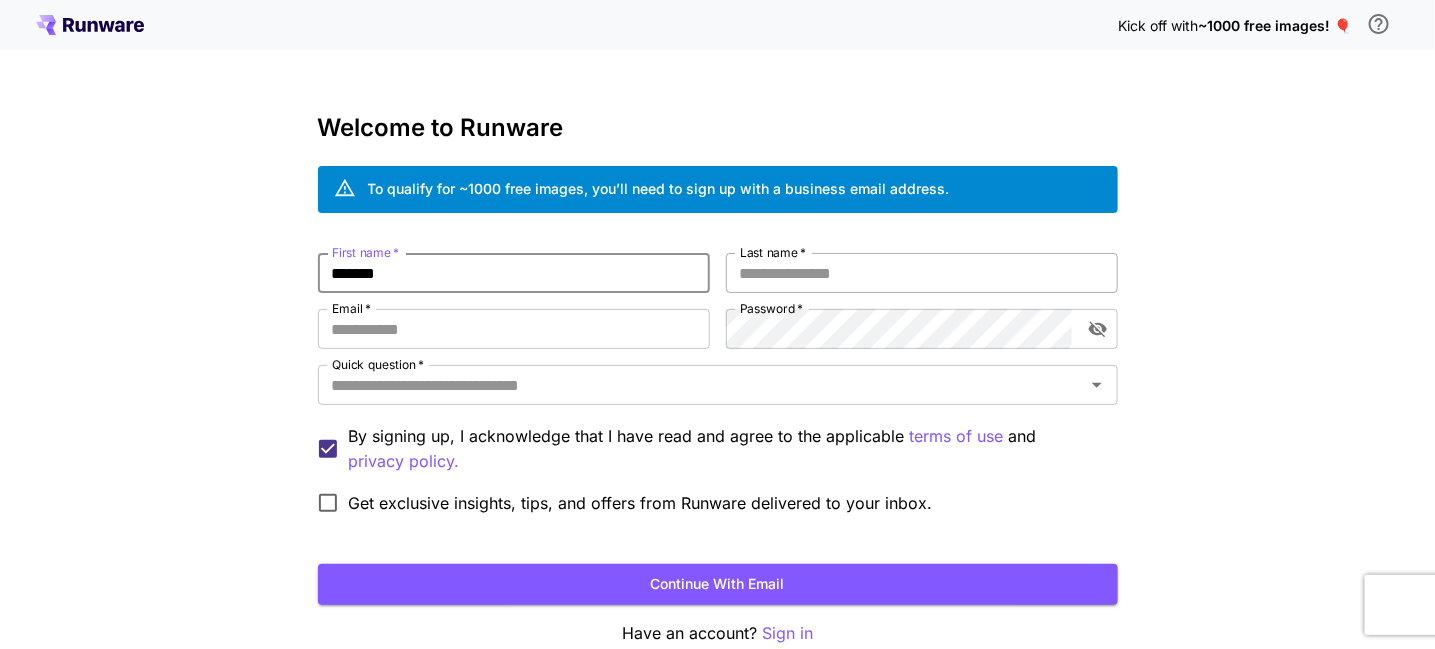 type on "*******" 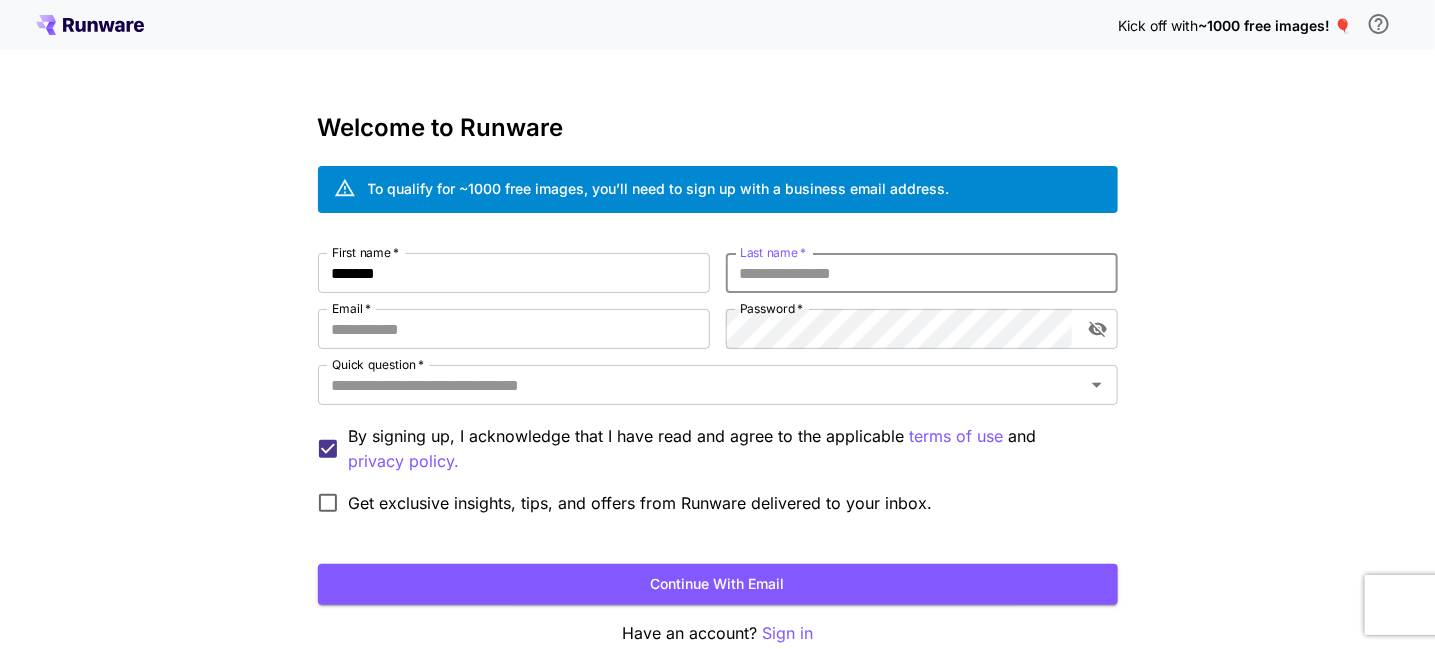 click on "Last name   *" at bounding box center [922, 273] 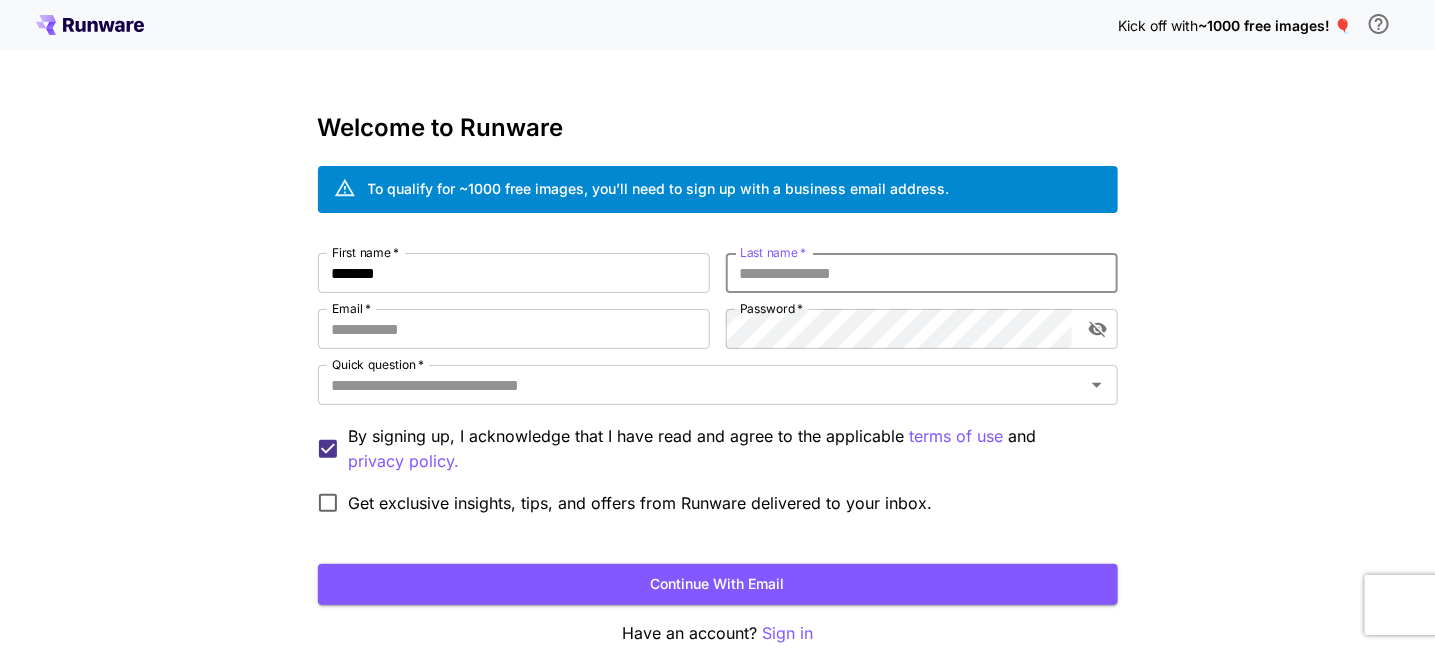 type on "*" 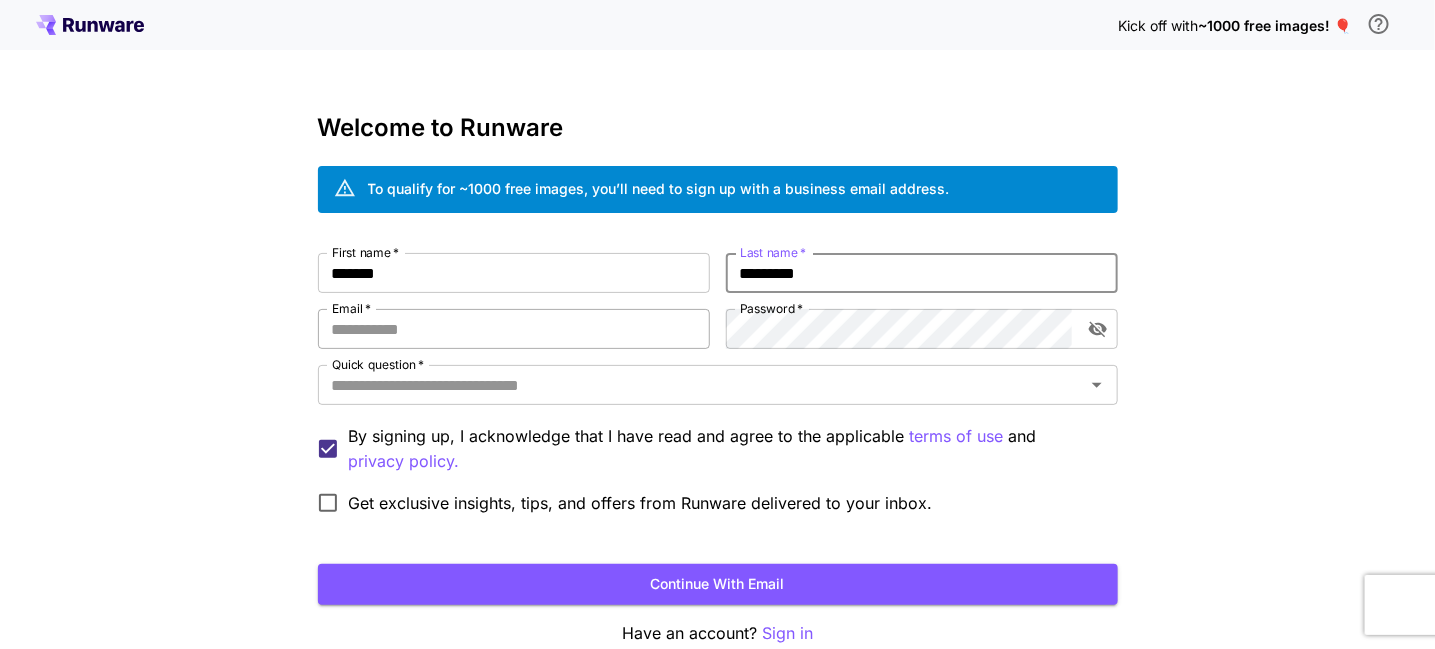 type on "*********" 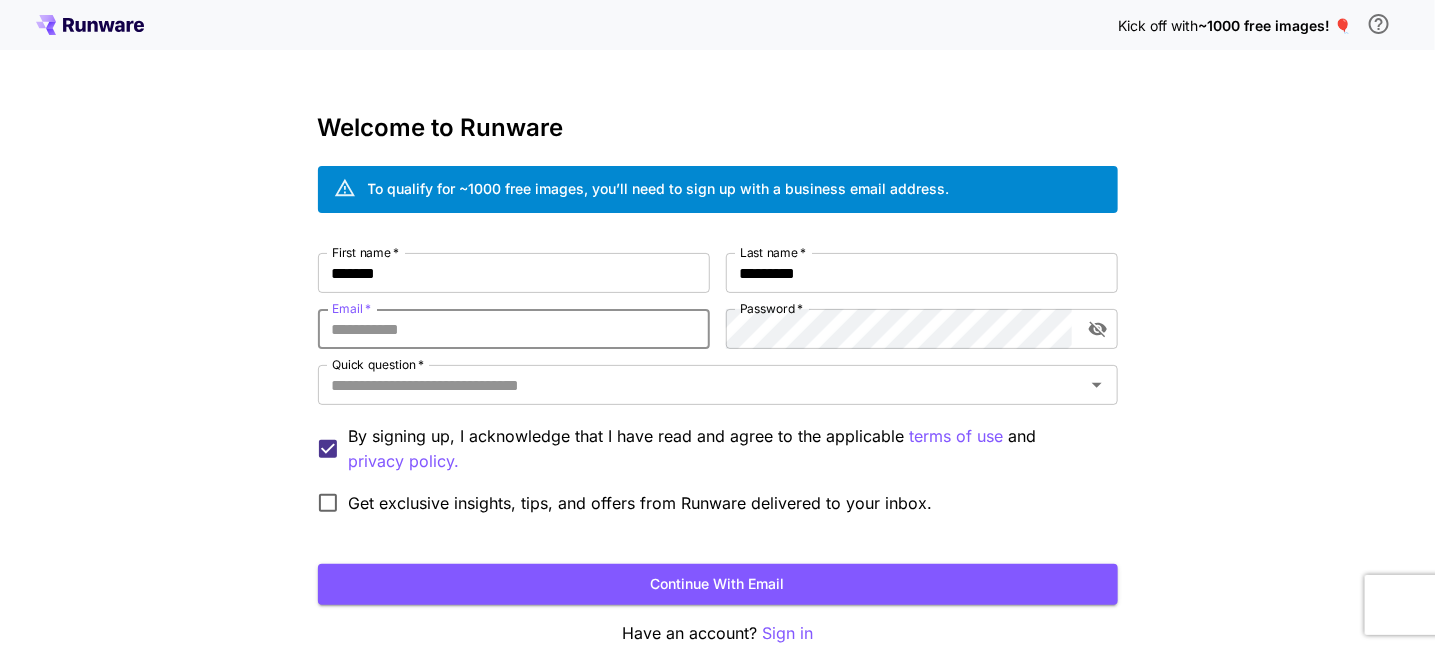type on "**********" 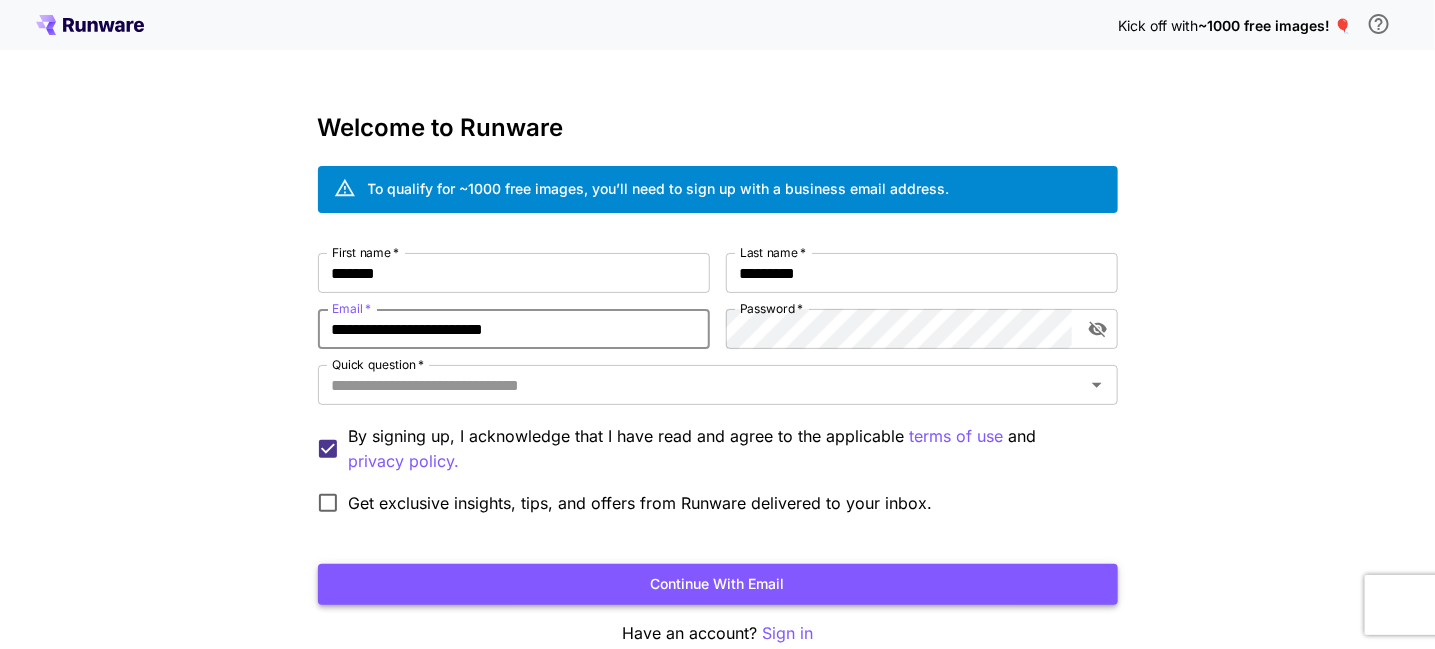 click on "Continue with email" at bounding box center (718, 584) 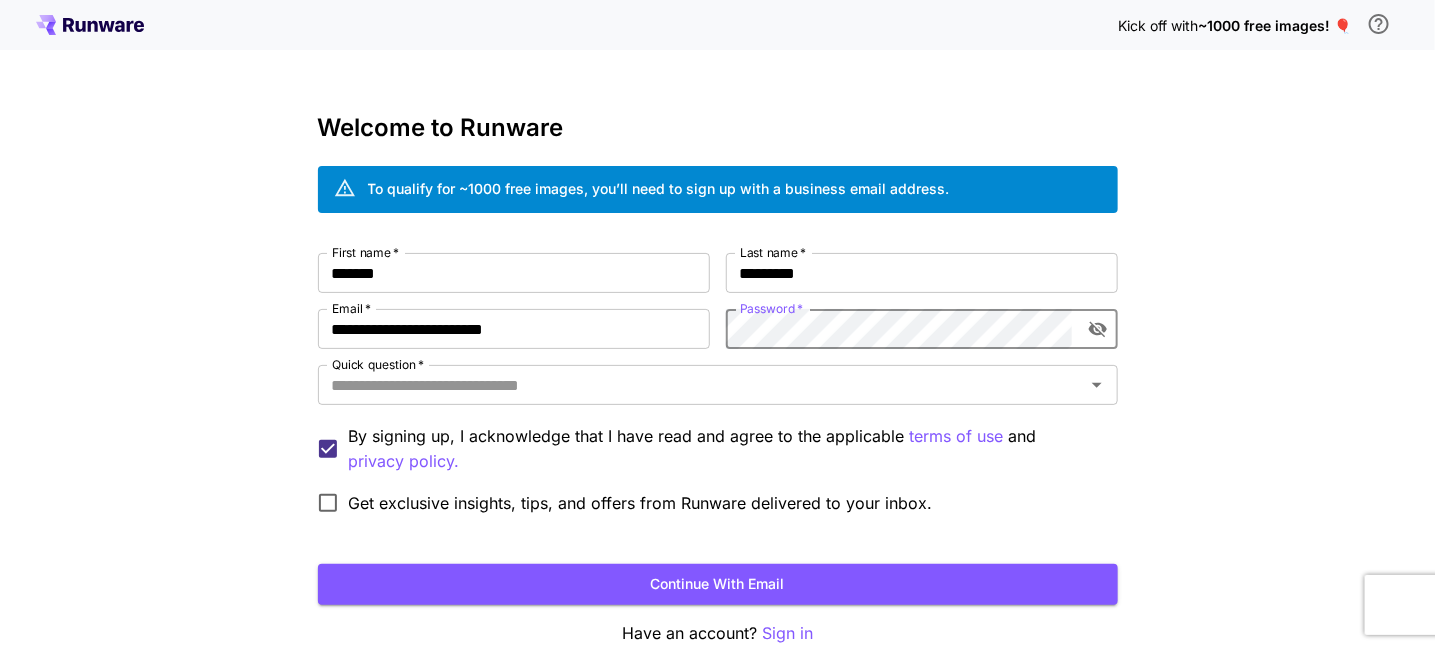 click 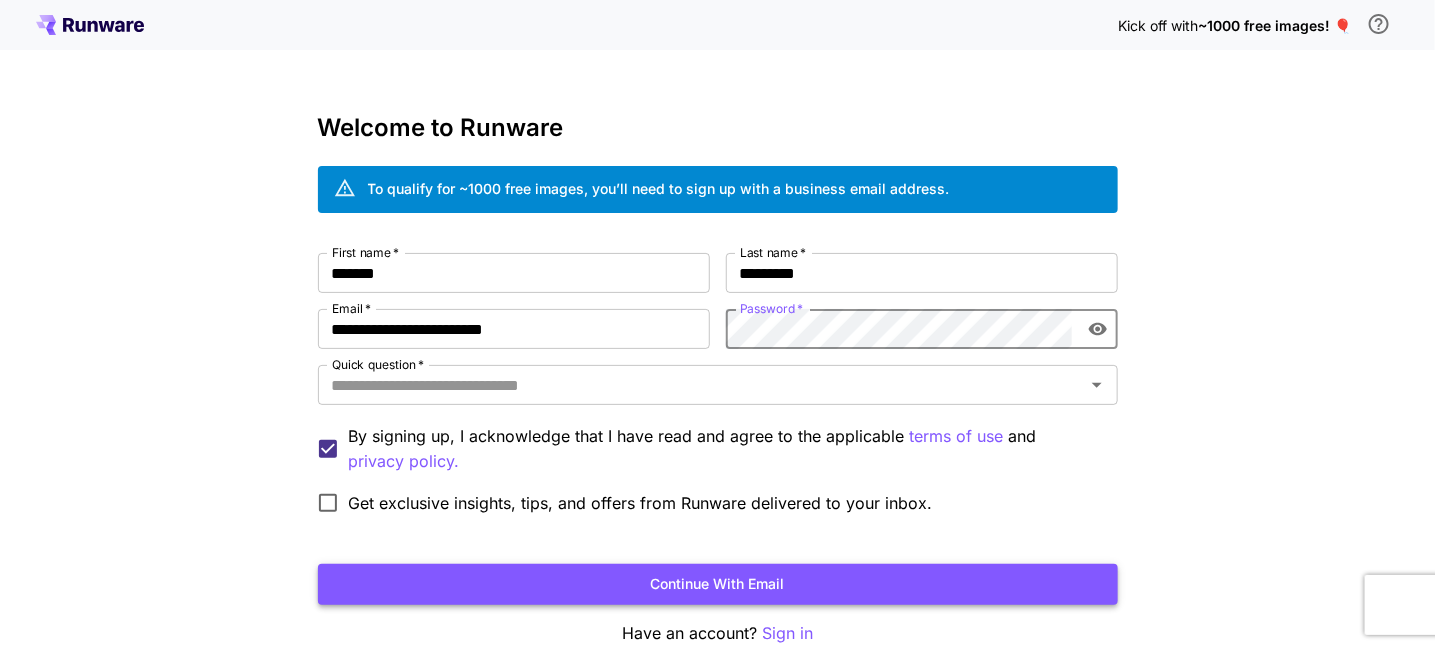 click on "Continue with email" at bounding box center (718, 584) 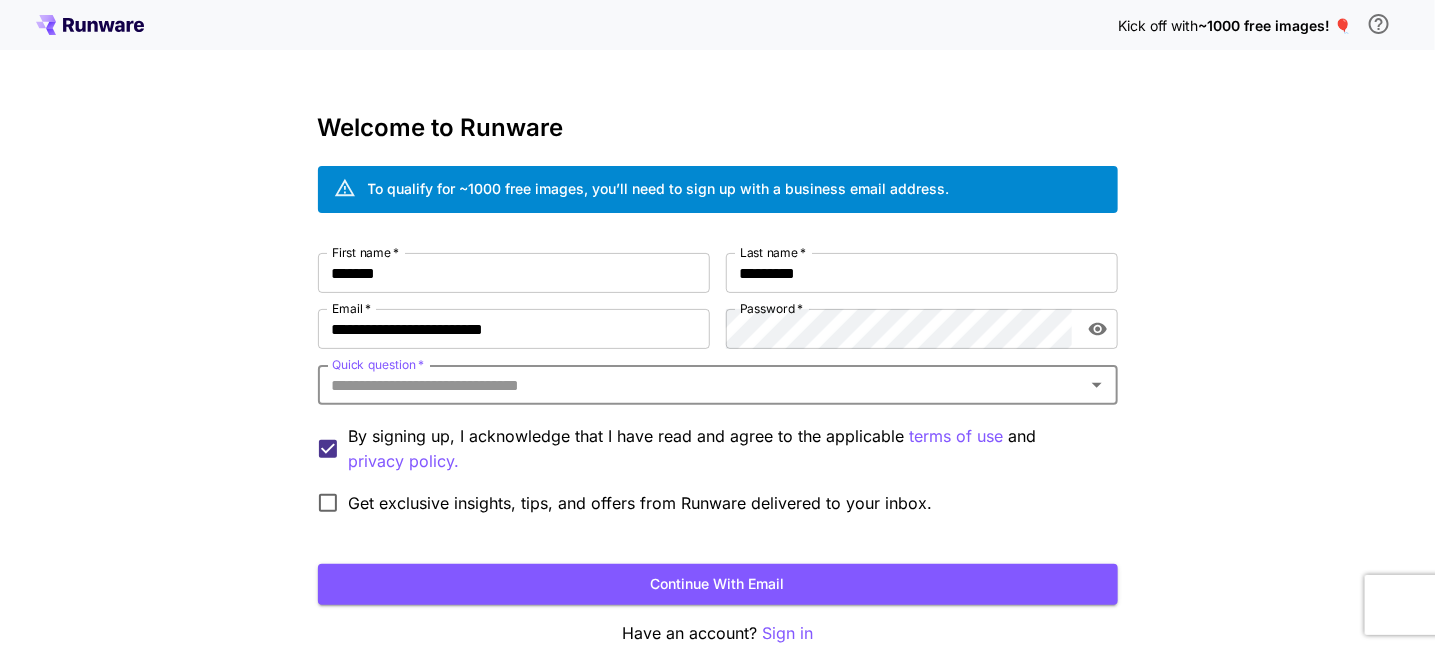 click on "Quick question   *" at bounding box center [701, 385] 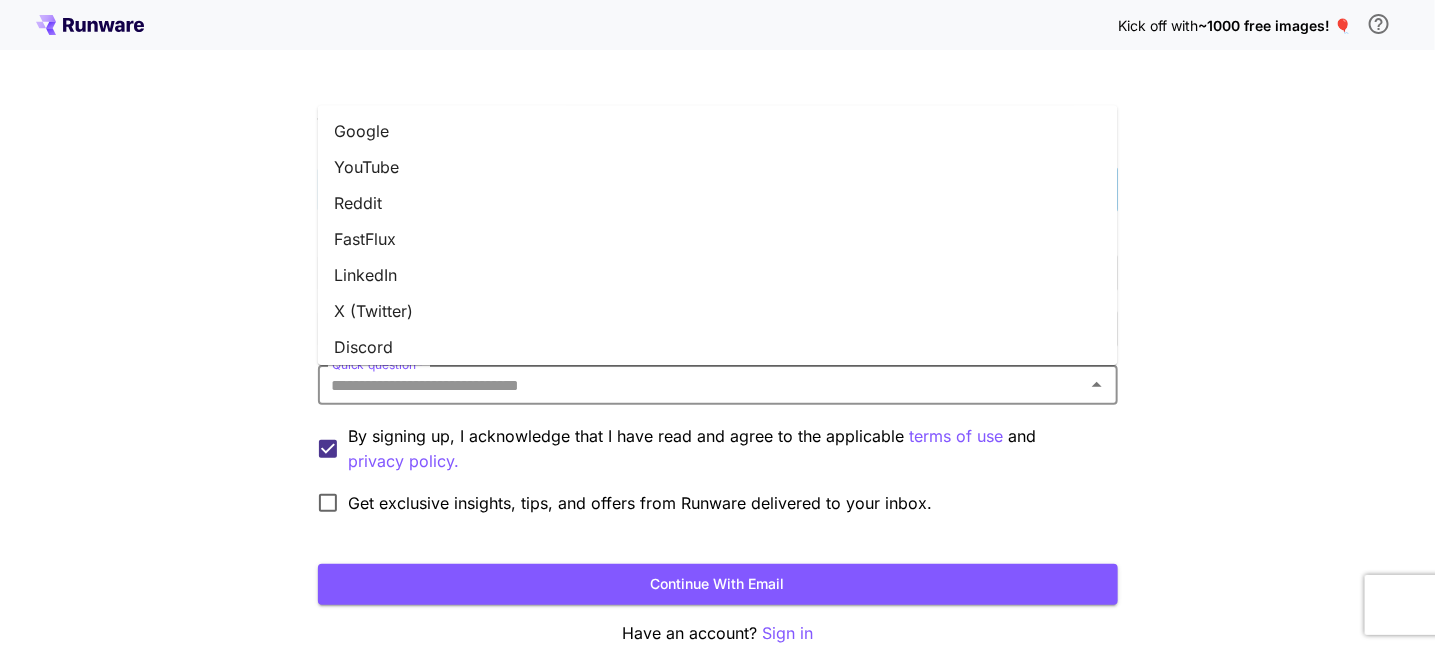 click on "X (Twitter)" at bounding box center (718, 312) 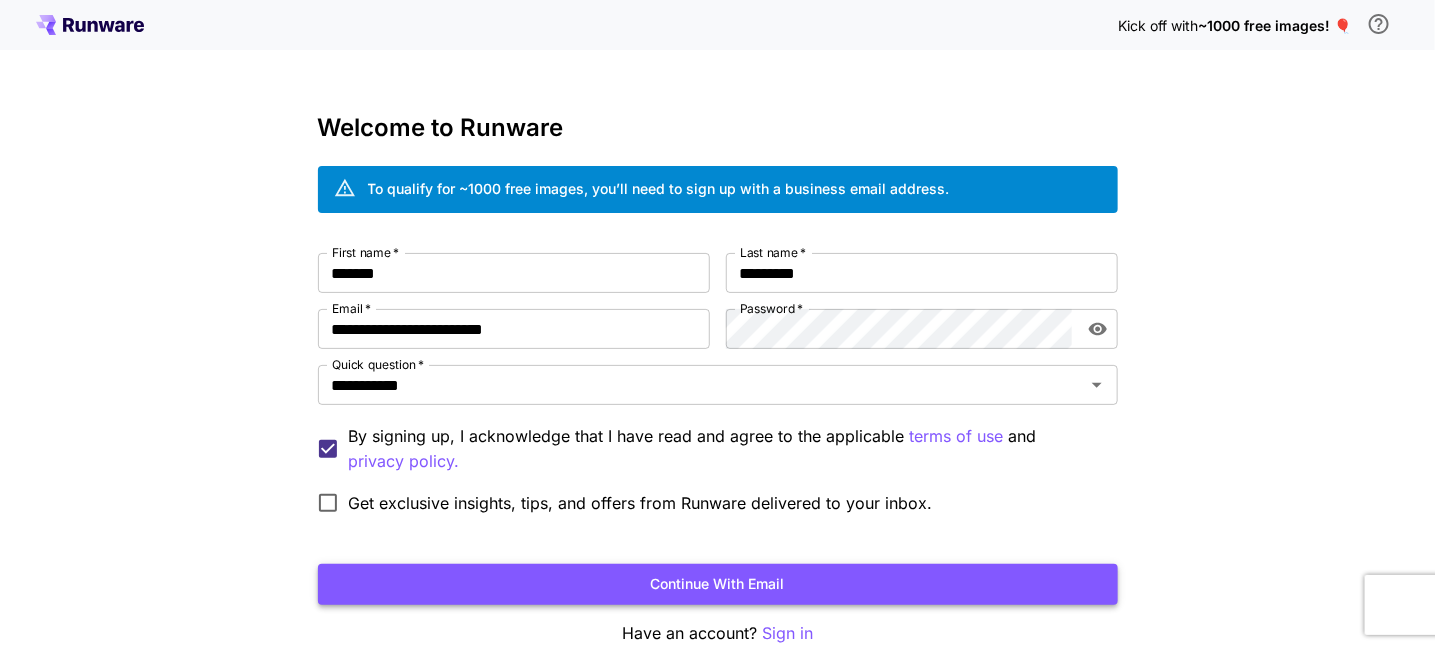 click on "Continue with email" at bounding box center [718, 584] 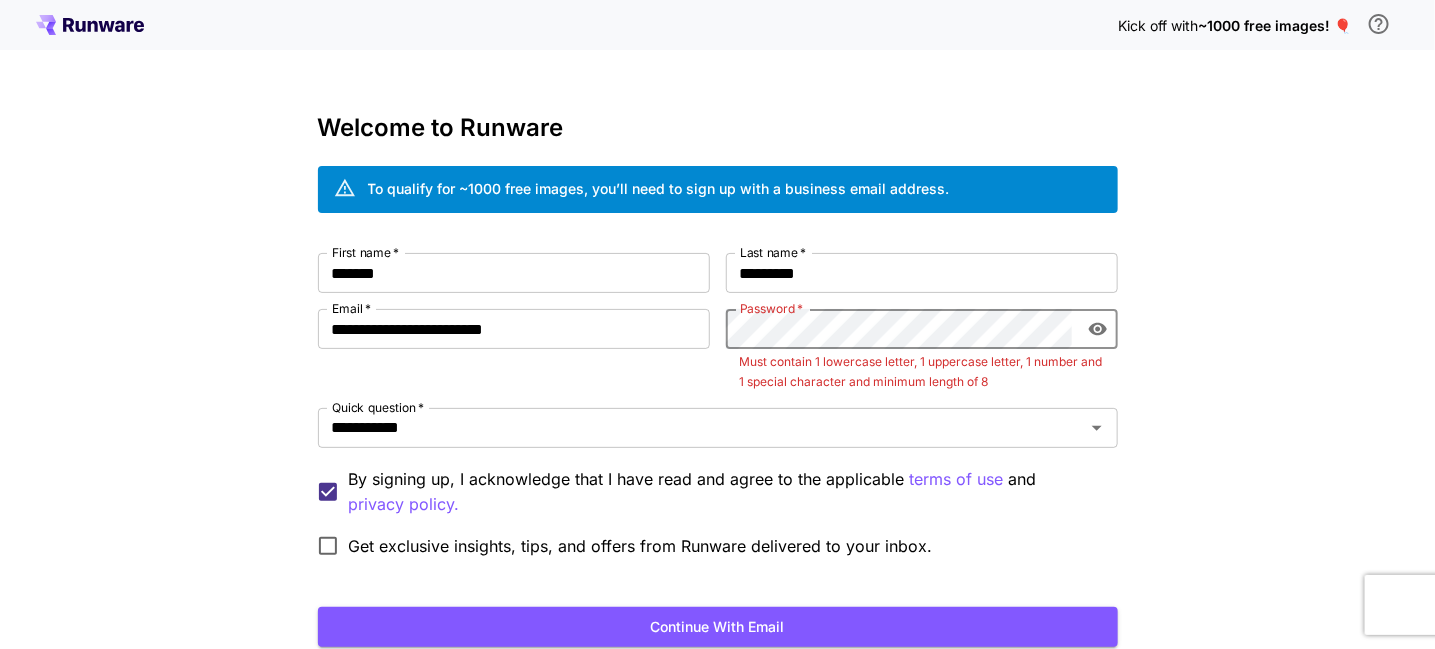 click on "Password   * Password   *" at bounding box center [922, 329] 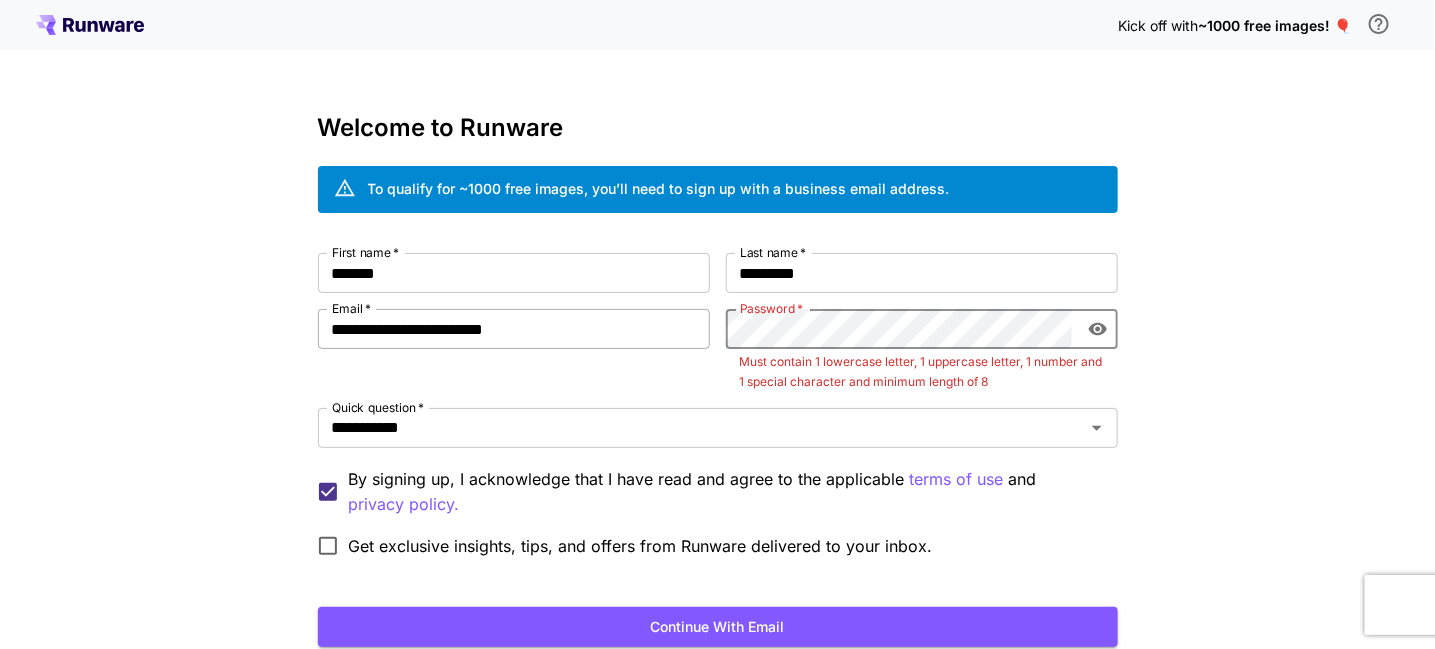 click on "**********" at bounding box center [718, 410] 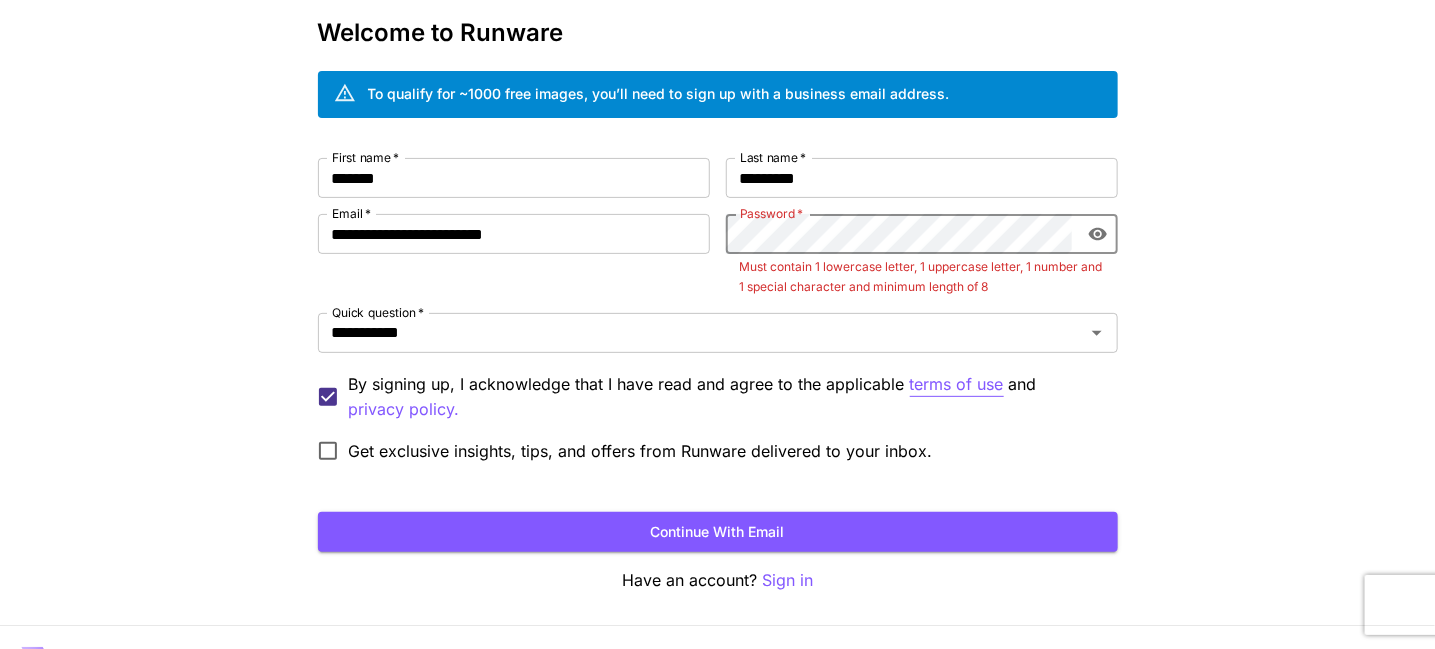 scroll, scrollTop: 100, scrollLeft: 0, axis: vertical 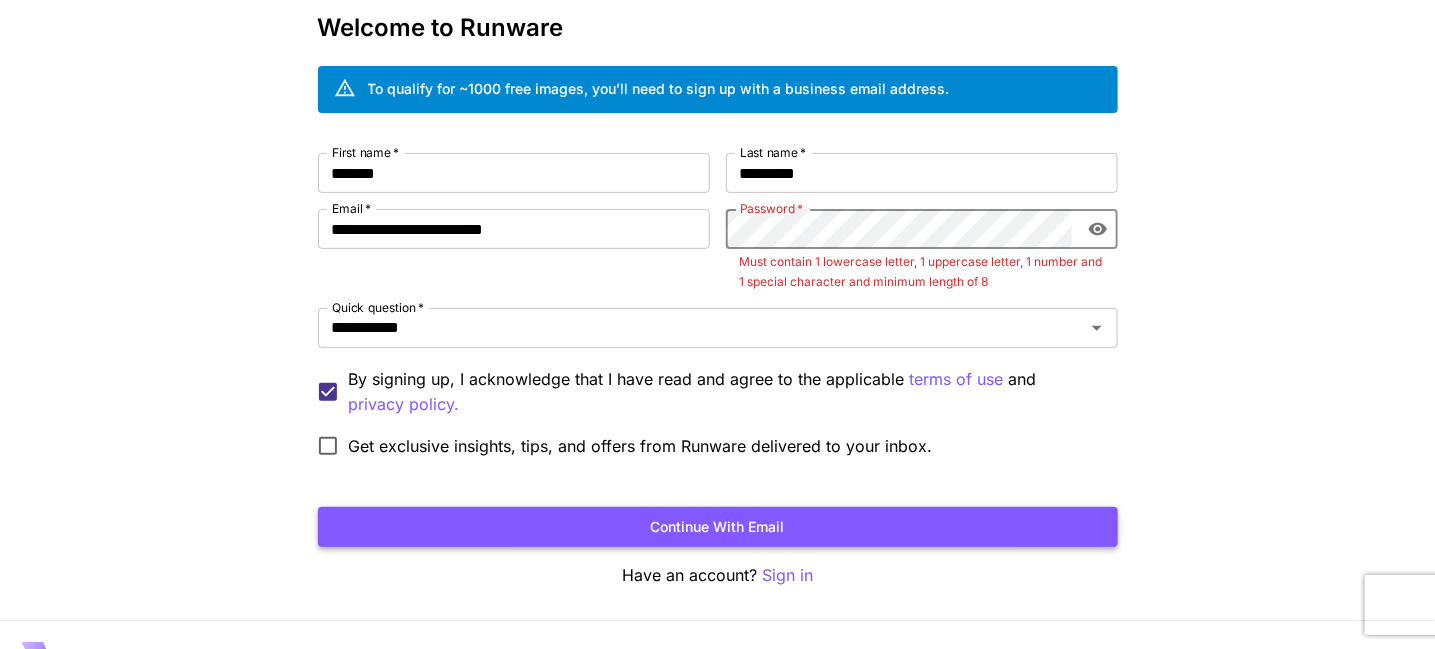 click on "Continue with email" at bounding box center (718, 527) 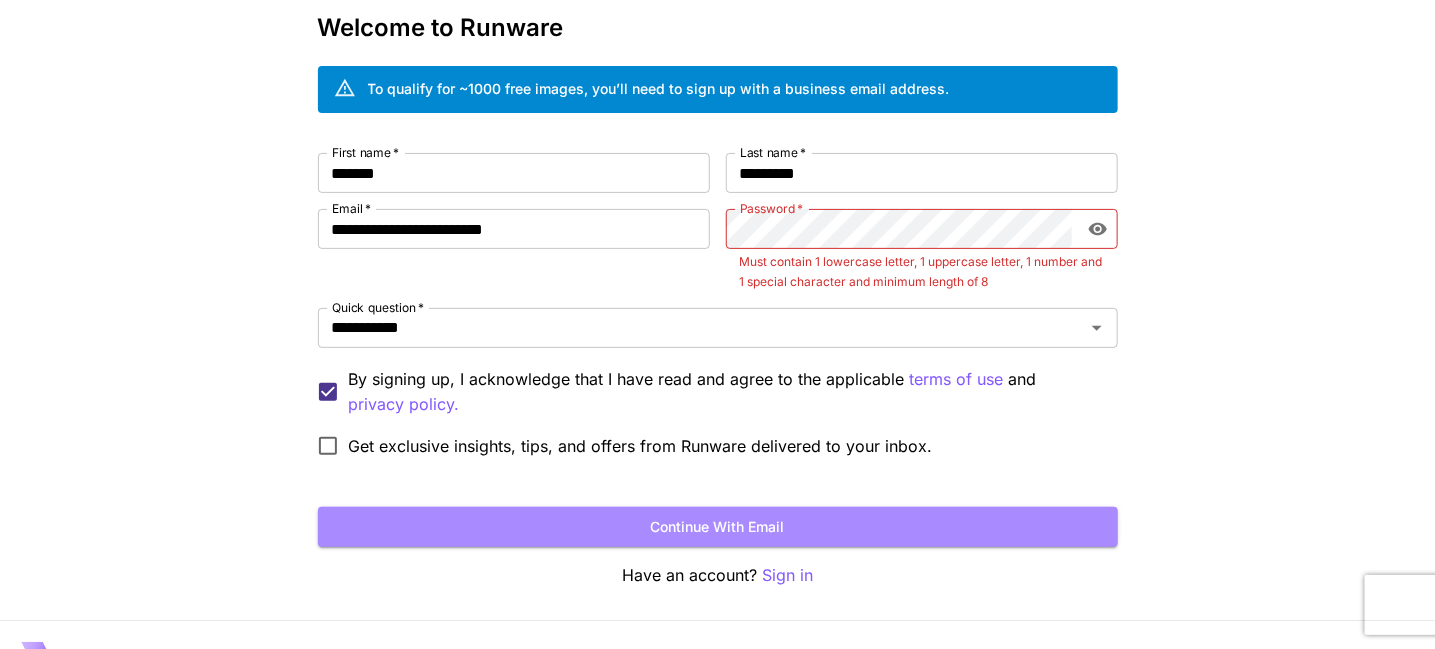 drag, startPoint x: 880, startPoint y: 518, endPoint x: 885, endPoint y: 494, distance: 24.5153 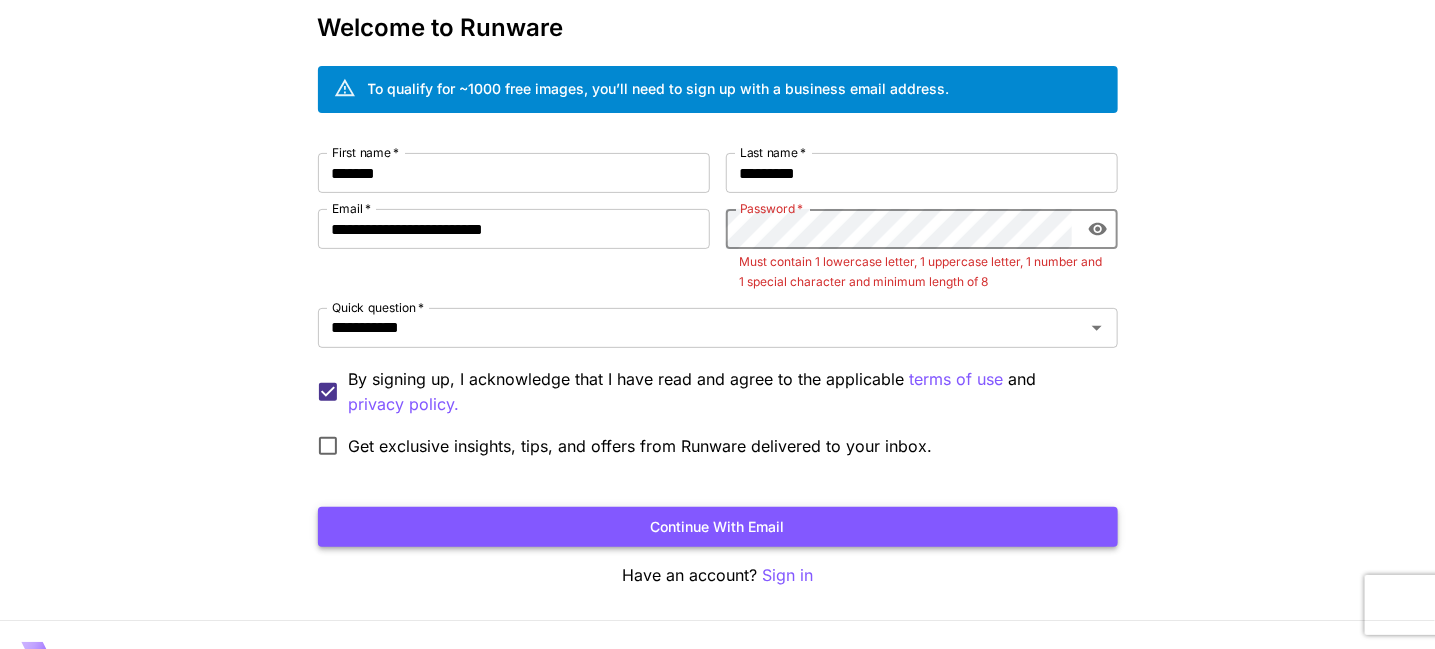 click on "Continue with email" at bounding box center [718, 527] 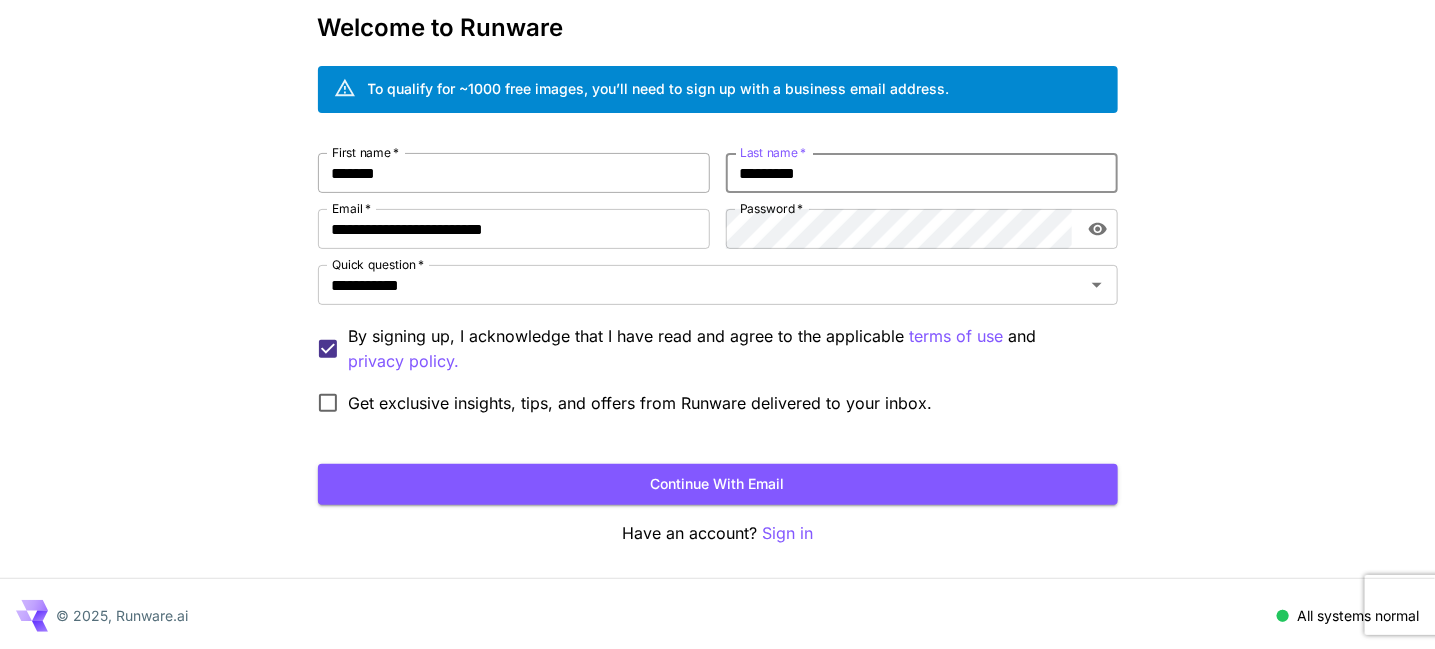 drag, startPoint x: 719, startPoint y: 177, endPoint x: 584, endPoint y: 175, distance: 135.01482 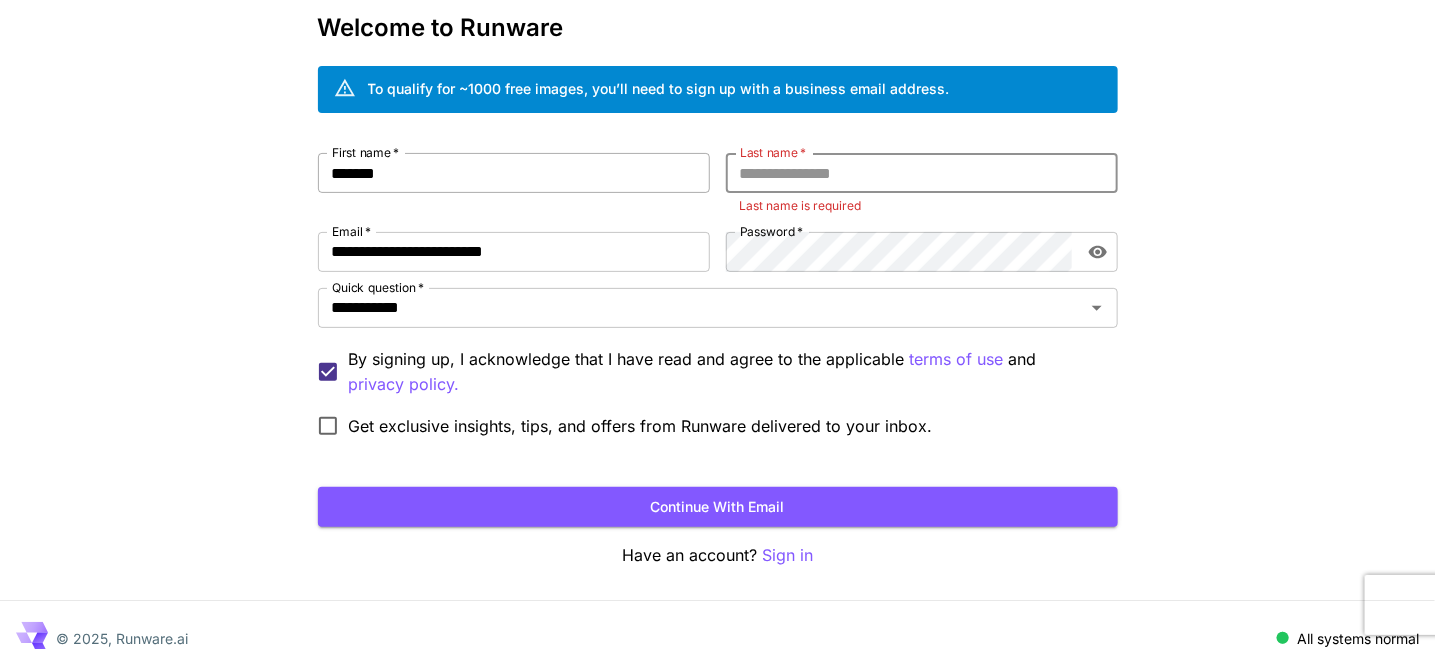 type 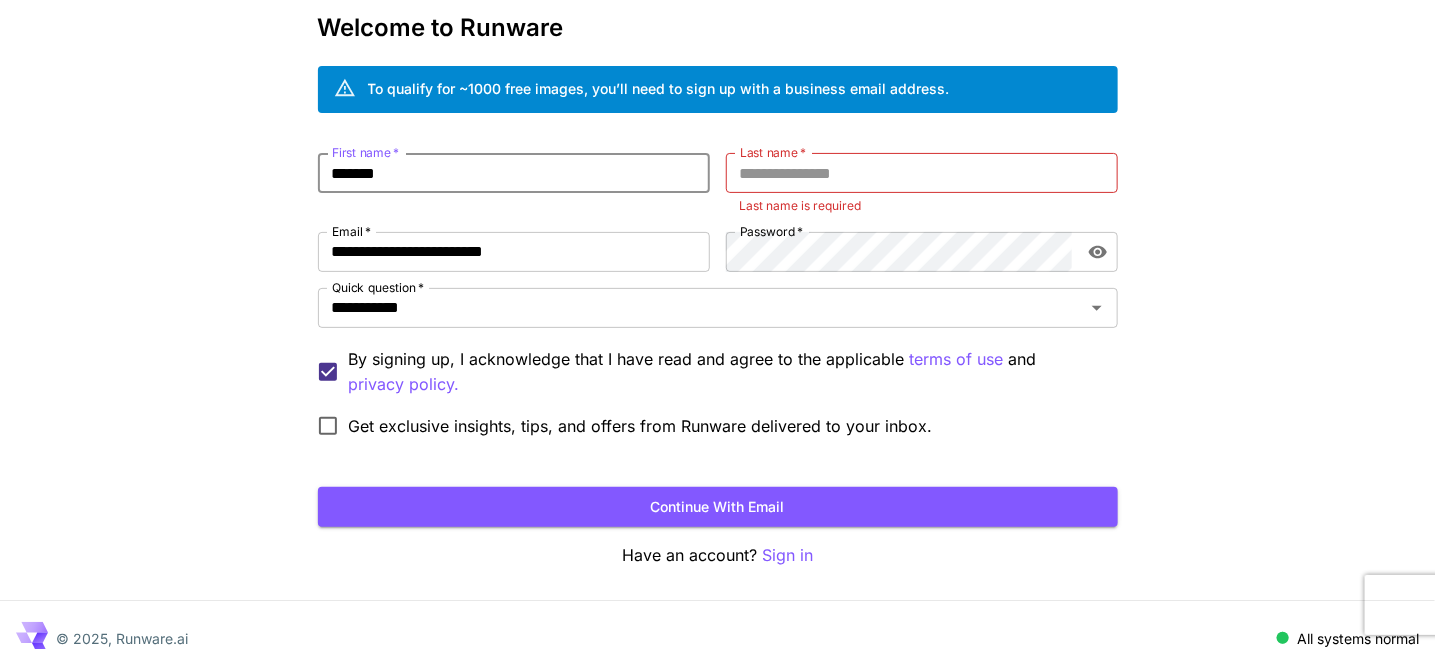 drag, startPoint x: 481, startPoint y: 159, endPoint x: 313, endPoint y: 155, distance: 168.0476 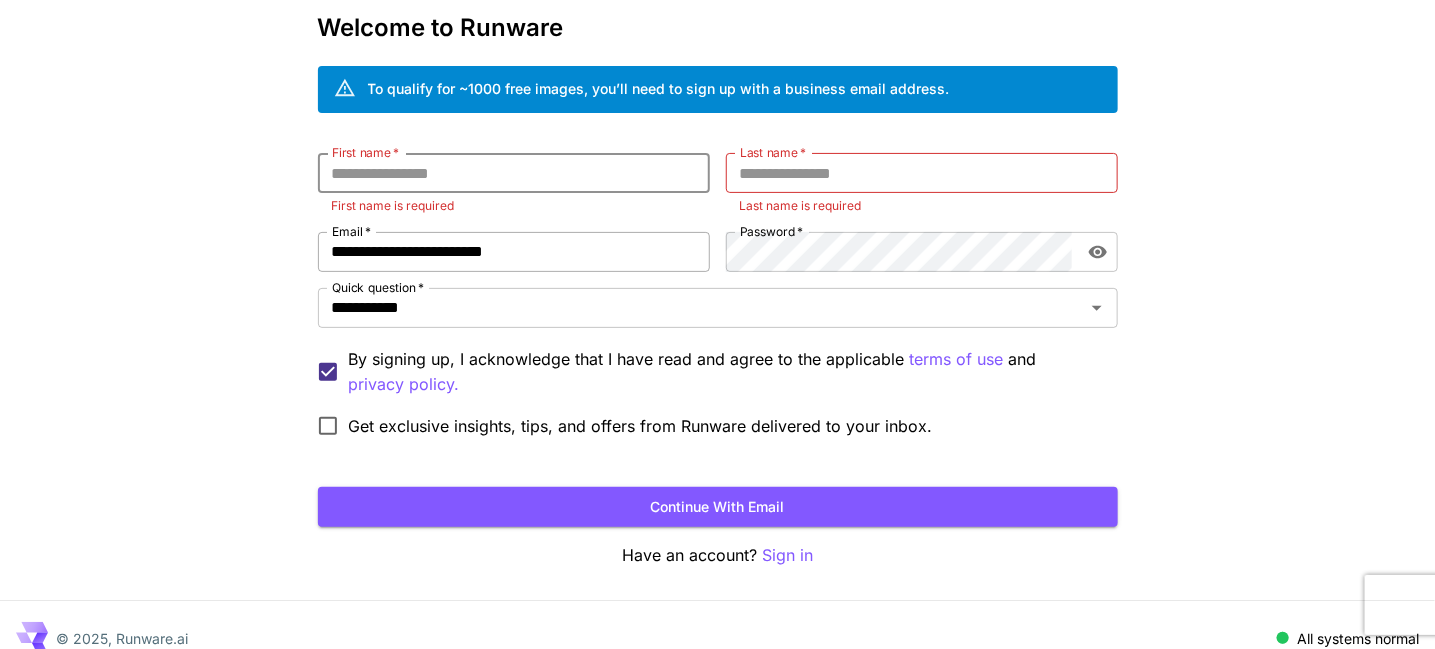 type 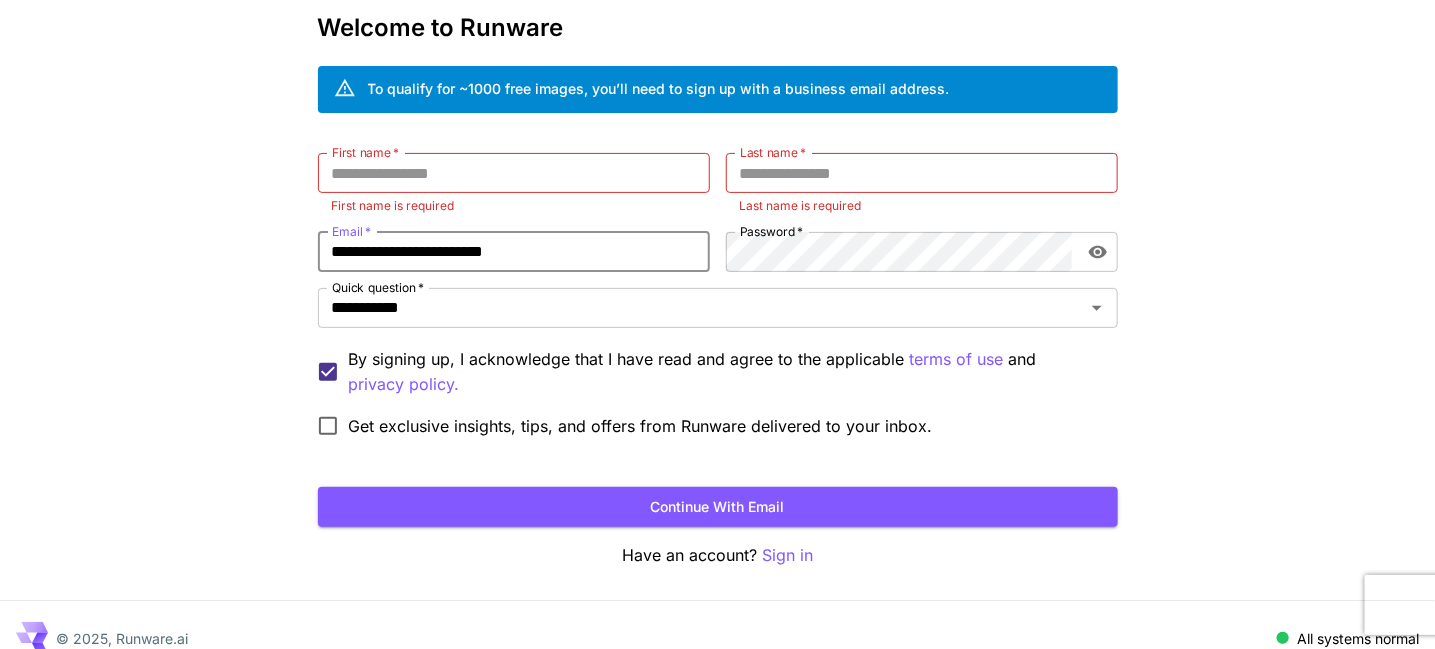 drag, startPoint x: 500, startPoint y: 249, endPoint x: 272, endPoint y: 245, distance: 228.03508 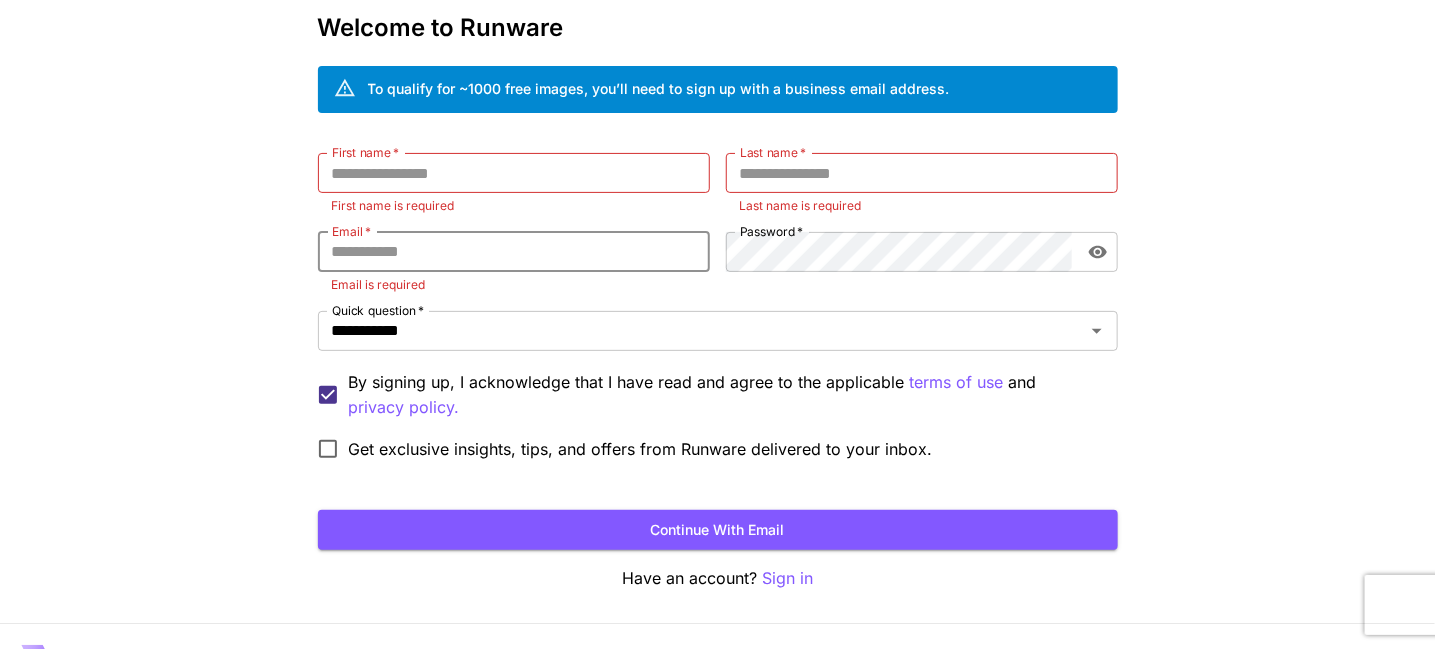 type 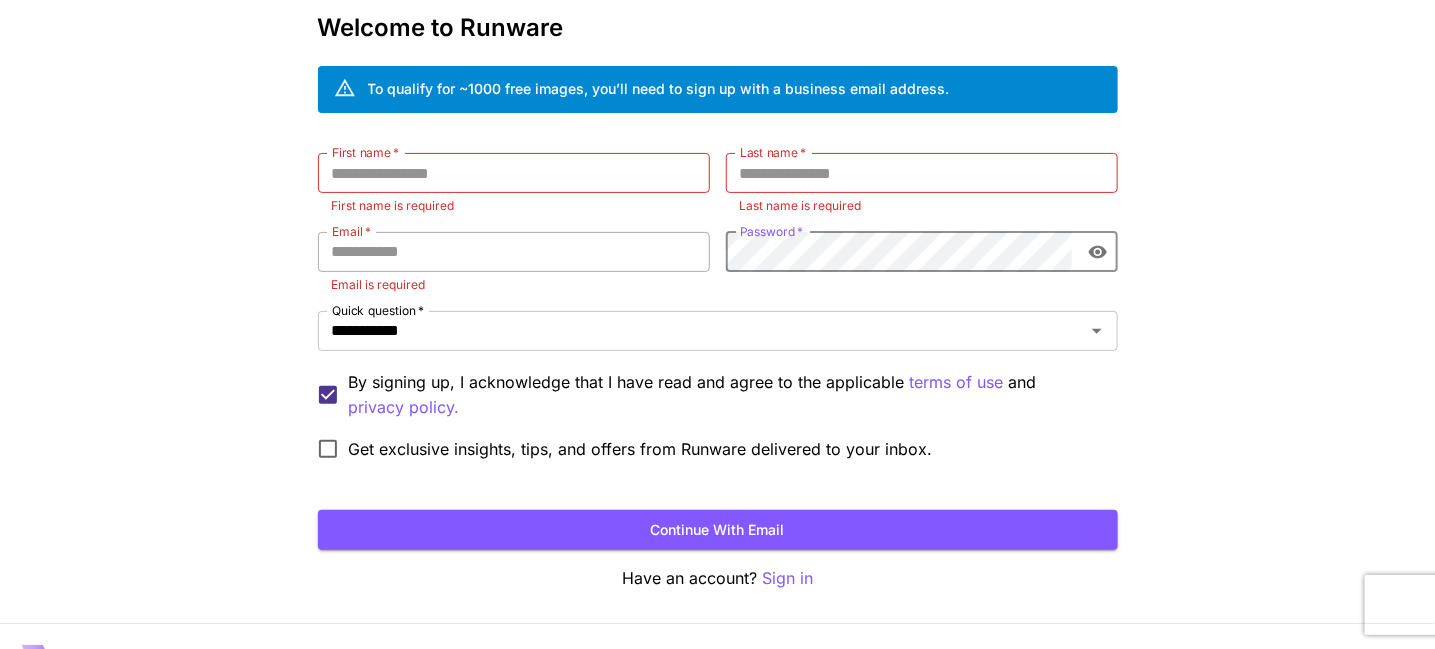 click on "**********" at bounding box center [718, 311] 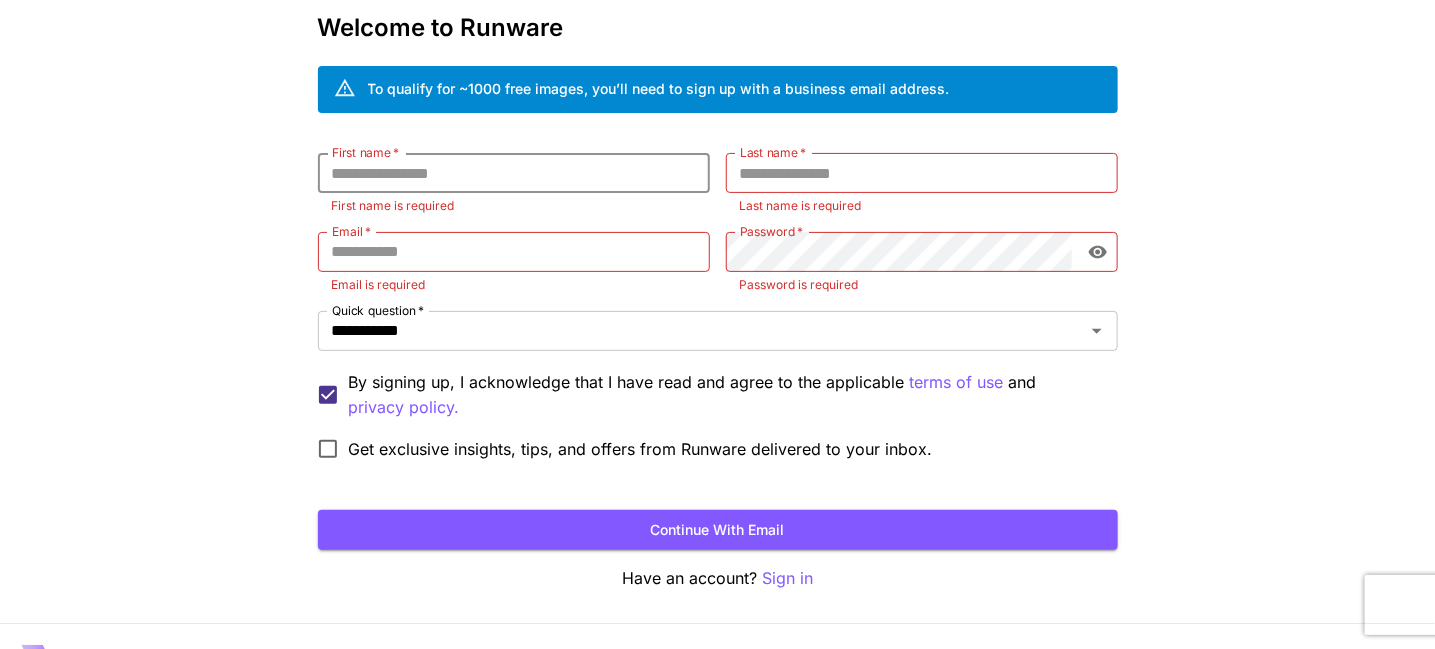 click on "First name   *" at bounding box center [514, 173] 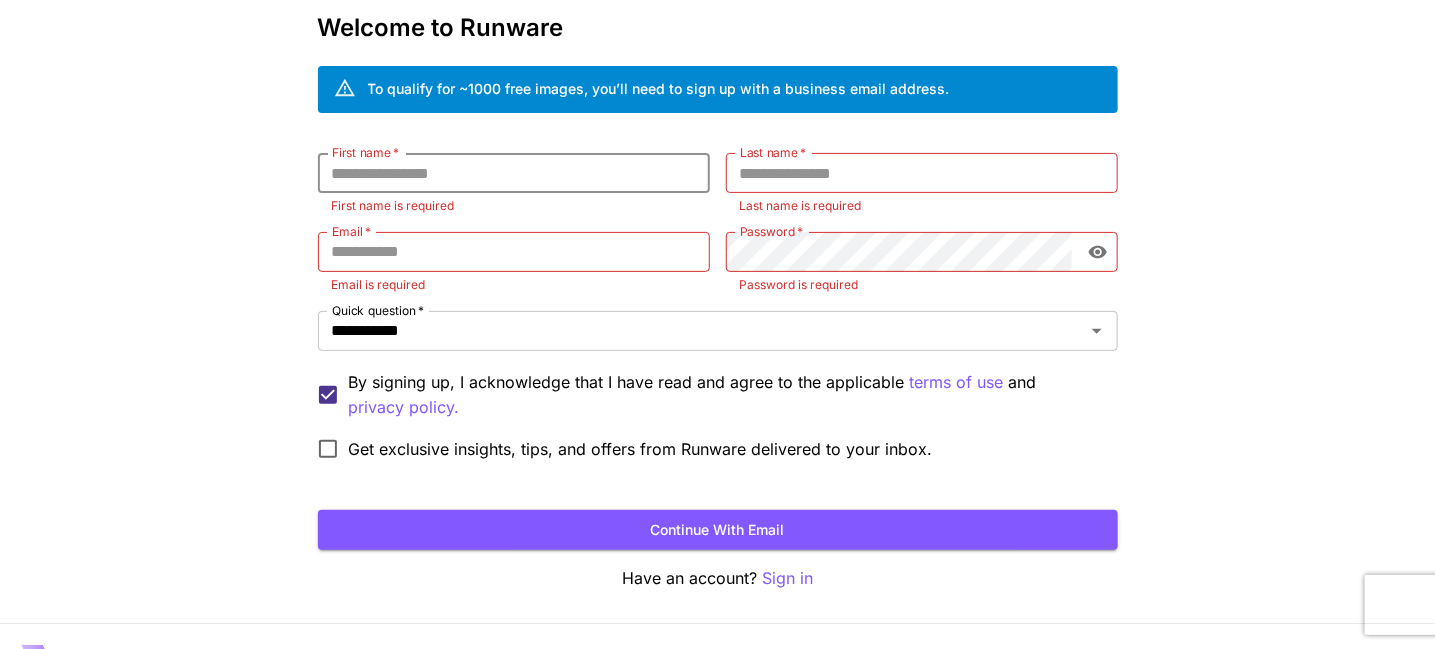 paste on "**********" 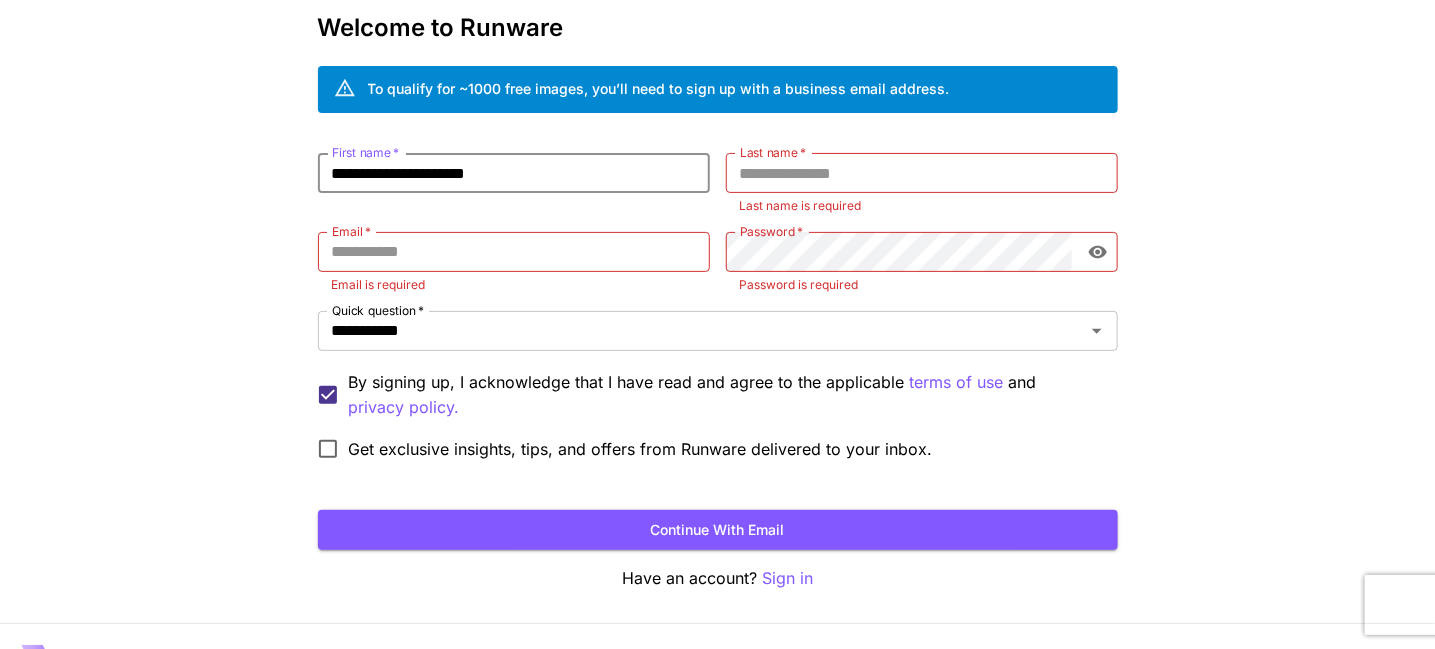 drag, startPoint x: 387, startPoint y: 172, endPoint x: 593, endPoint y: 195, distance: 207.28 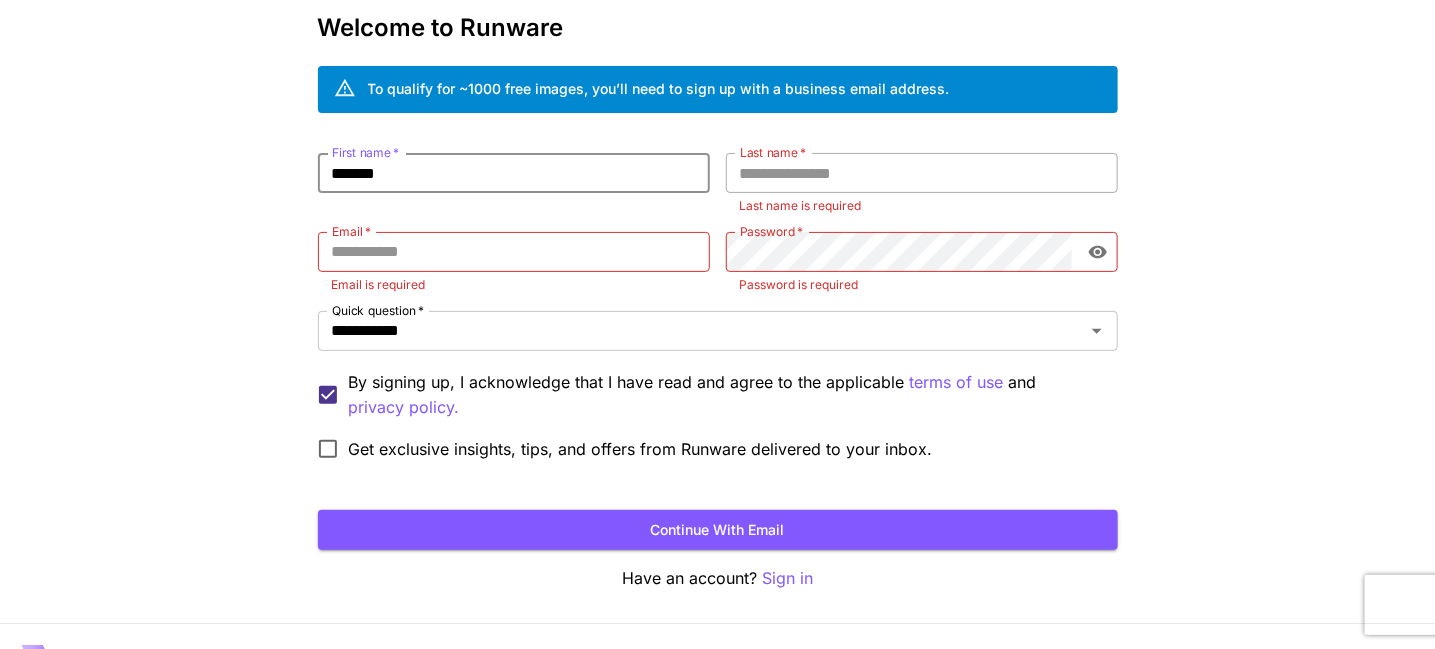 type on "*******" 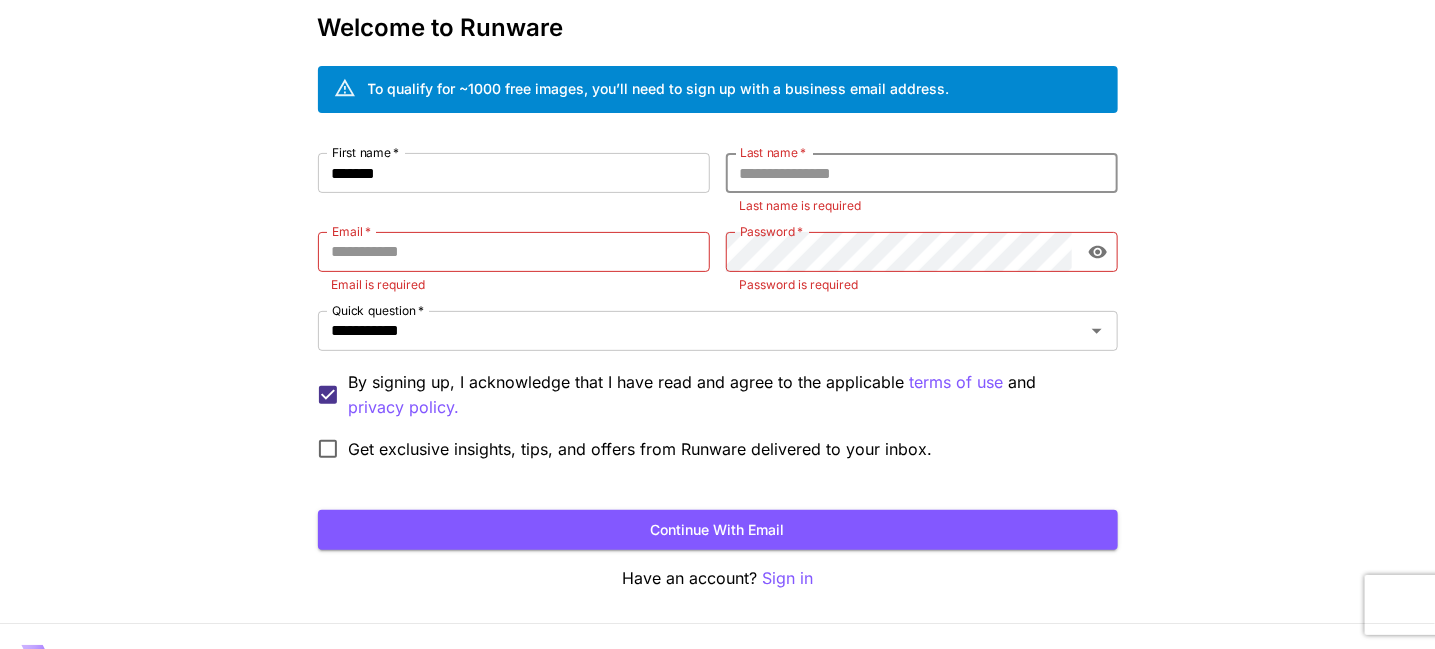 paste on "**********" 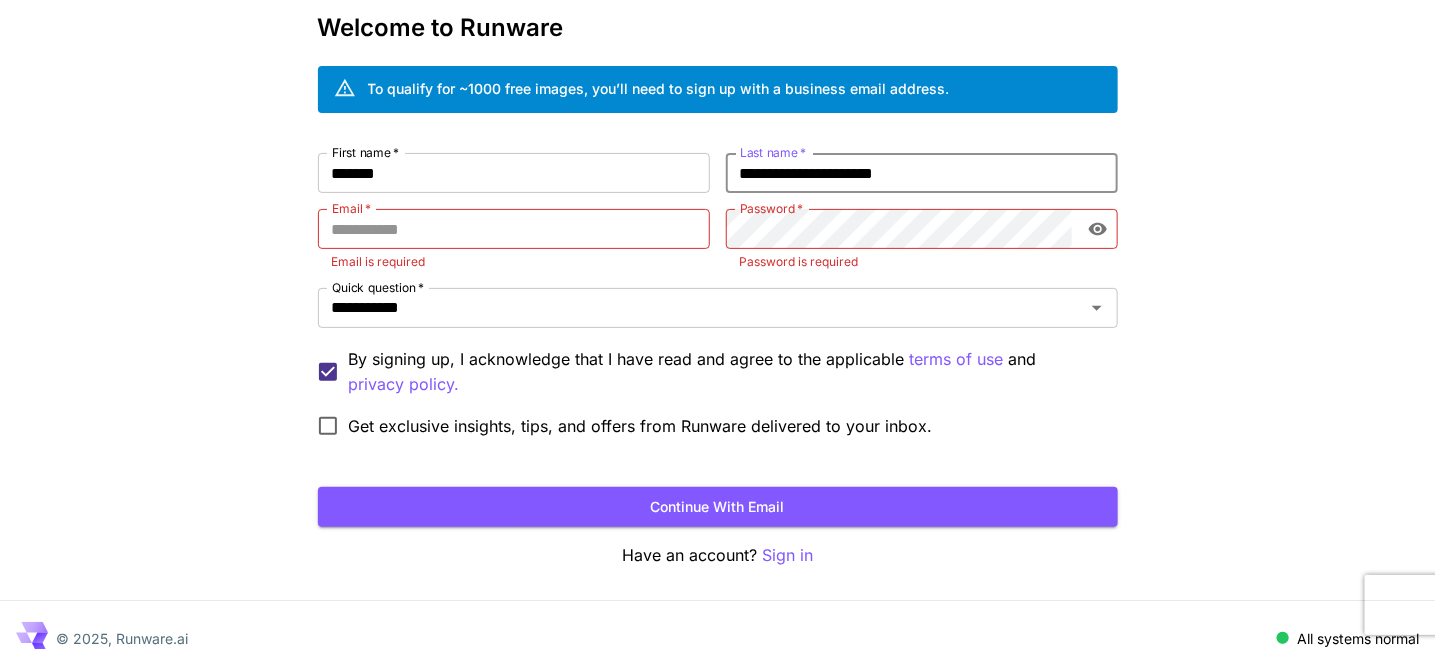 click on "**********" at bounding box center [922, 173] 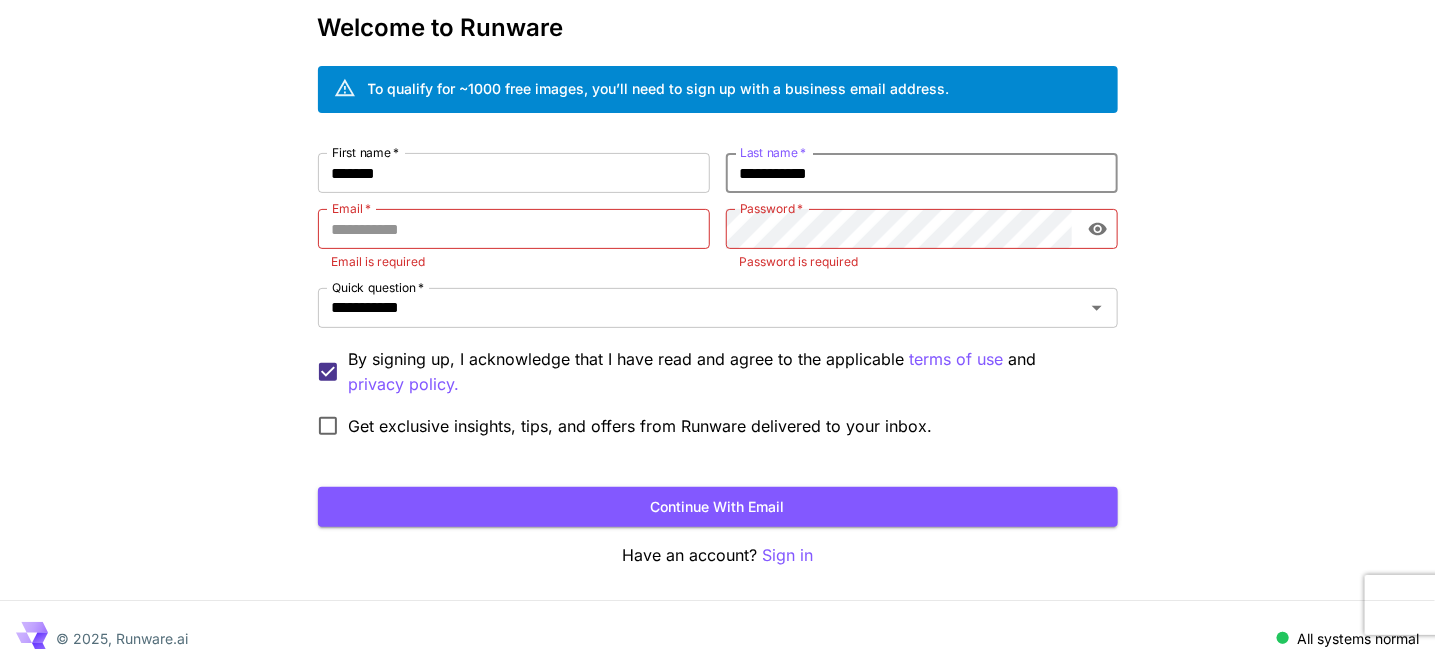 drag, startPoint x: 806, startPoint y: 178, endPoint x: 867, endPoint y: 174, distance: 61.13101 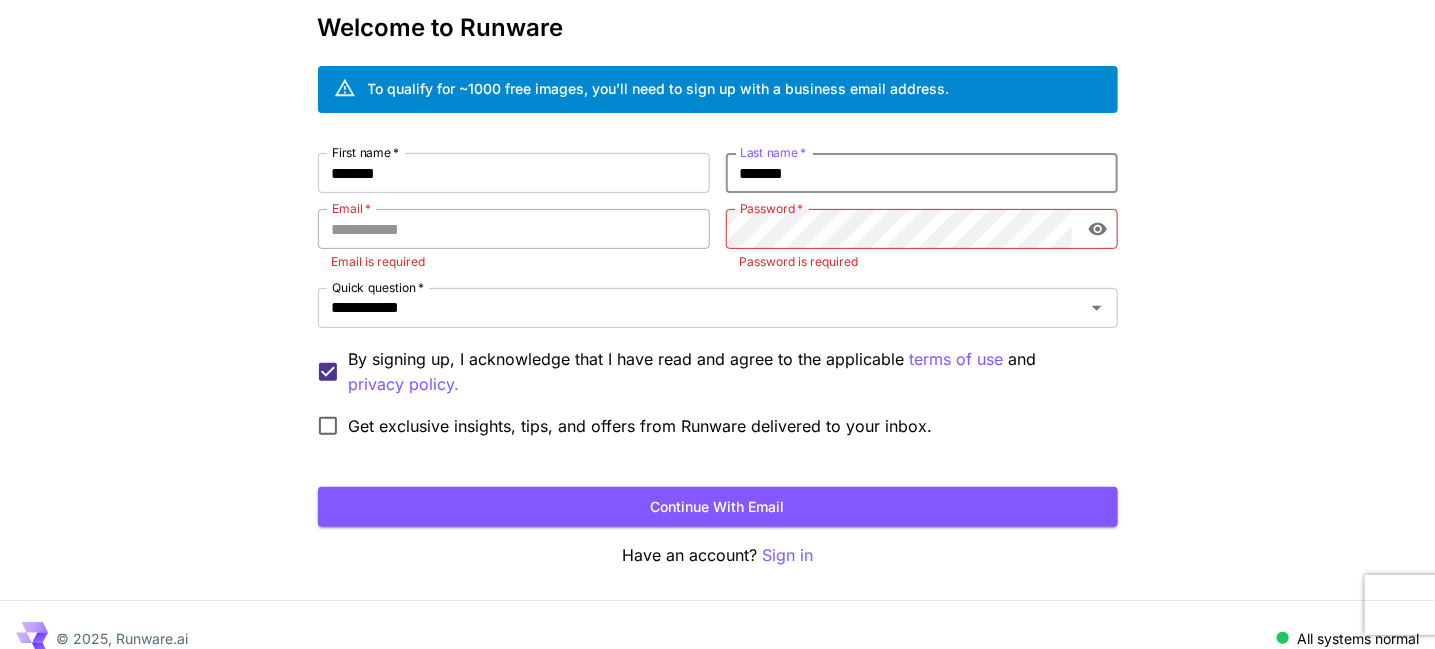 type on "*******" 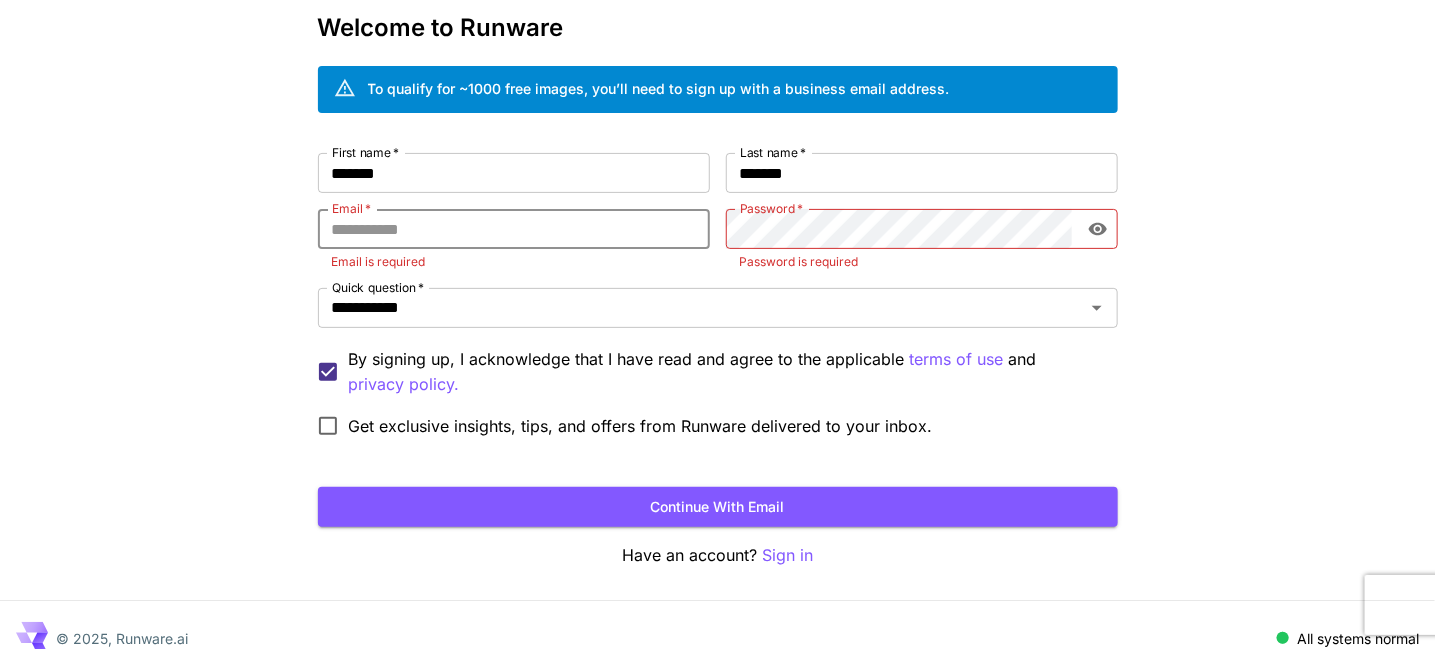 paste on "**********" 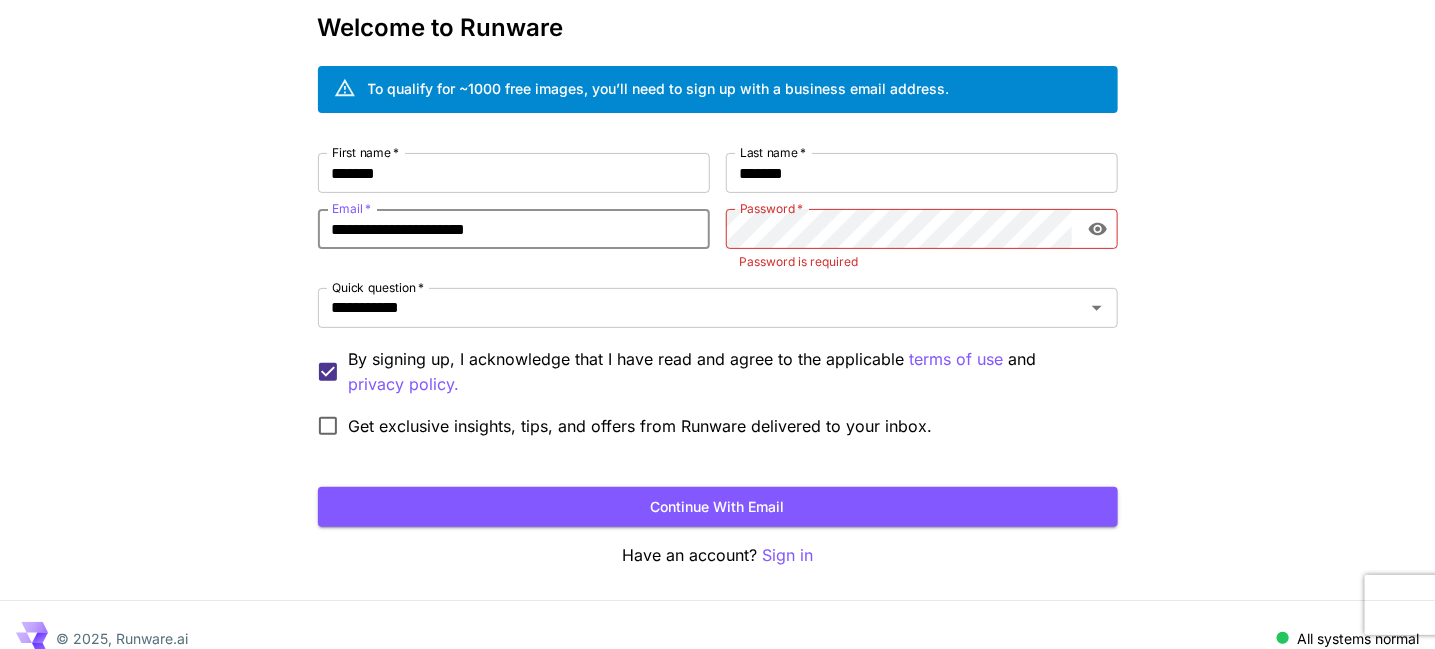type on "**********" 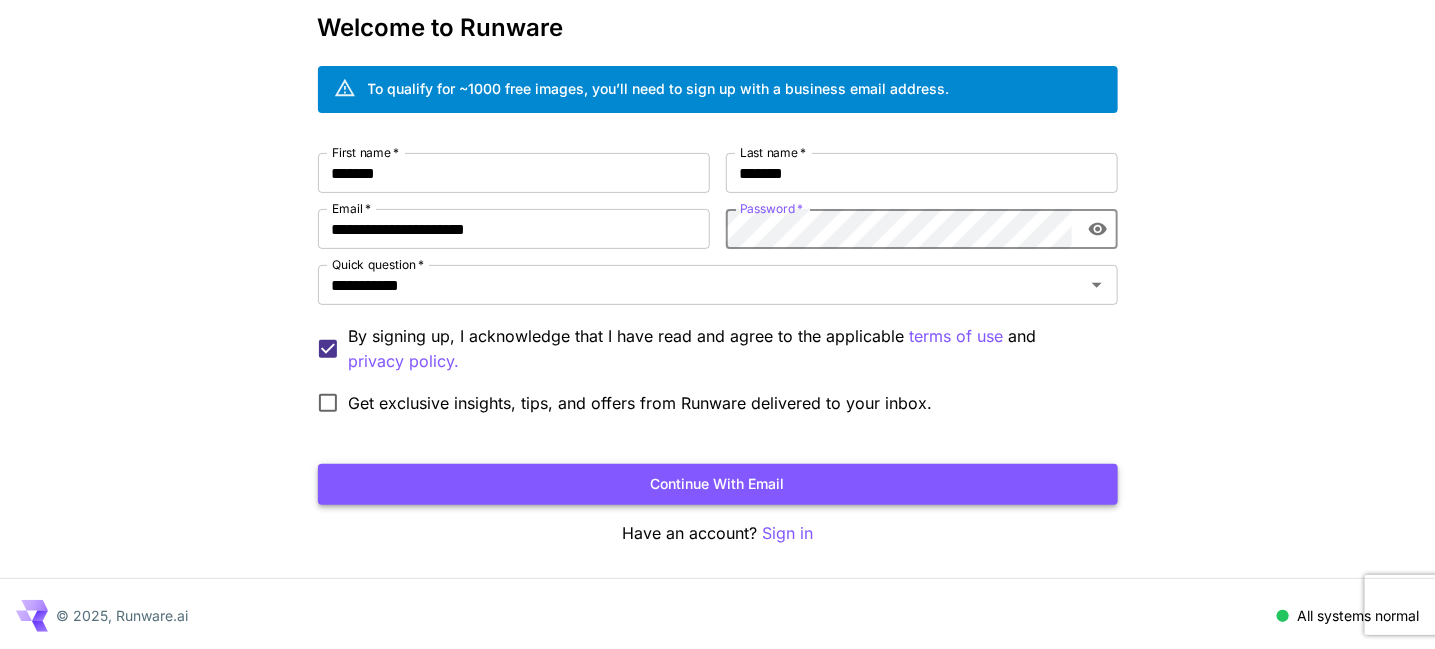 click on "Continue with email" at bounding box center (718, 484) 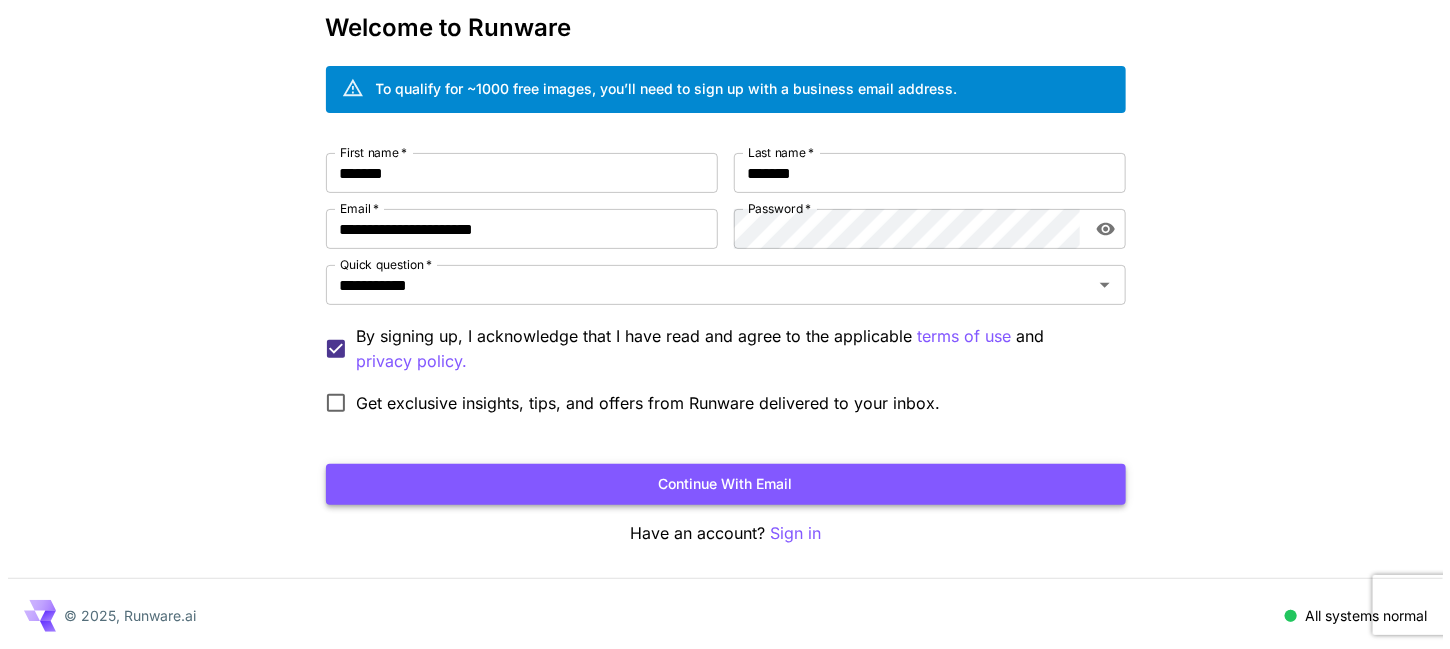 scroll, scrollTop: 0, scrollLeft: 0, axis: both 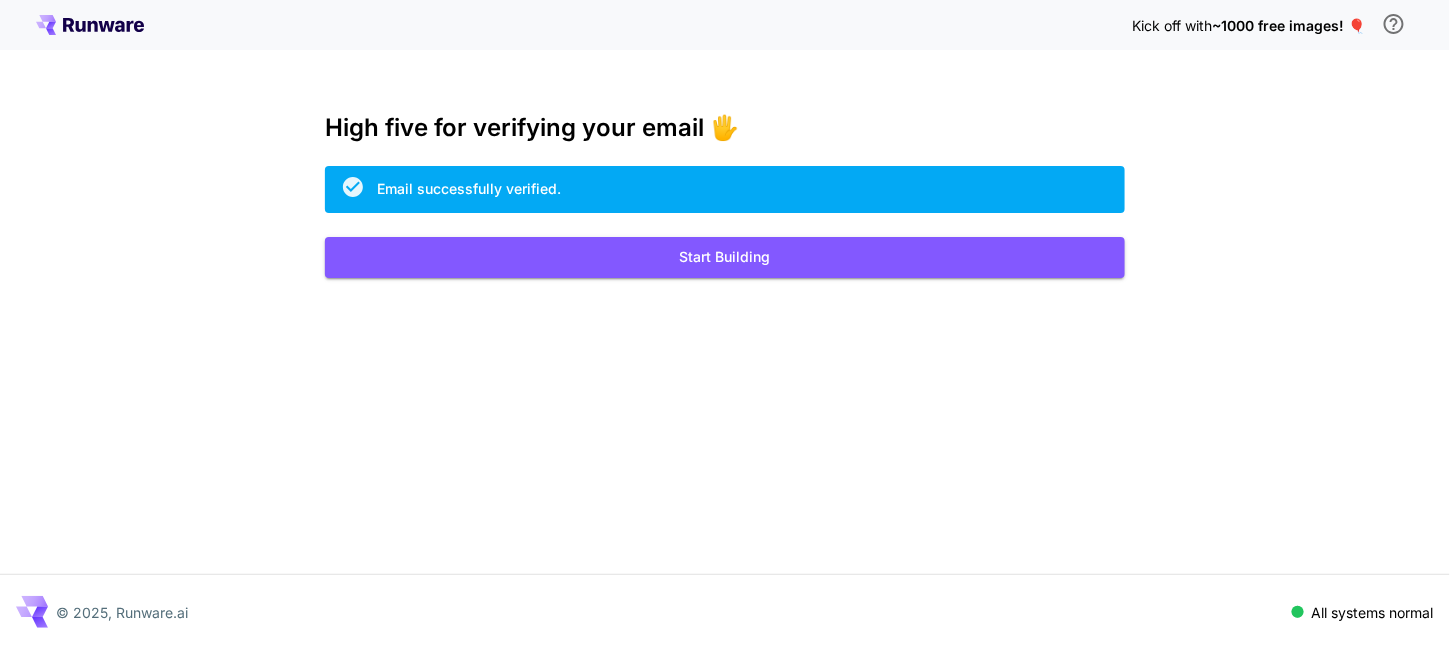 click on "Email successfully verified." at bounding box center [725, 189] 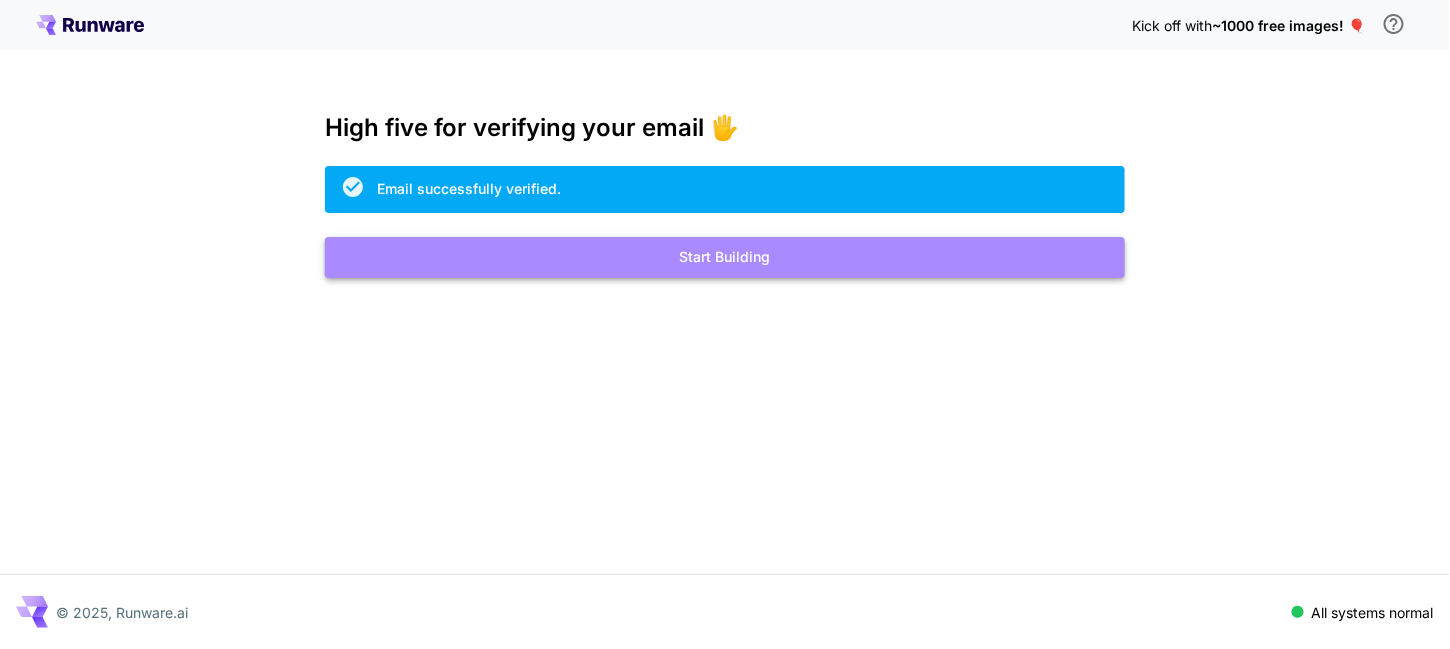 click on "Start Building" at bounding box center (725, 257) 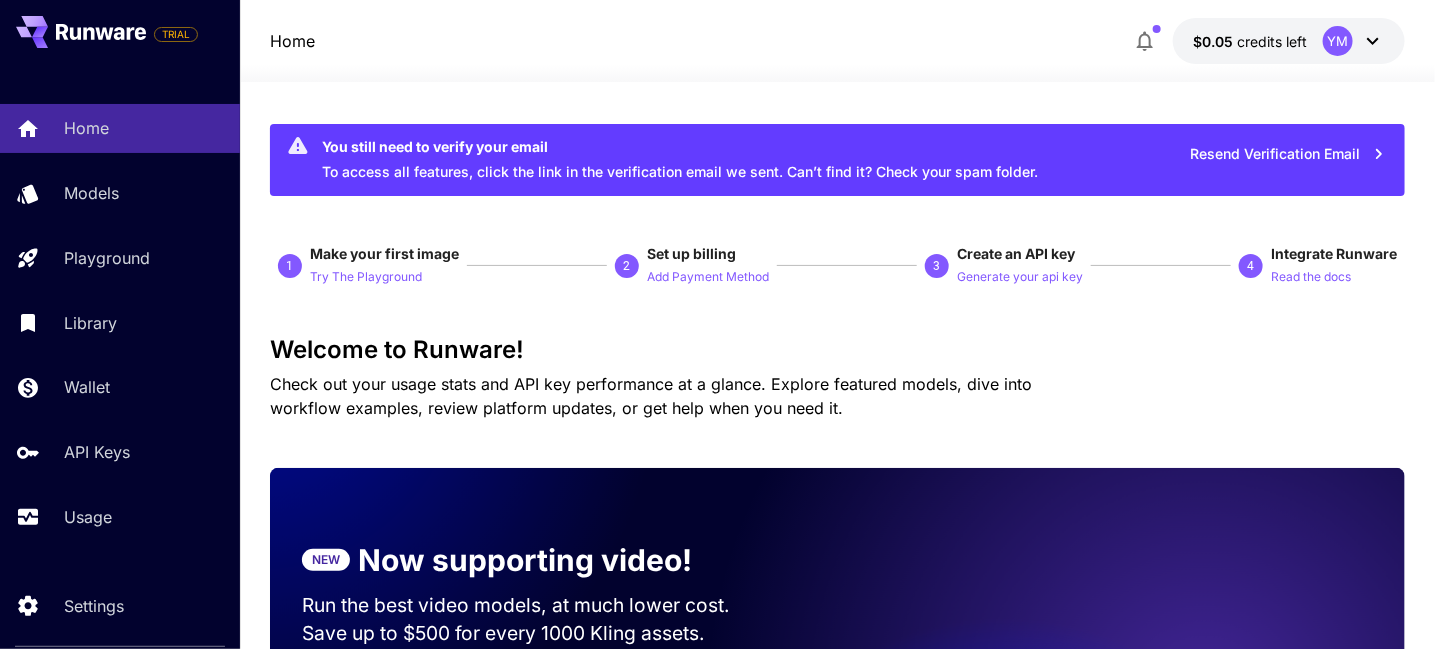 scroll, scrollTop: 0, scrollLeft: 0, axis: both 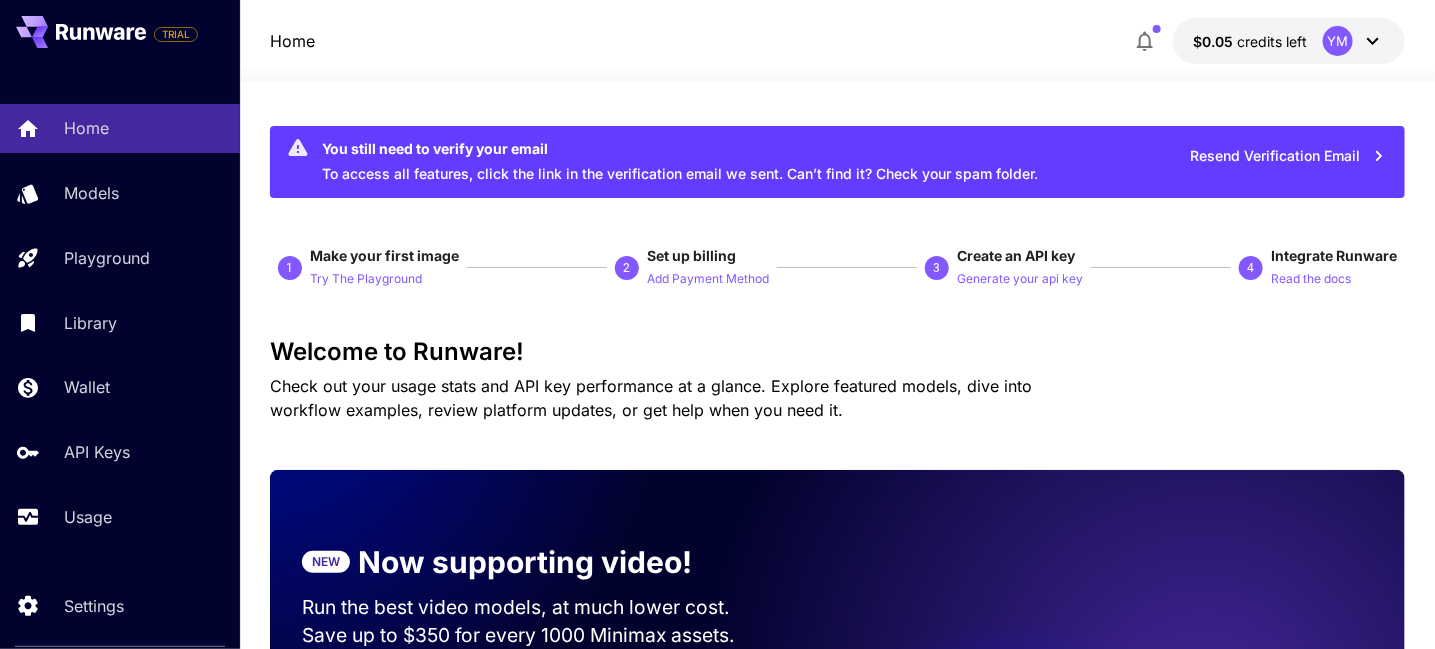 click 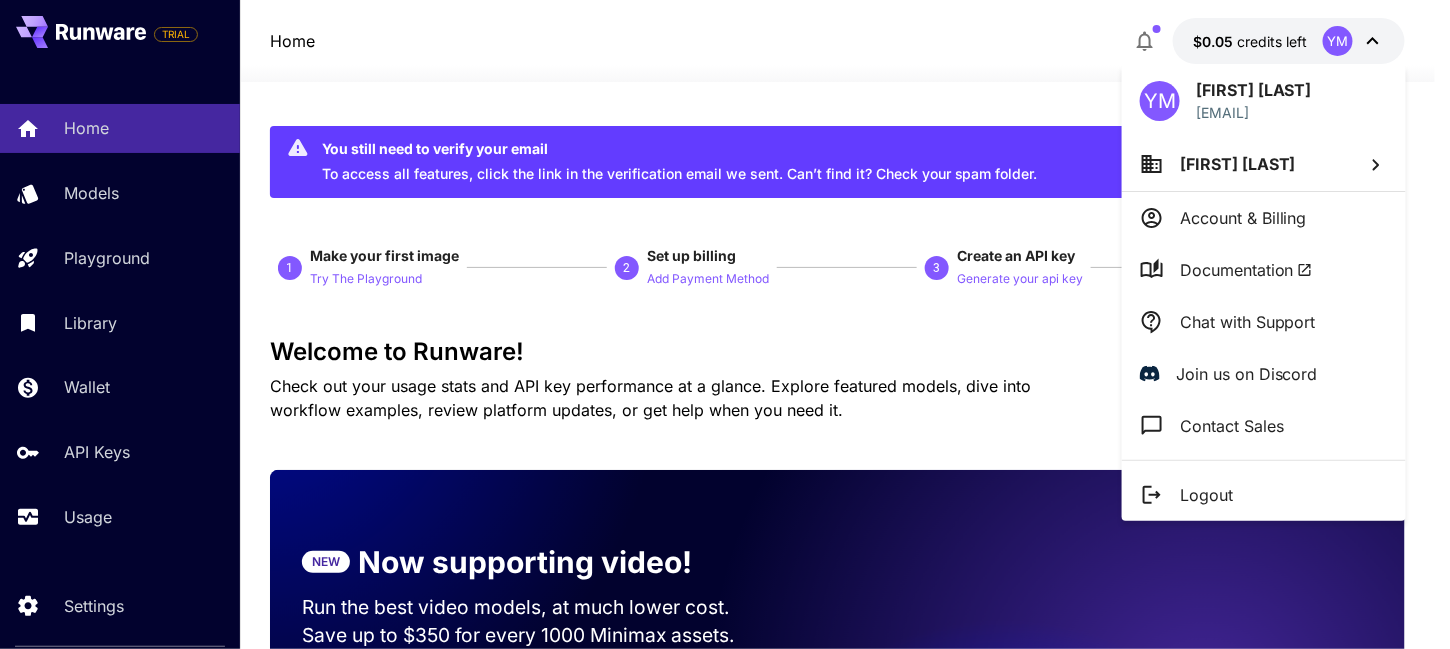 click at bounding box center [725, 324] 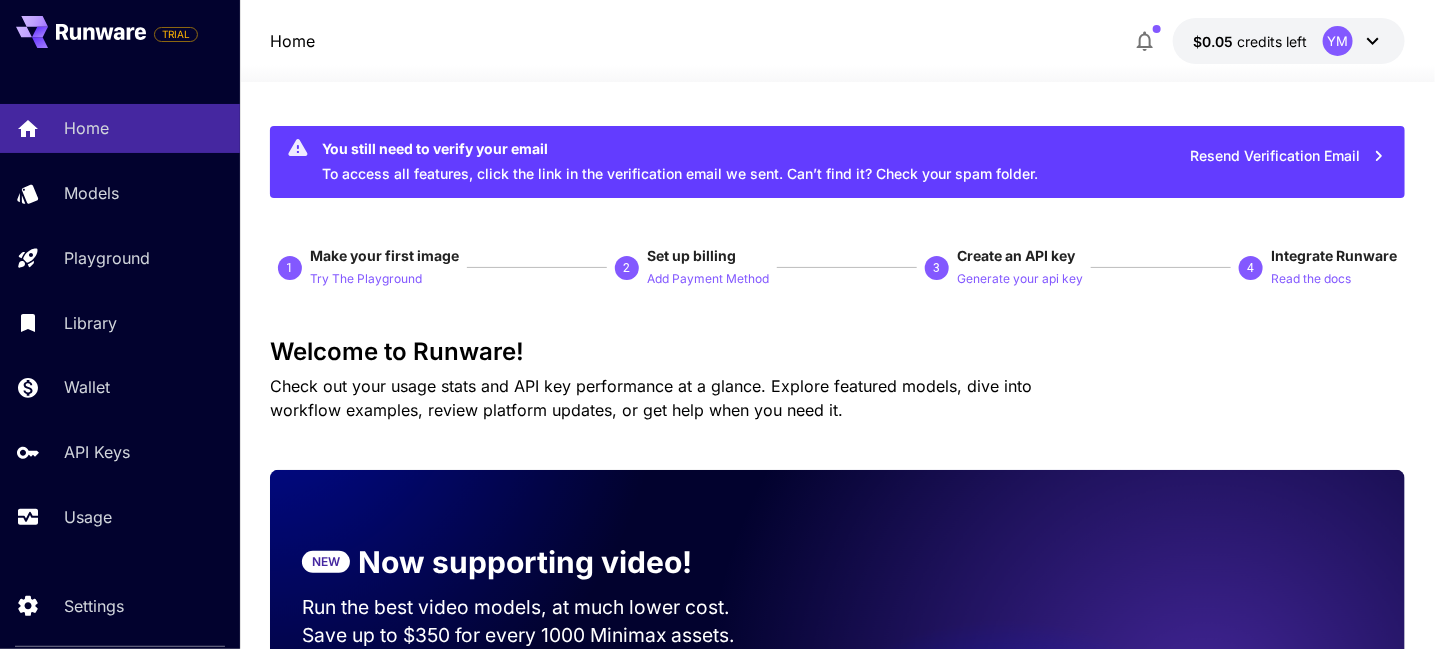 click on "Resend Verification Email" at bounding box center (1288, 156) 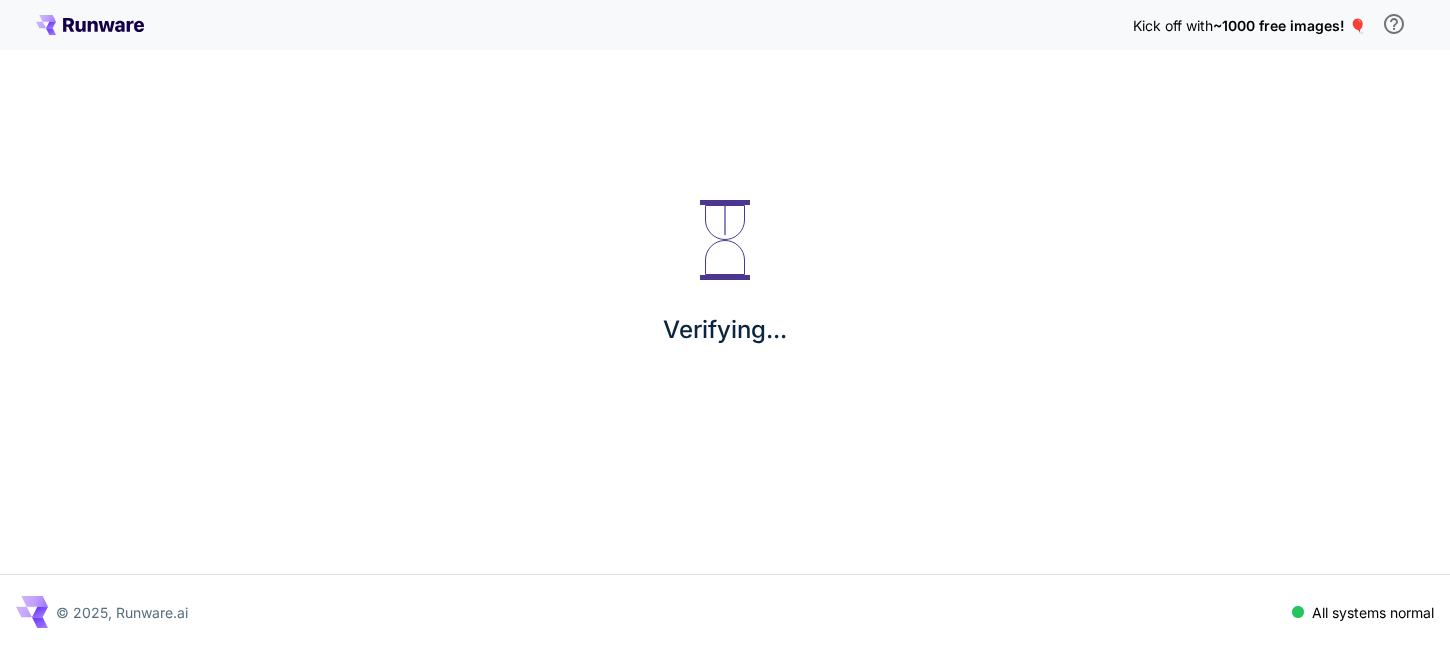 scroll, scrollTop: 0, scrollLeft: 0, axis: both 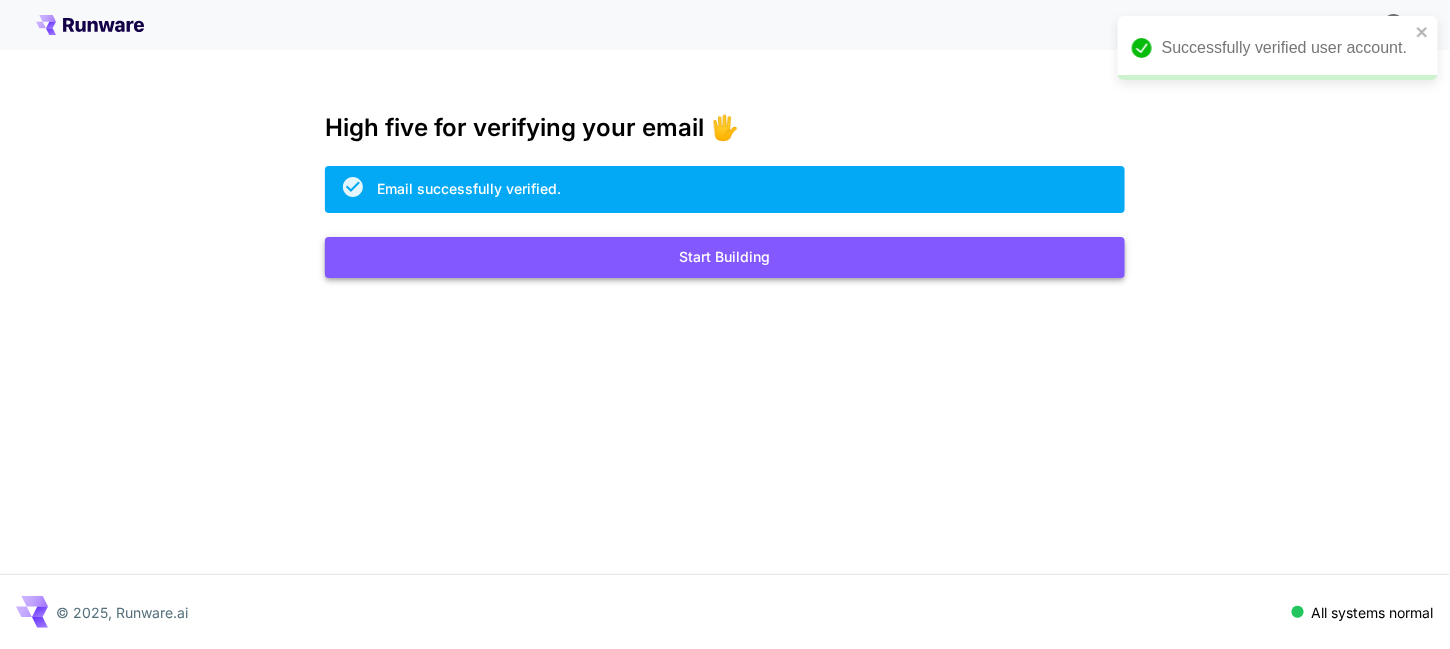 click on "Start Building" at bounding box center (725, 257) 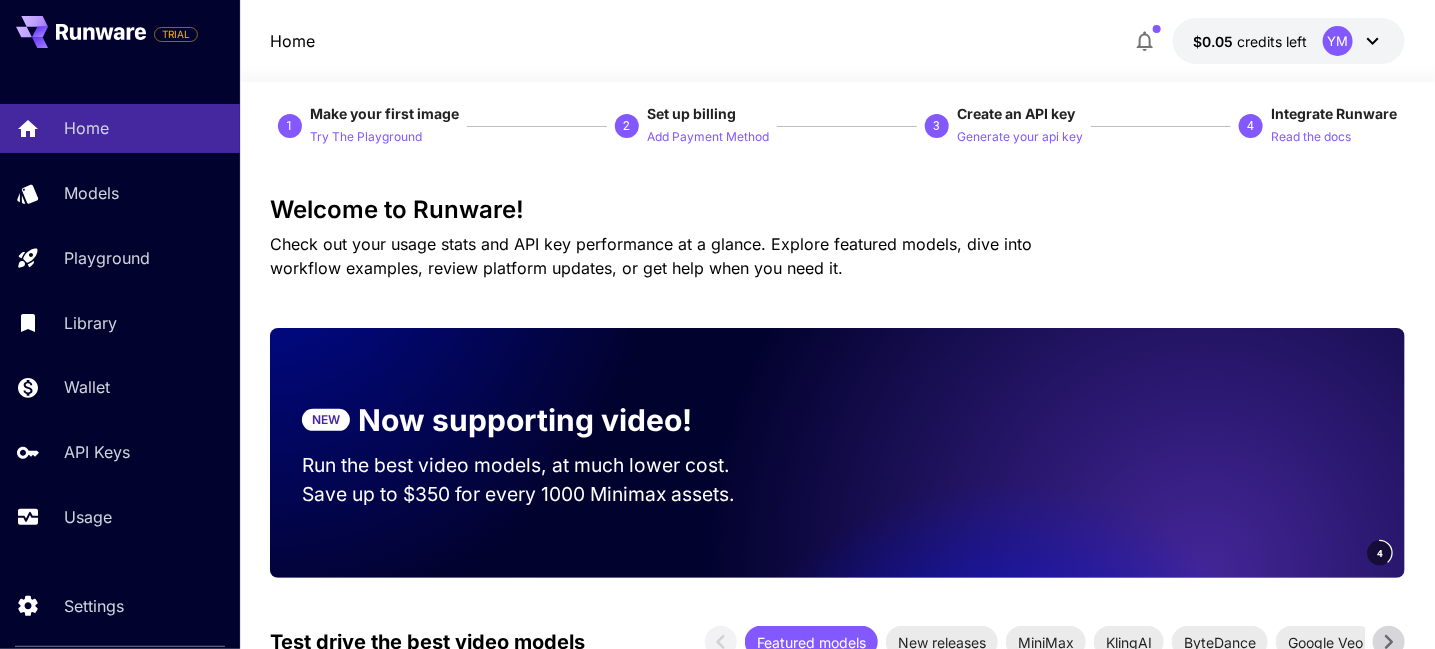 scroll, scrollTop: 0, scrollLeft: 0, axis: both 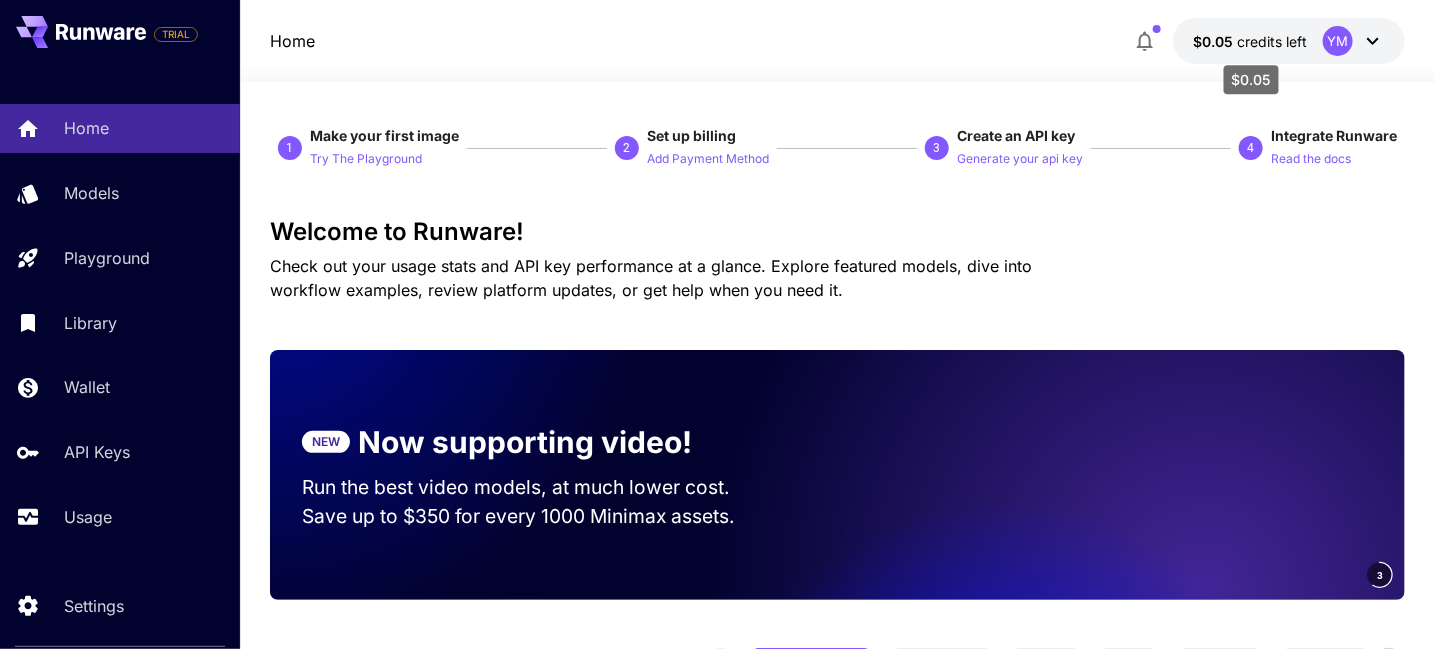 click on "$0.05" at bounding box center (1215, 41) 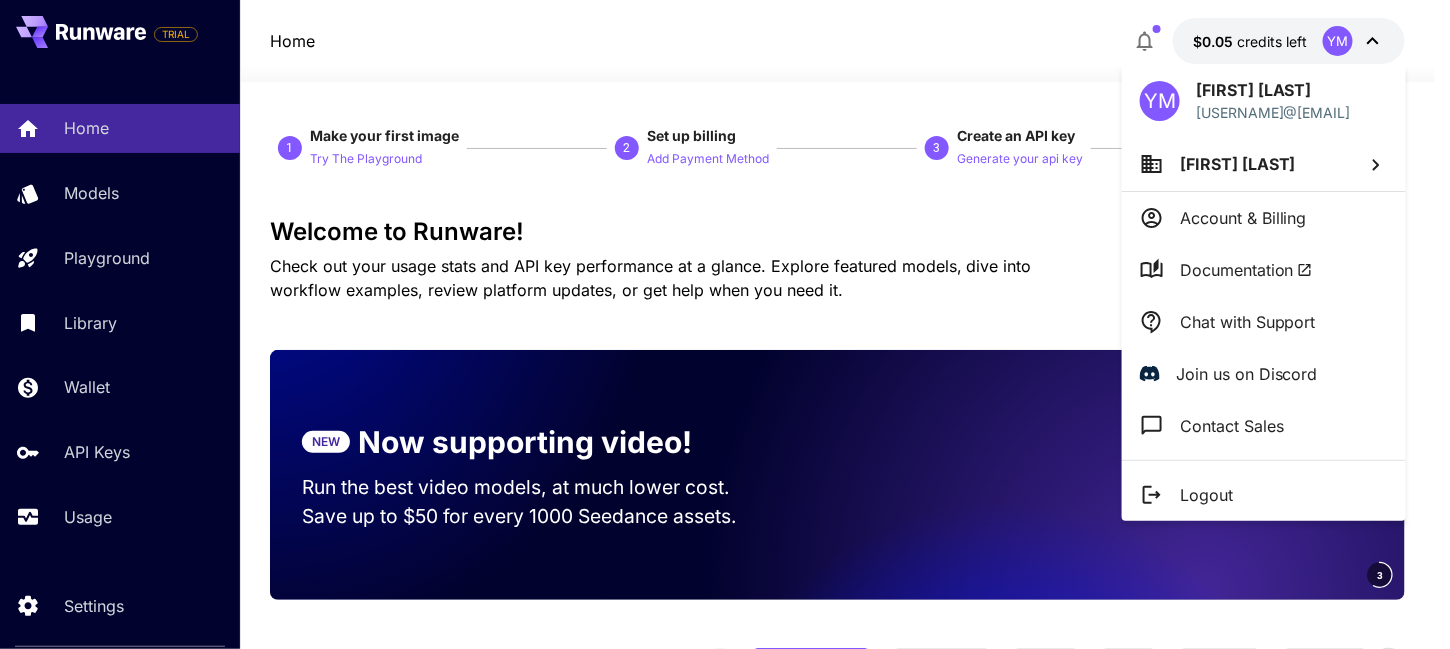 click at bounding box center (725, 324) 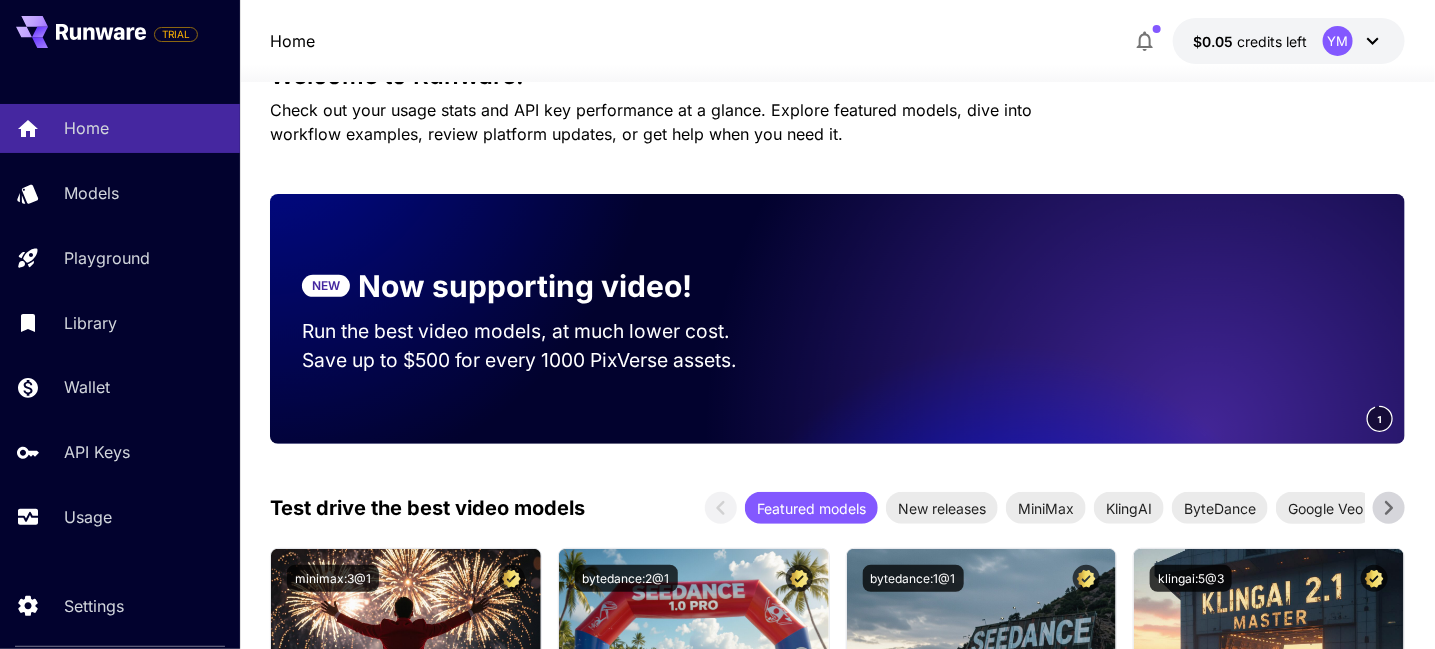 scroll, scrollTop: 100, scrollLeft: 0, axis: vertical 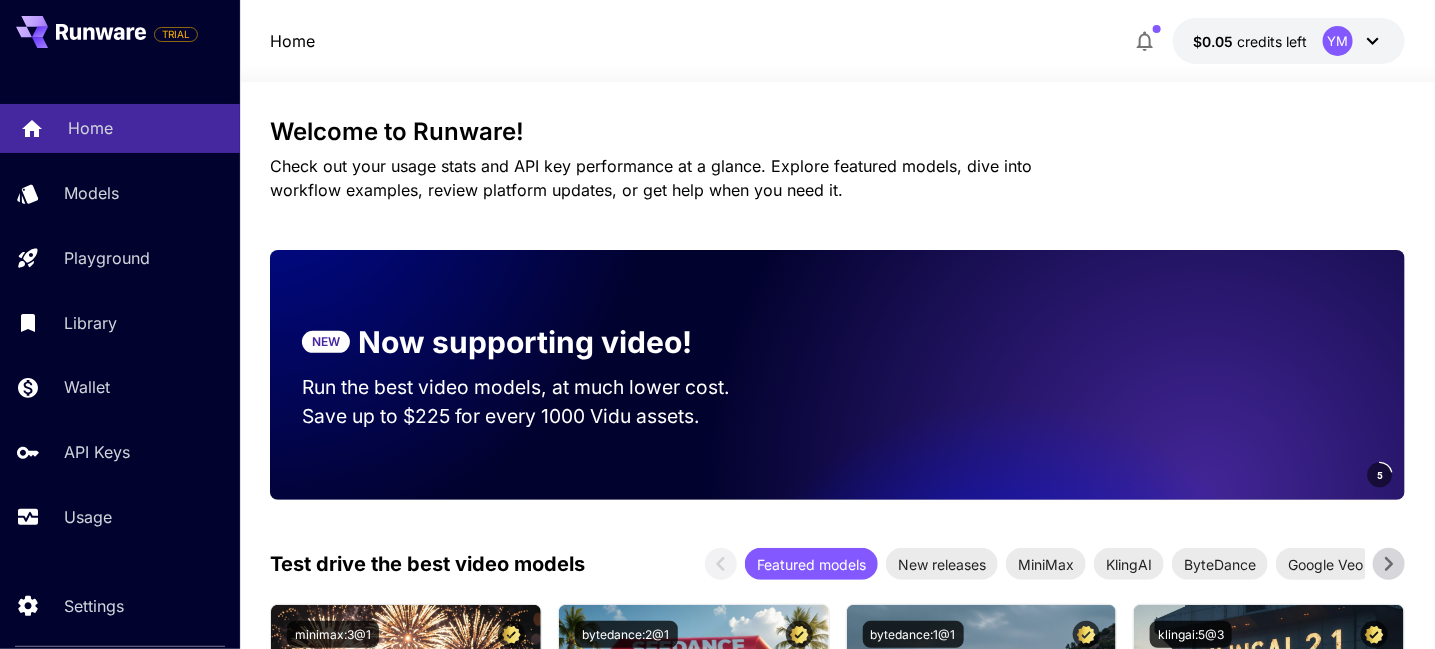 click on "Home" at bounding box center (146, 128) 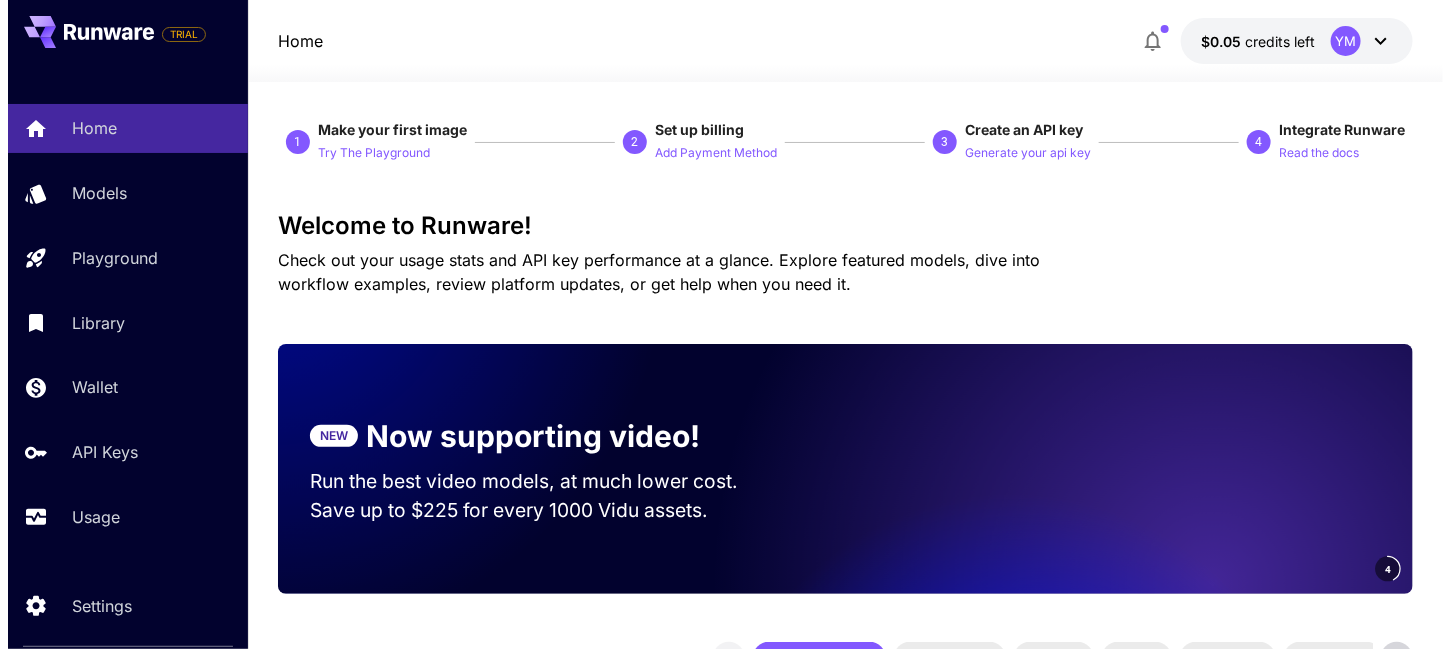 scroll, scrollTop: 0, scrollLeft: 0, axis: both 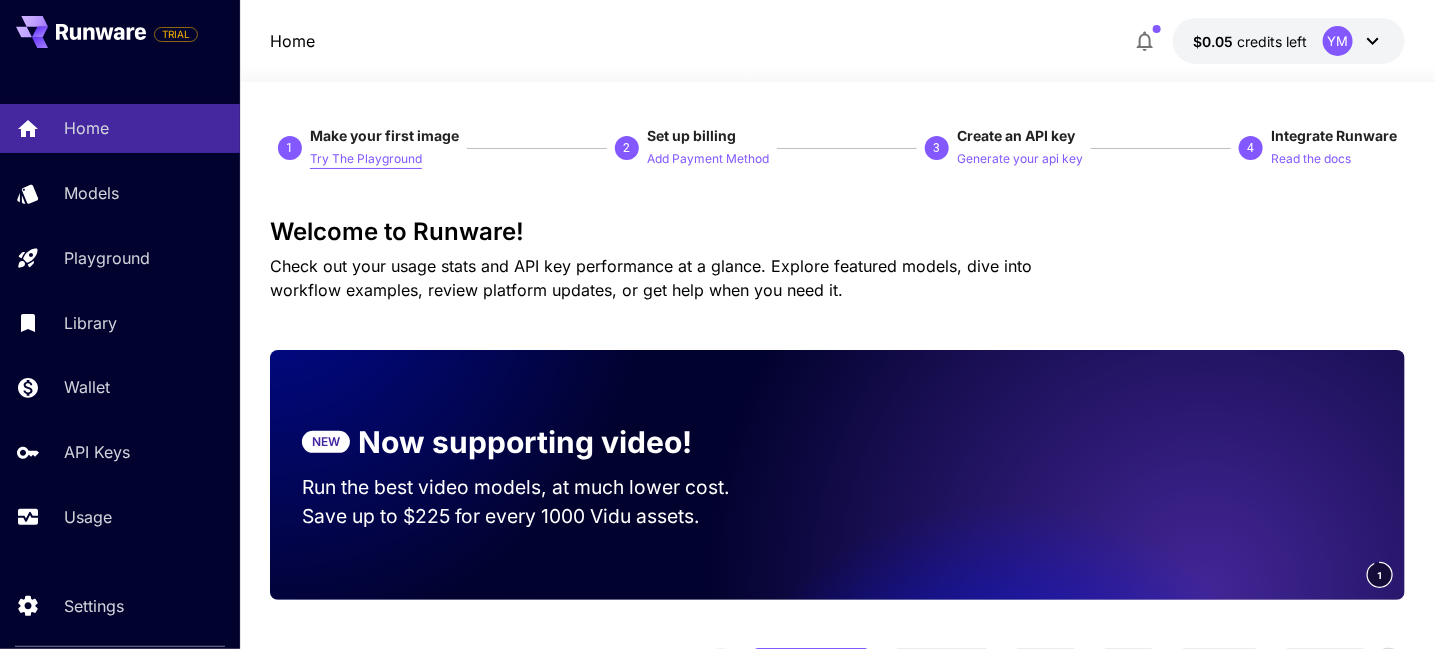click on "Try The Playground" at bounding box center (366, 159) 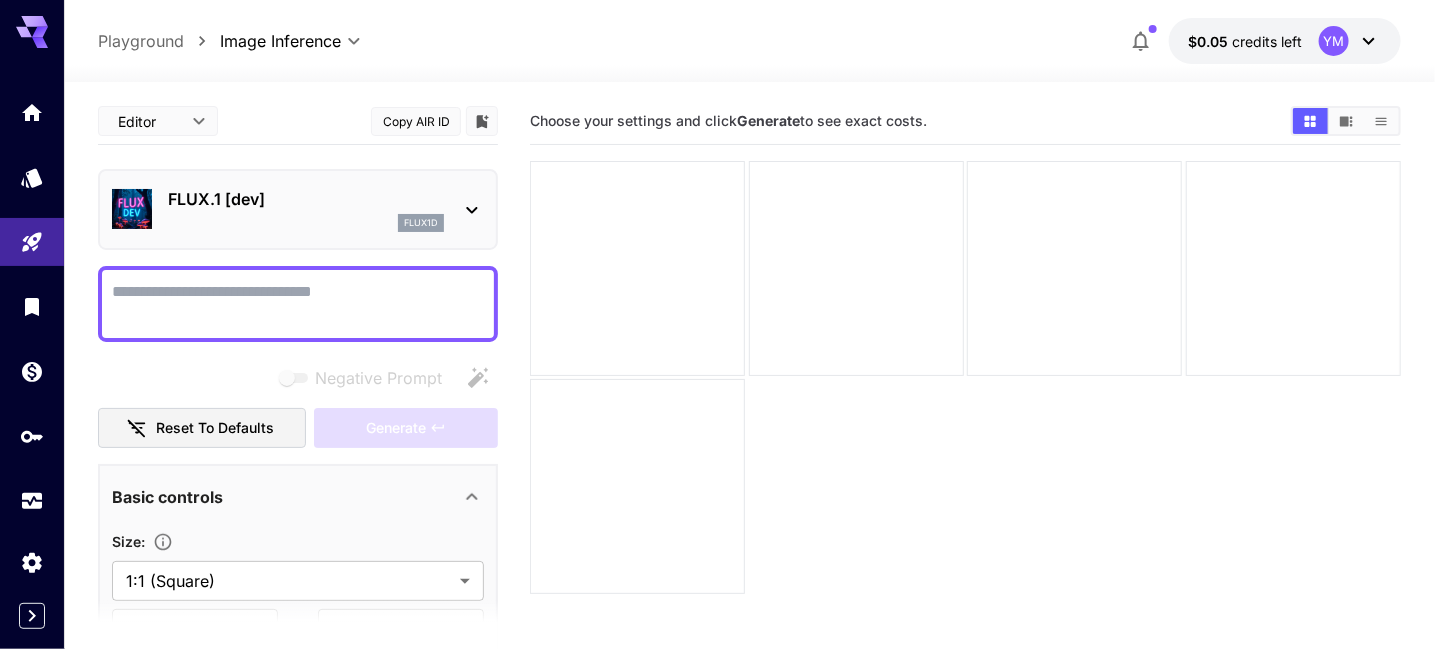 click 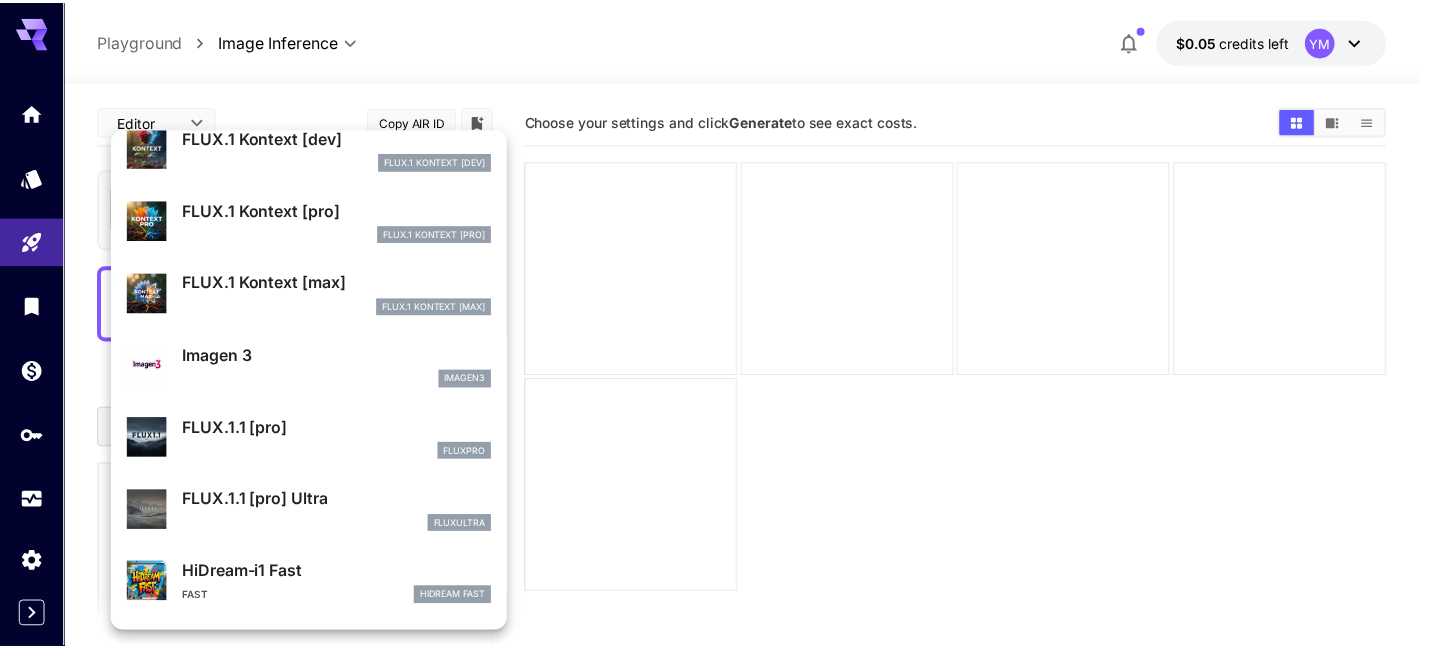 scroll, scrollTop: 806, scrollLeft: 0, axis: vertical 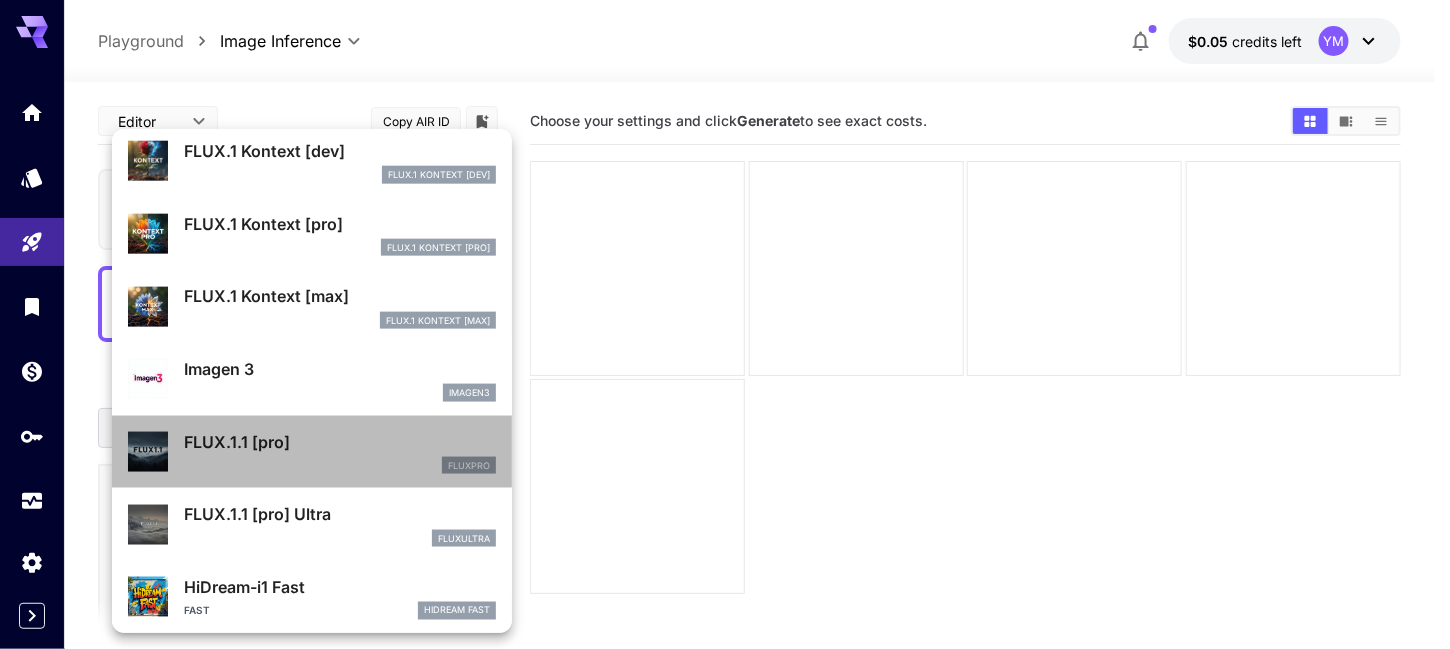 click on "FLUX.1.1 [pro]" at bounding box center (340, 442) 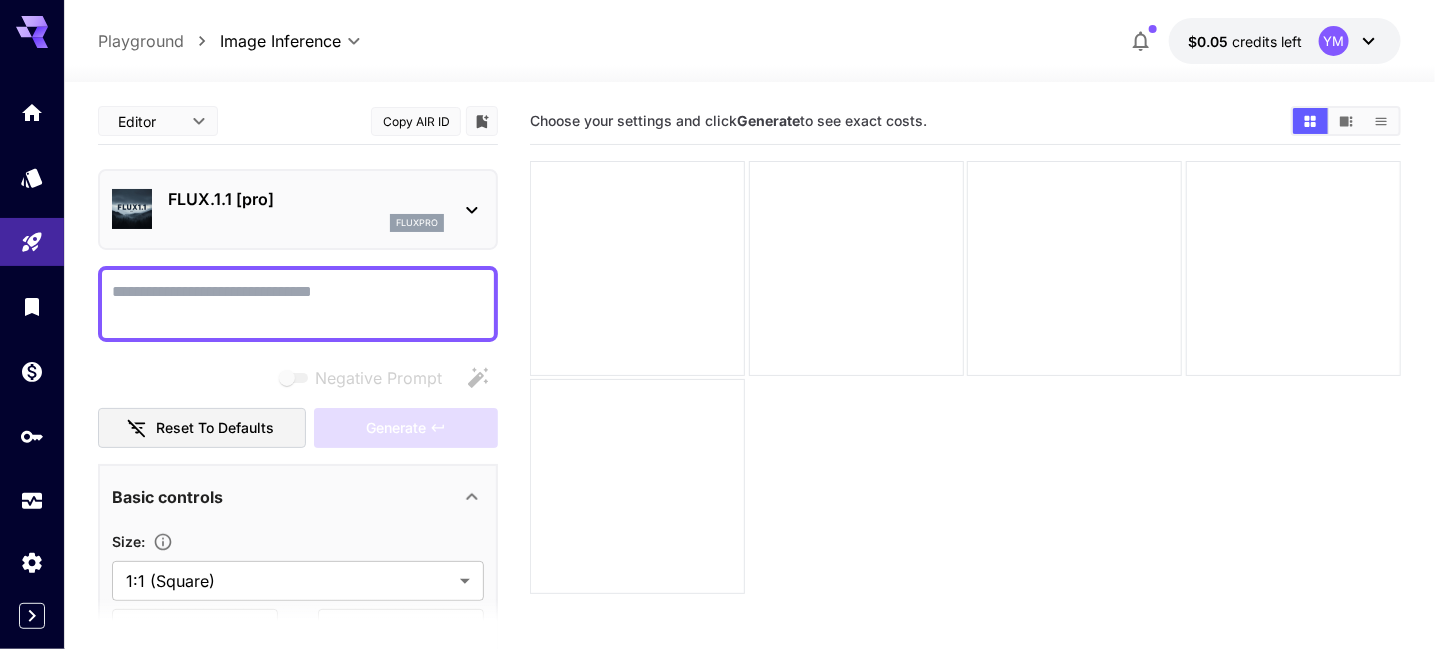 click on "Negative Prompt" at bounding box center (298, 304) 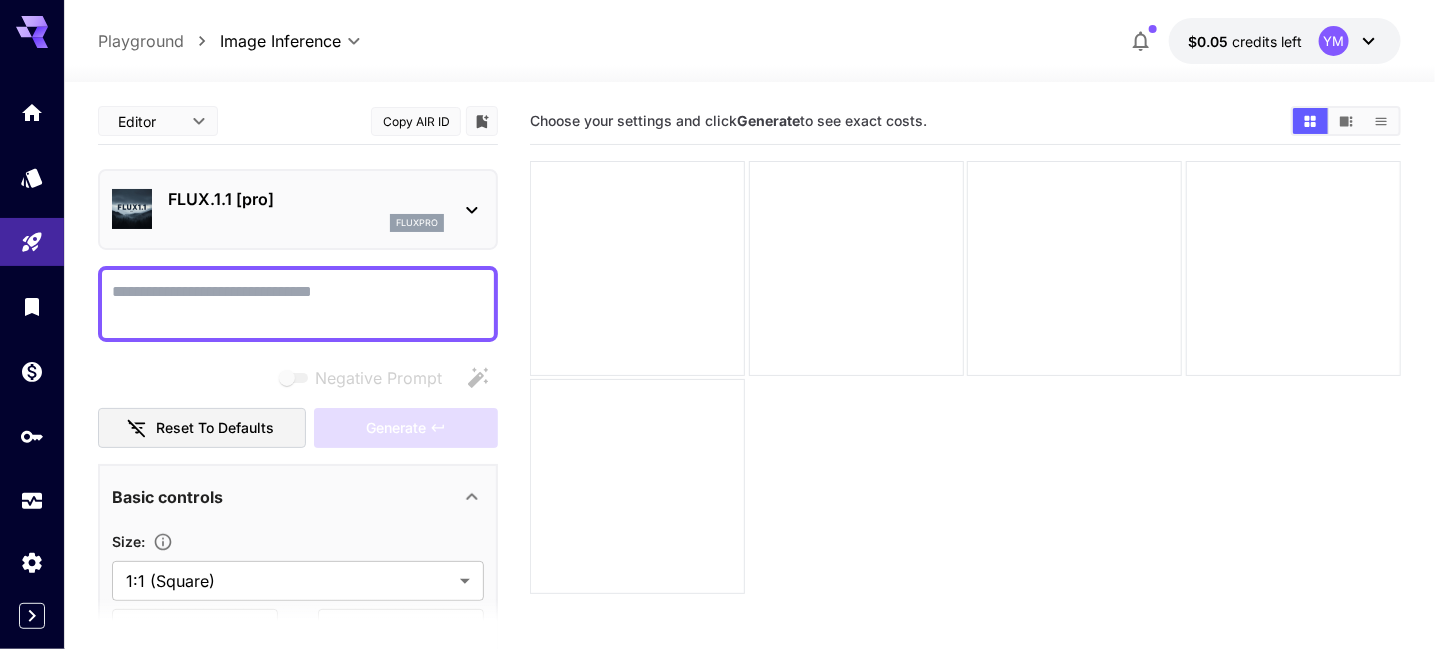 paste on "**********" 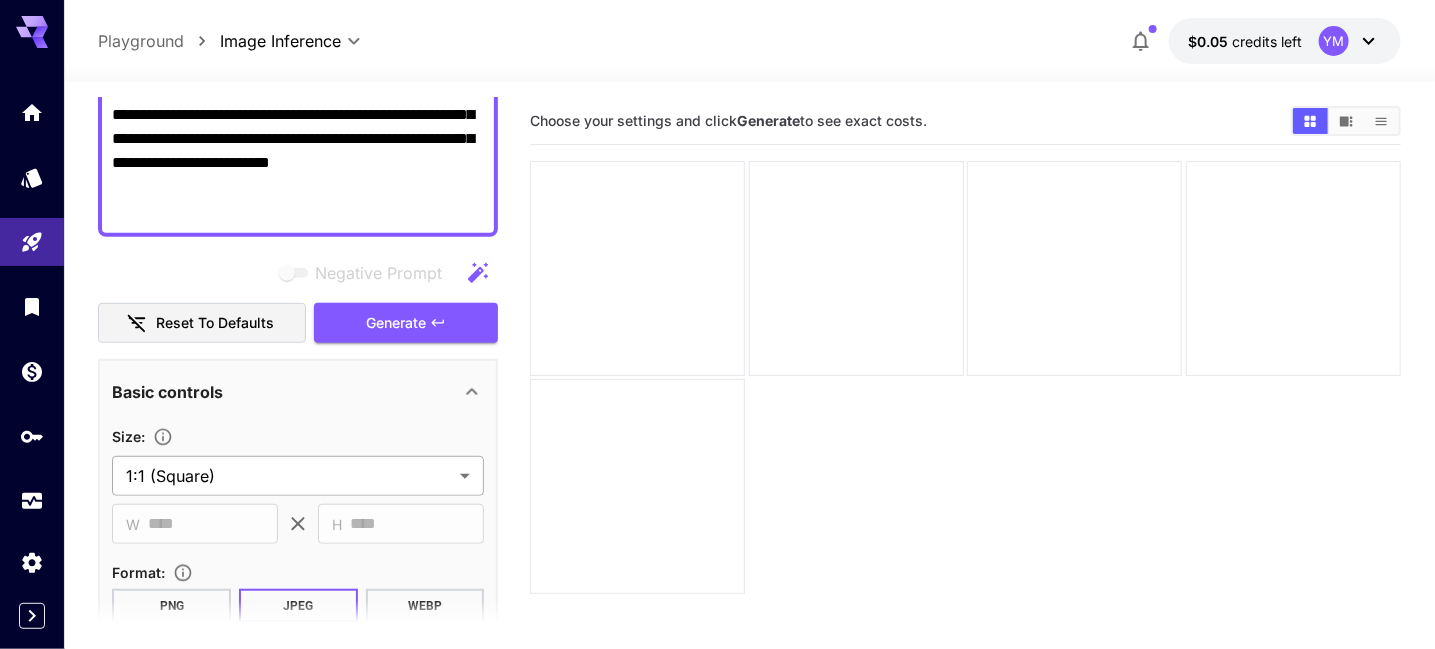 scroll, scrollTop: 400, scrollLeft: 0, axis: vertical 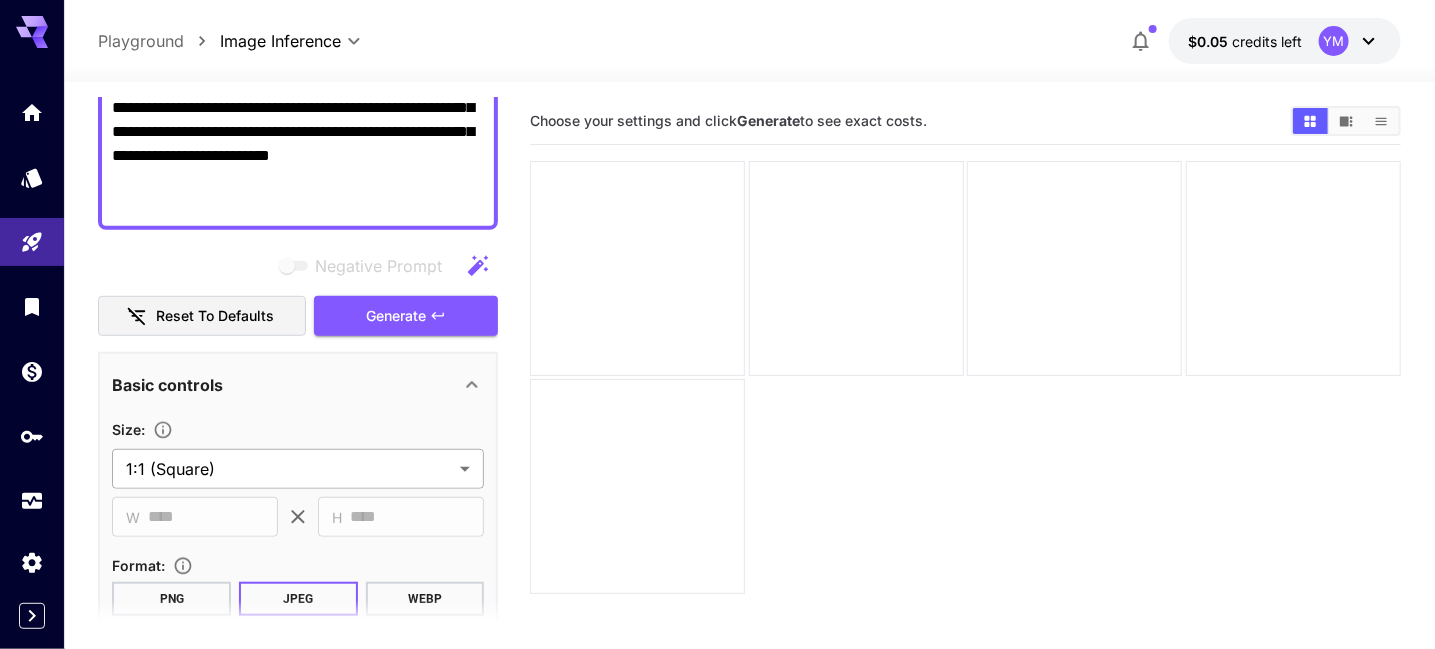 type on "**********" 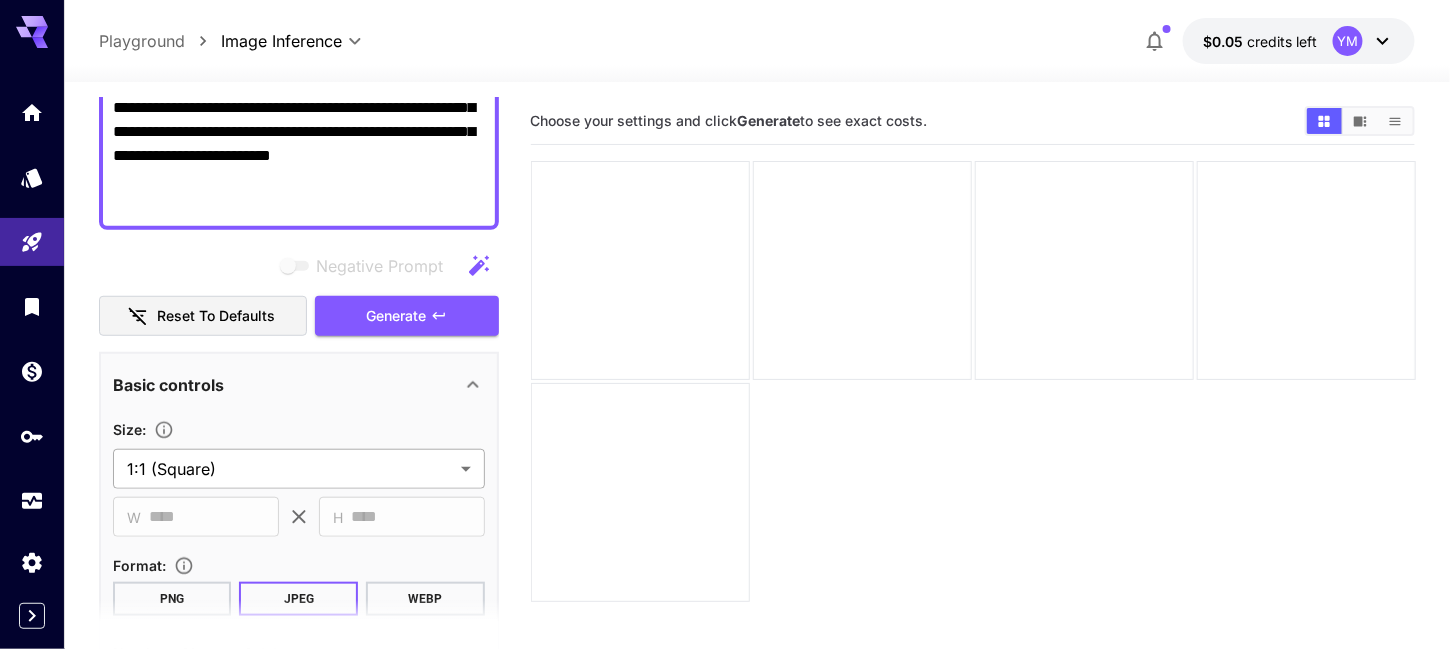 click on "**********" at bounding box center [725, 403] 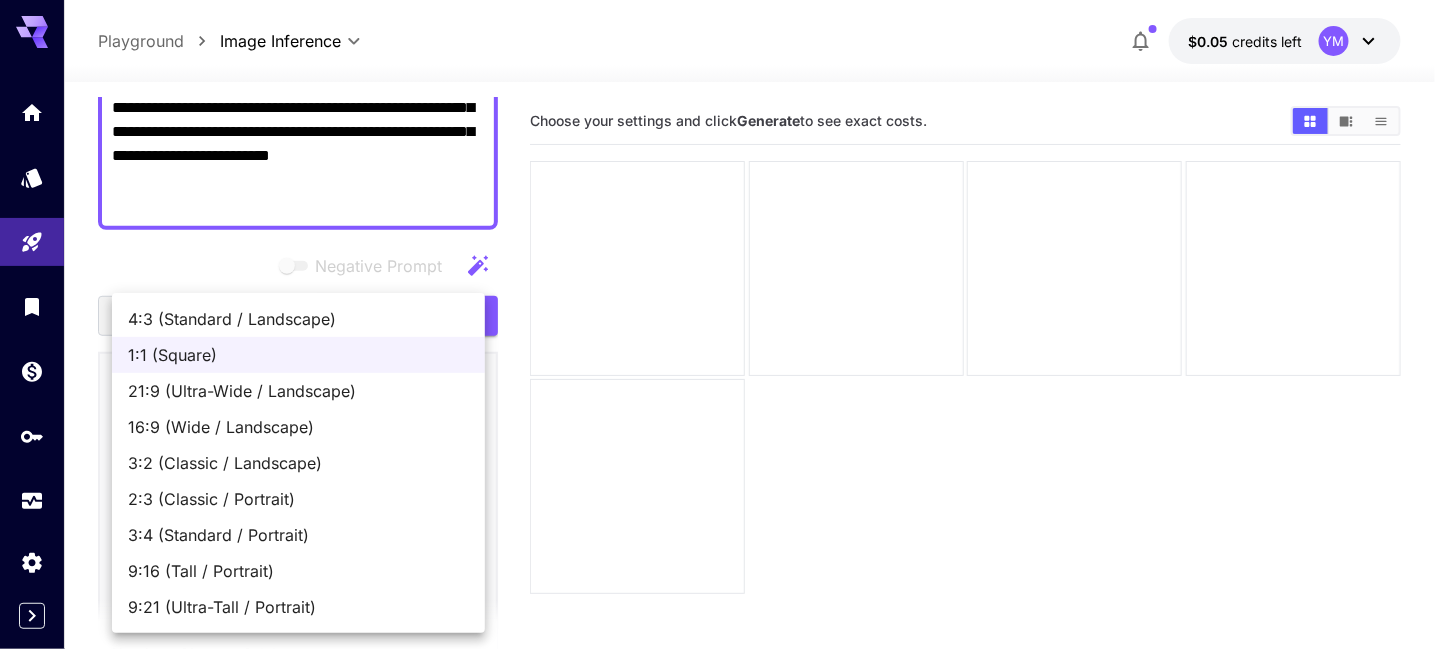 click on "4:3 (Standard / Landscape)" at bounding box center [298, 319] 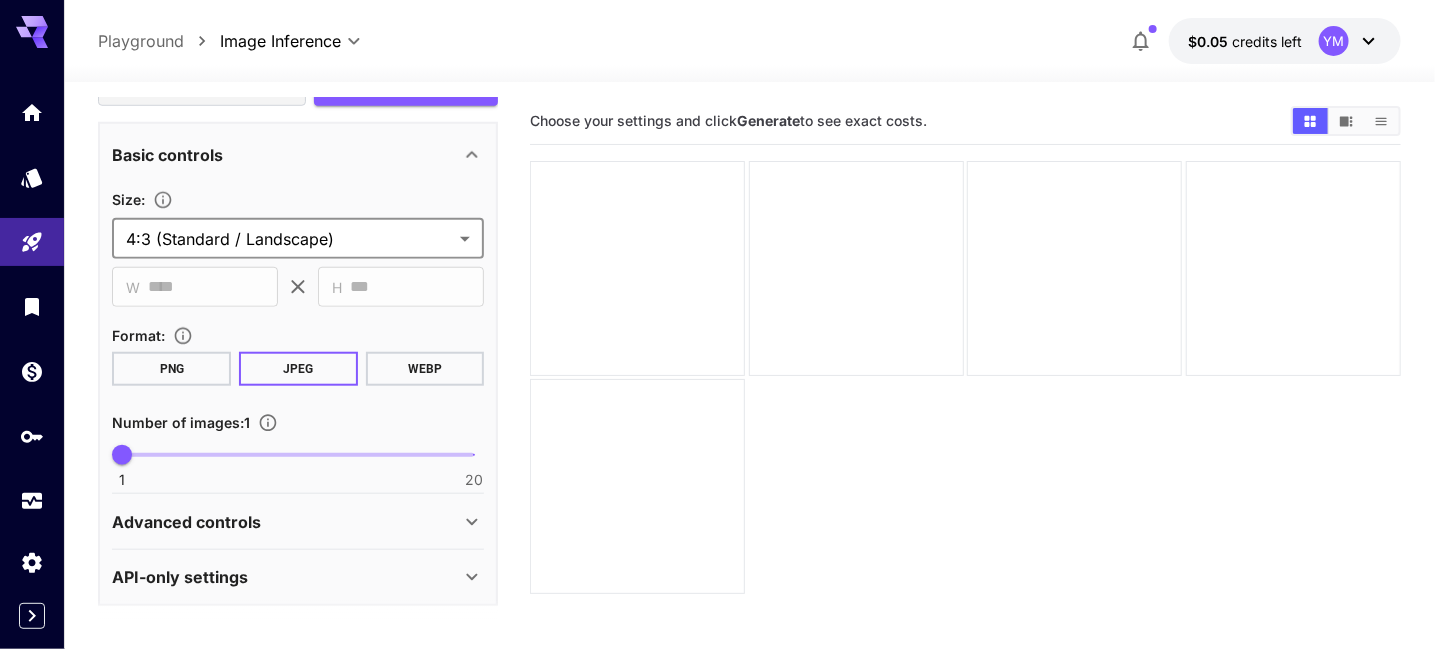 scroll, scrollTop: 631, scrollLeft: 0, axis: vertical 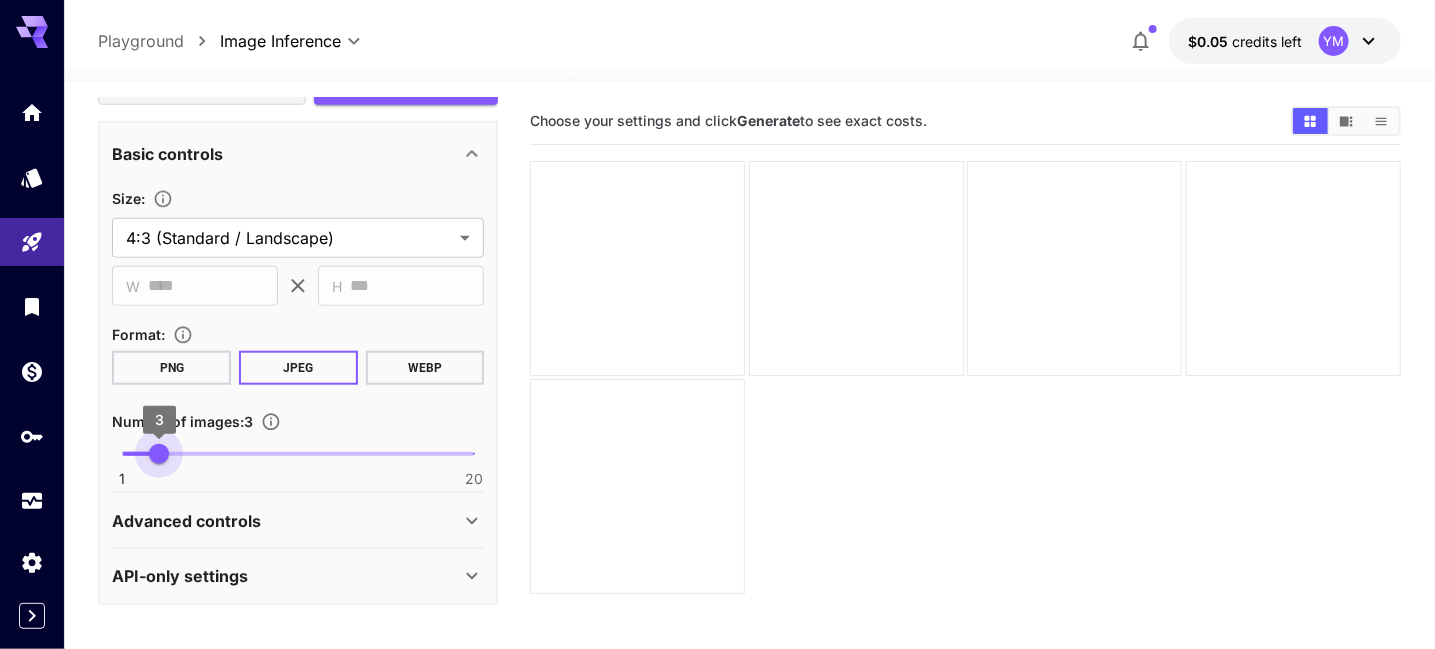 type on "*" 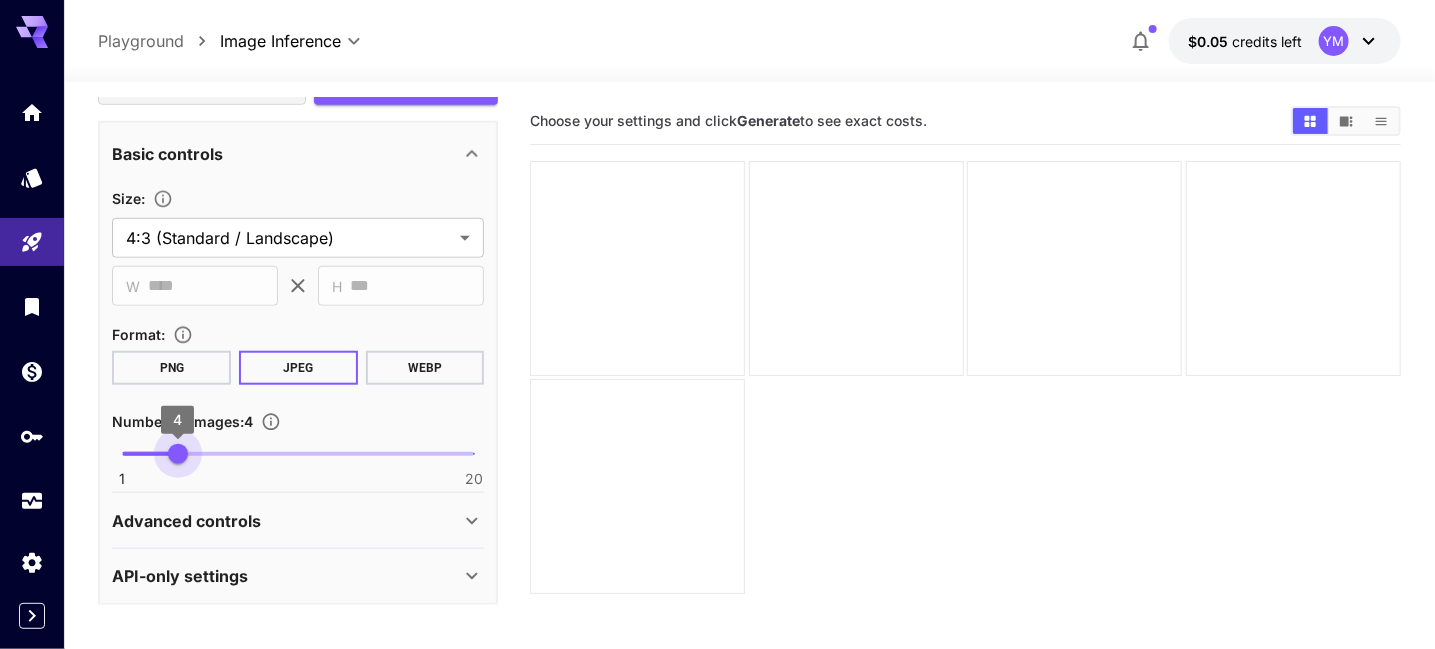drag, startPoint x: 129, startPoint y: 455, endPoint x: 169, endPoint y: 451, distance: 40.1995 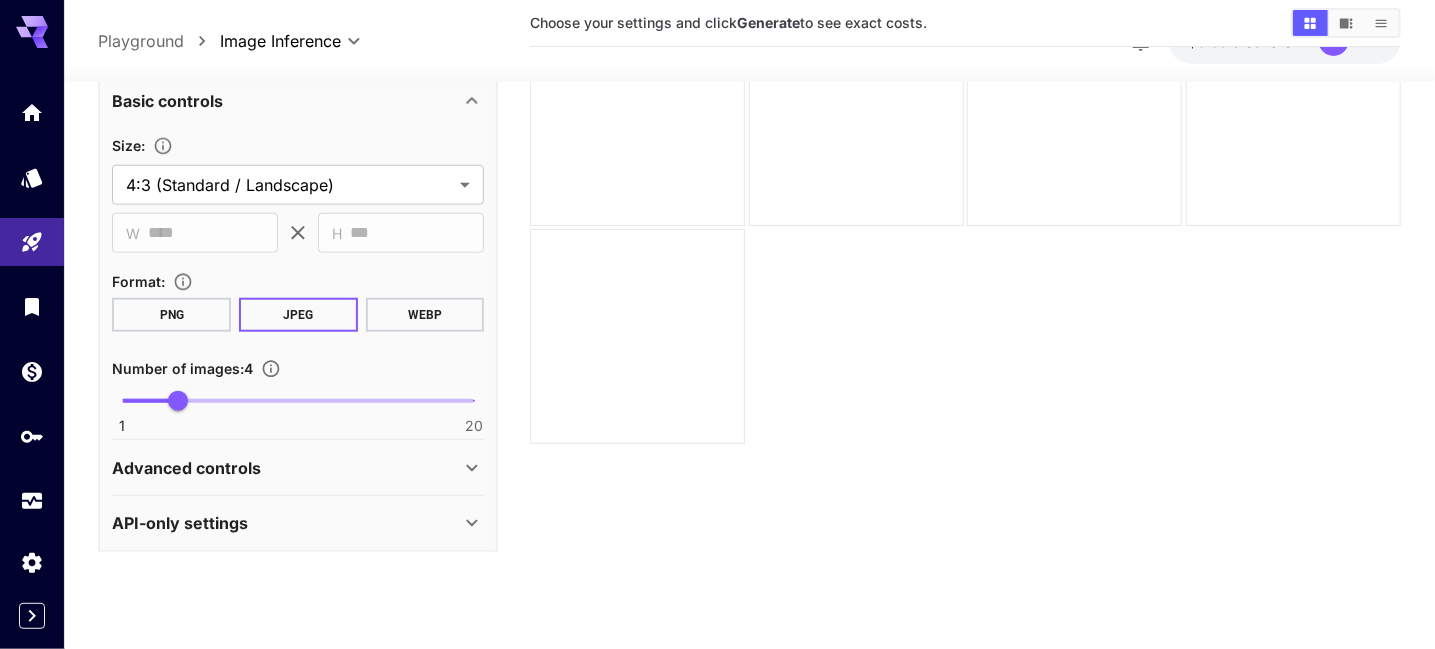 scroll, scrollTop: 157, scrollLeft: 0, axis: vertical 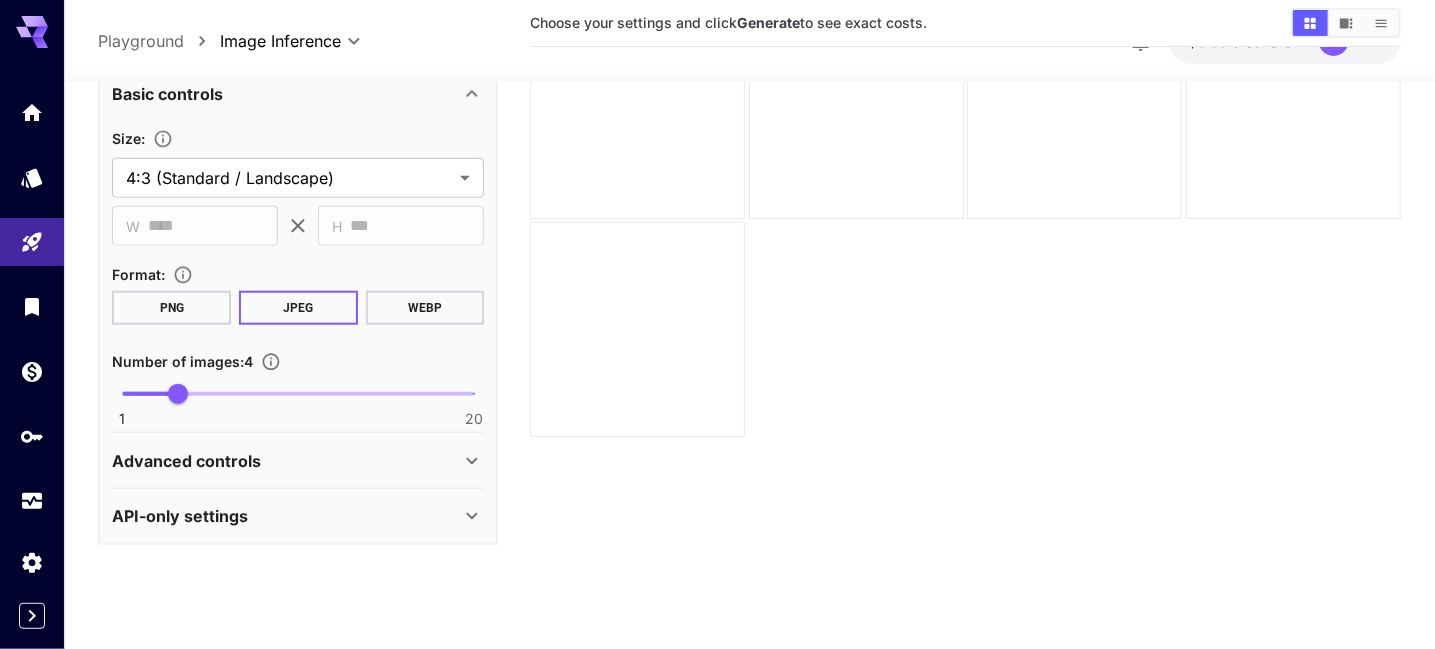 click 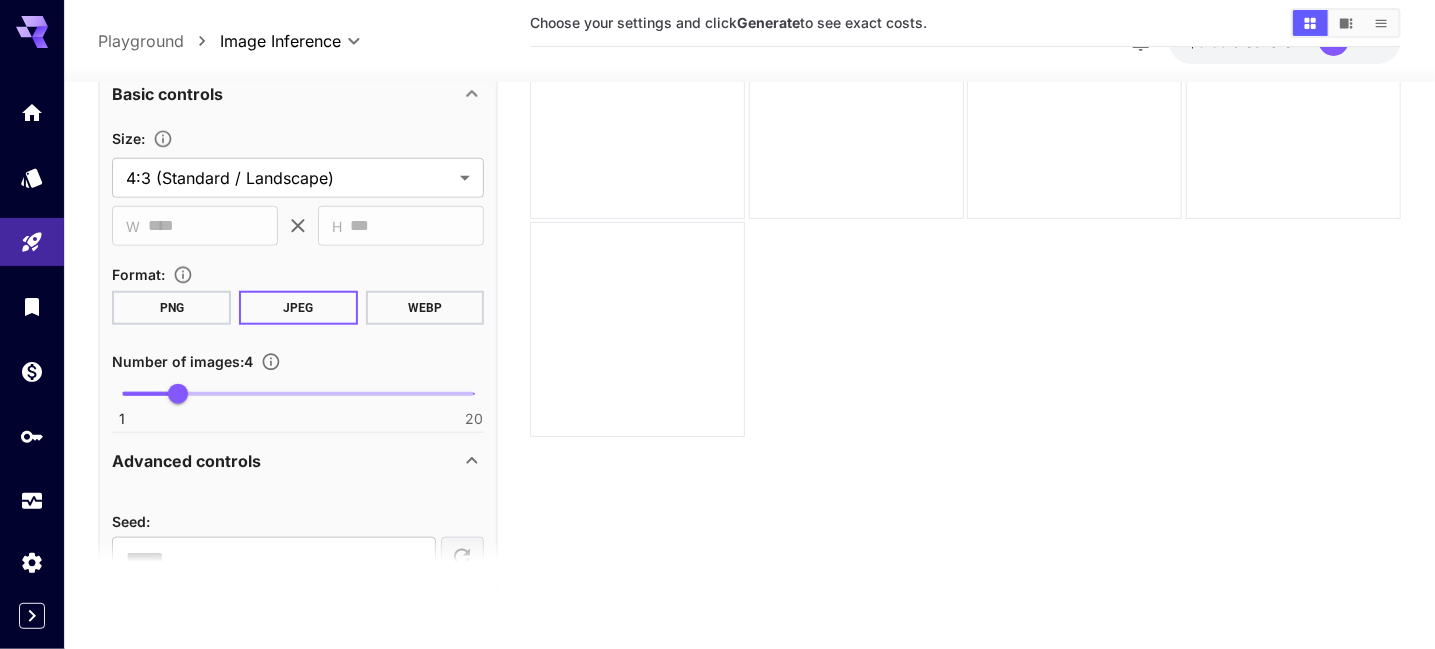 click 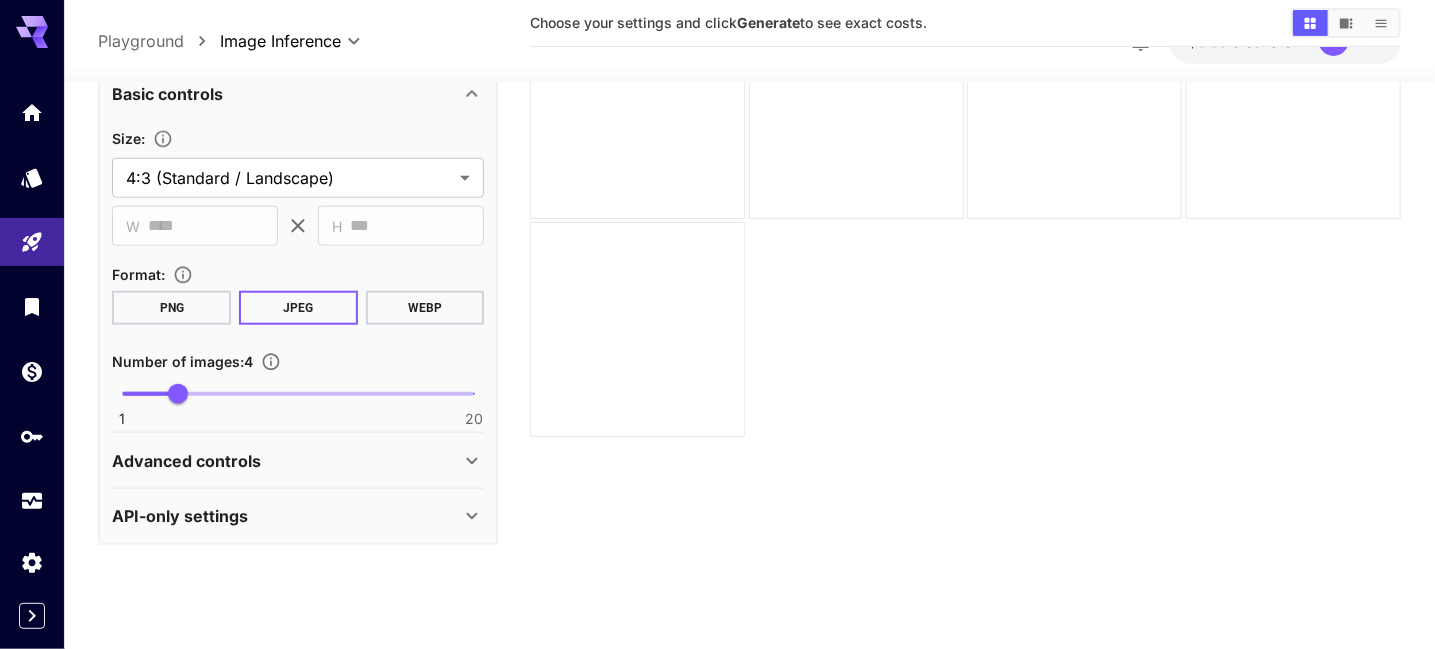 click 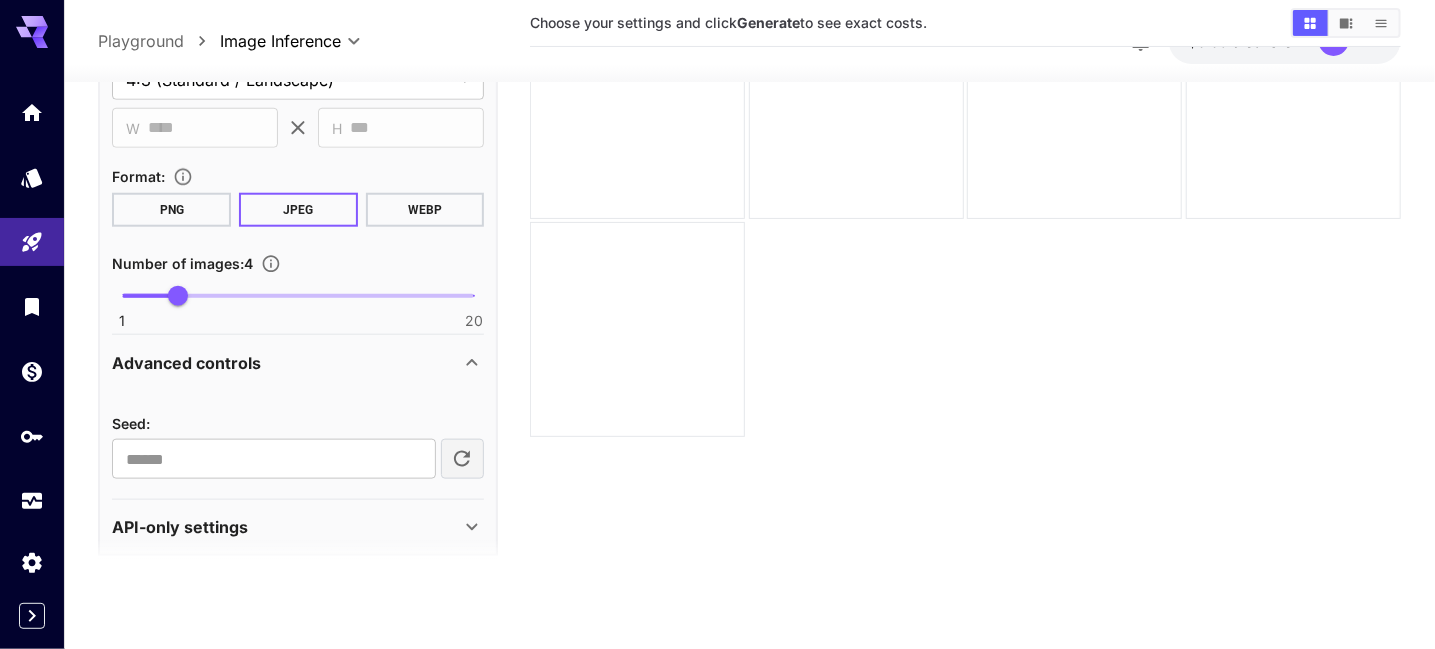 scroll, scrollTop: 732, scrollLeft: 0, axis: vertical 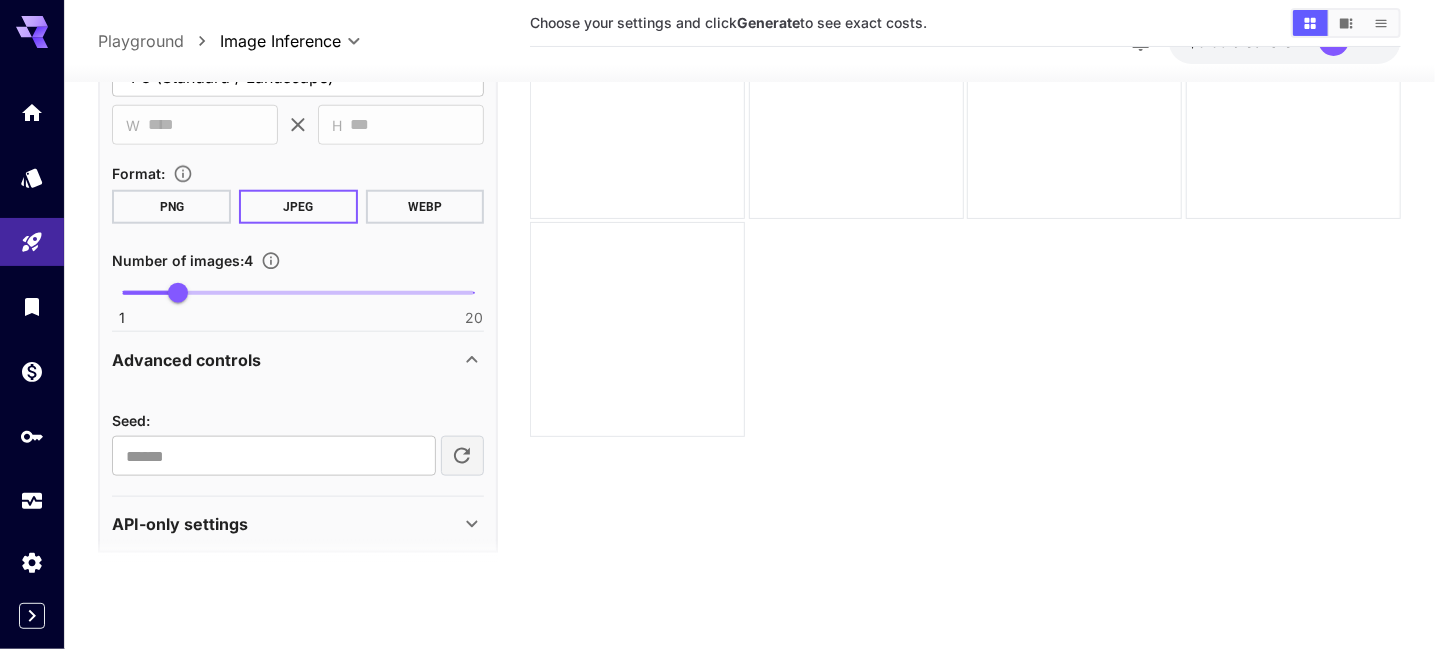 click 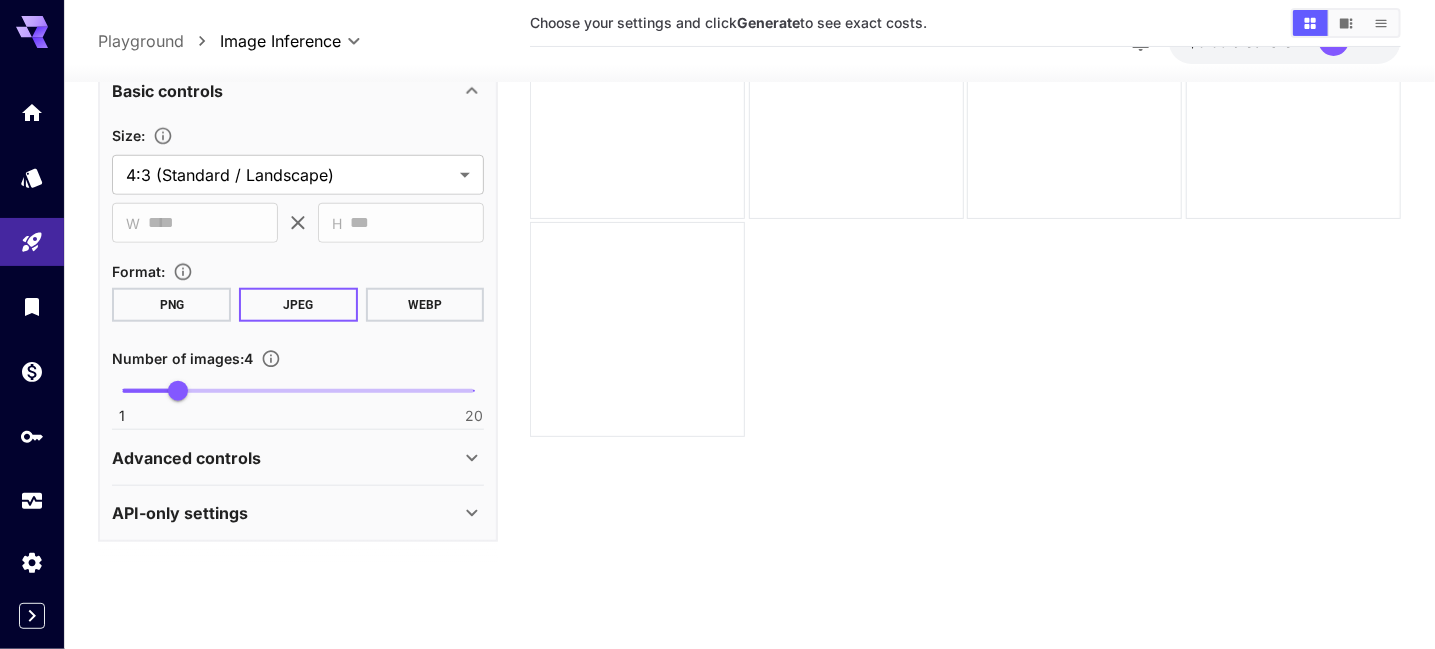 scroll, scrollTop: 631, scrollLeft: 0, axis: vertical 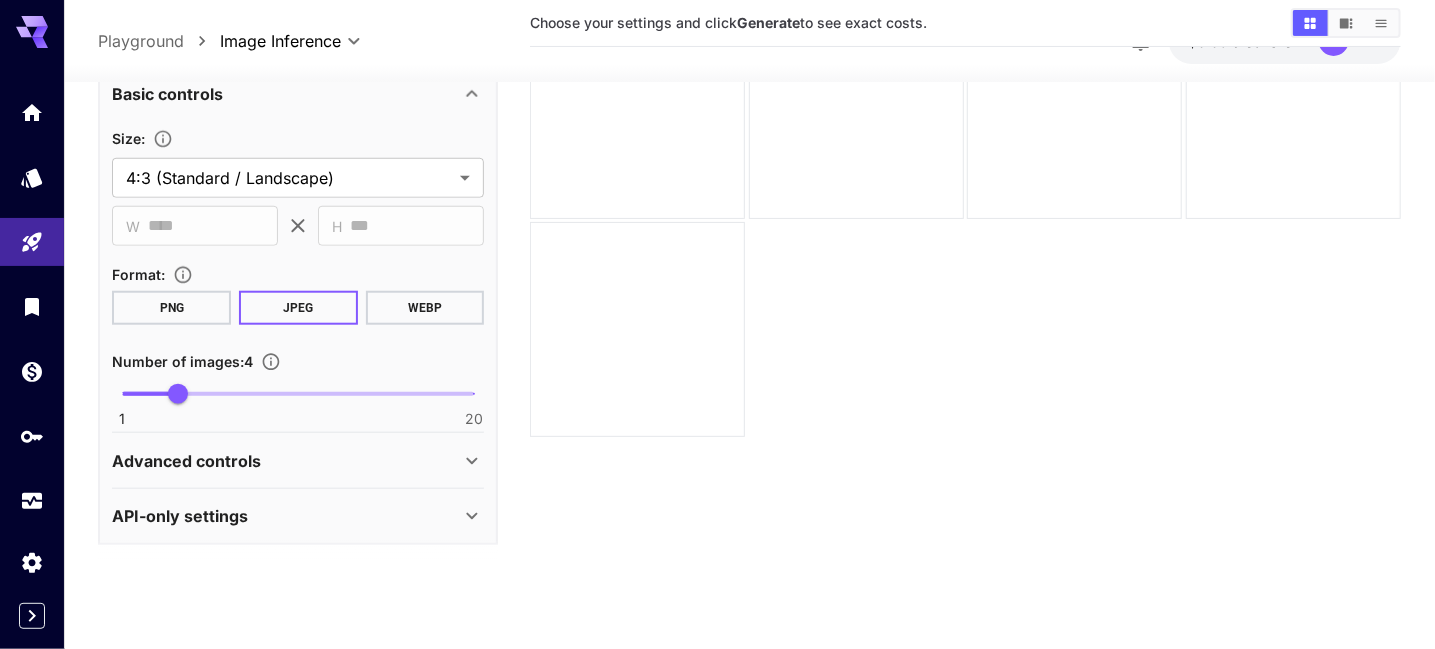 click on "API-only settings" at bounding box center [286, 516] 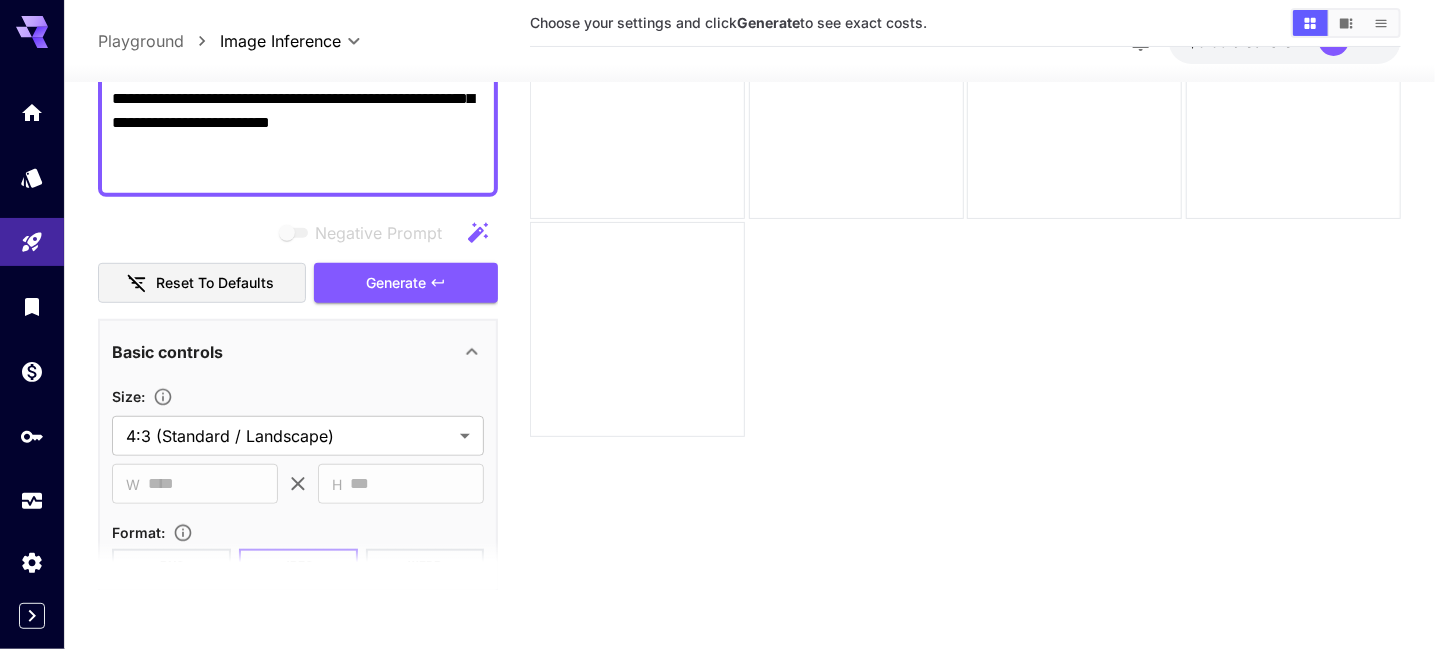 scroll, scrollTop: 371, scrollLeft: 0, axis: vertical 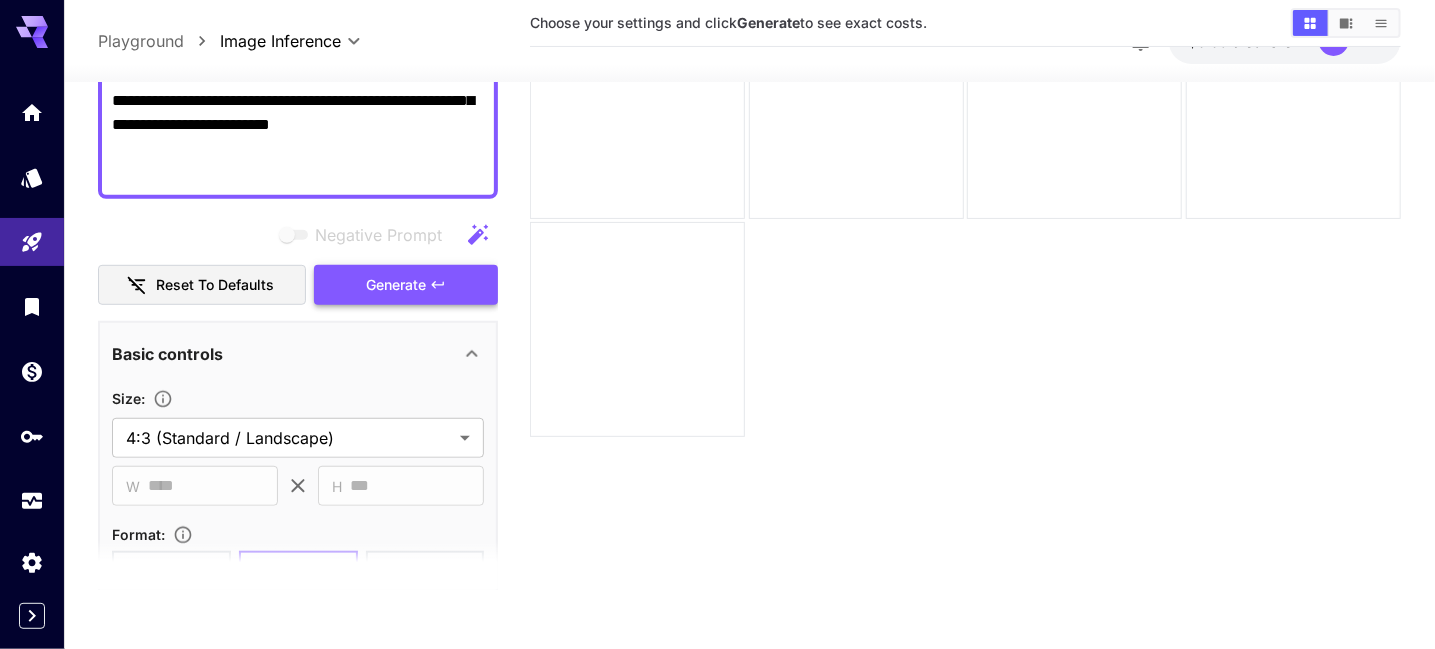 click on "Generate" at bounding box center [406, 285] 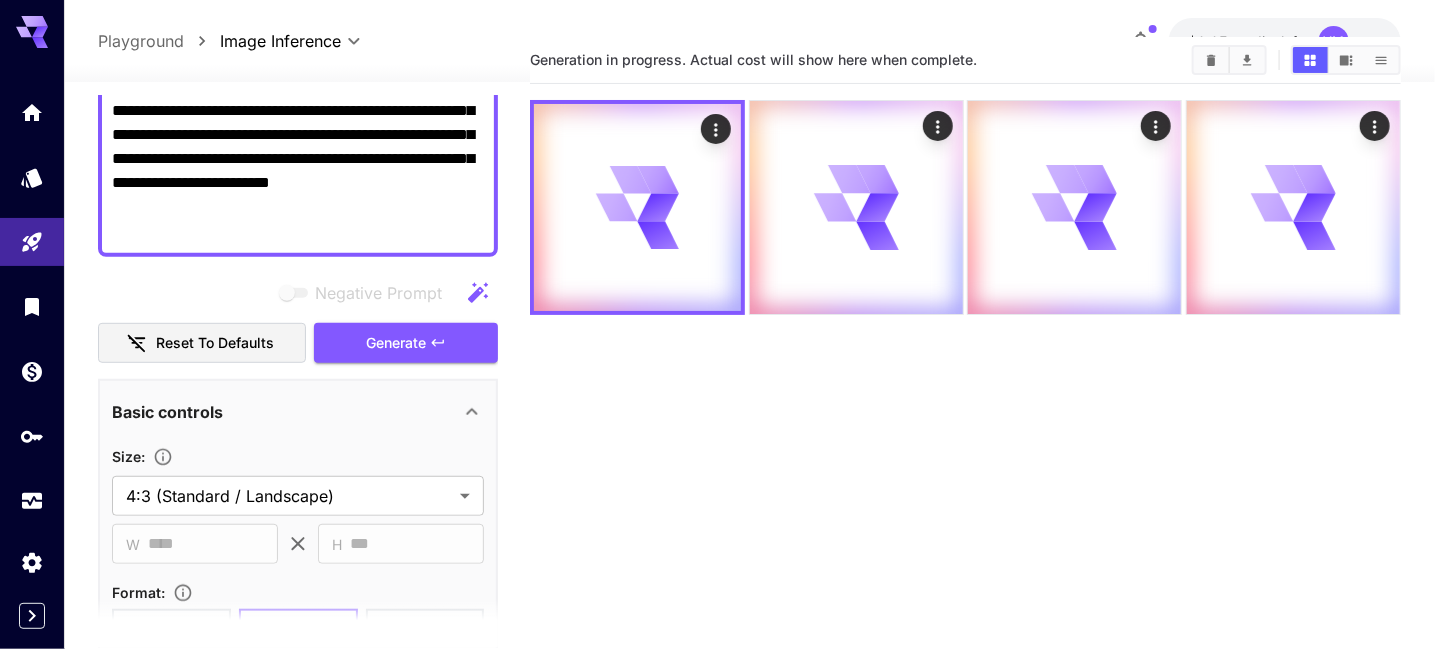 scroll, scrollTop: 58, scrollLeft: 0, axis: vertical 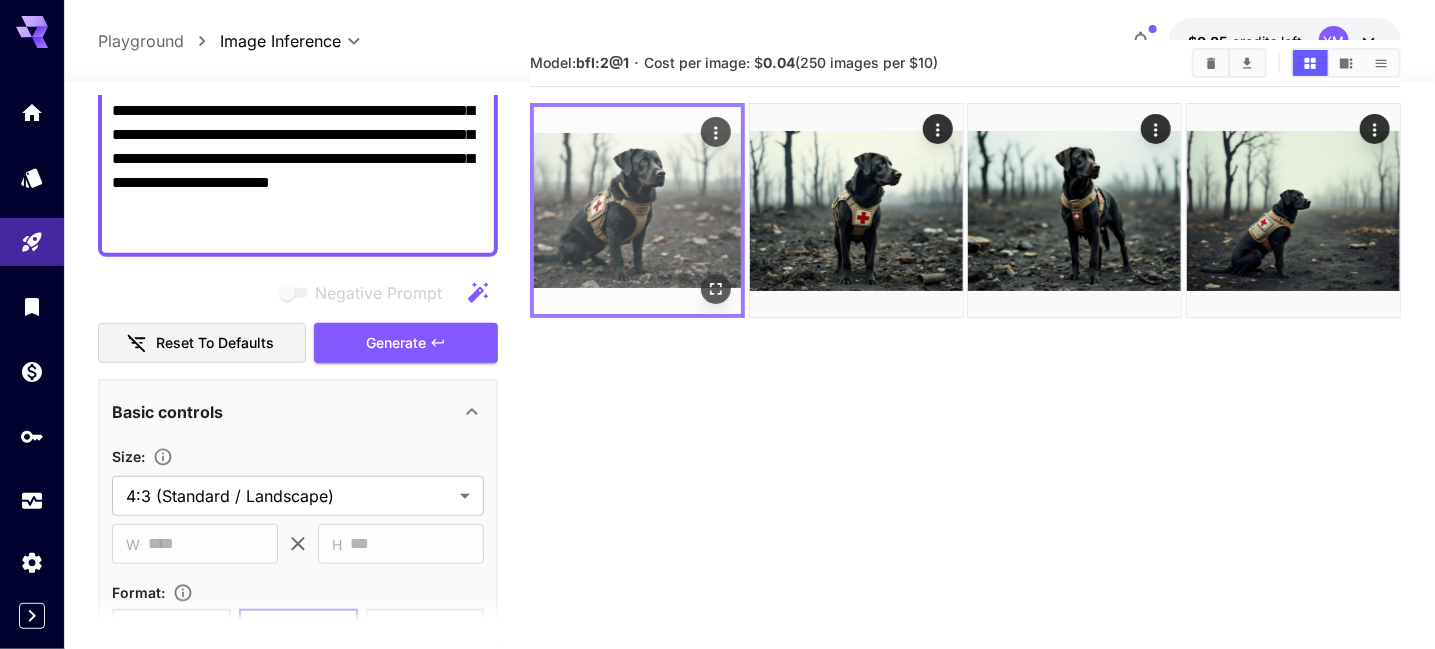 click at bounding box center [637, 210] 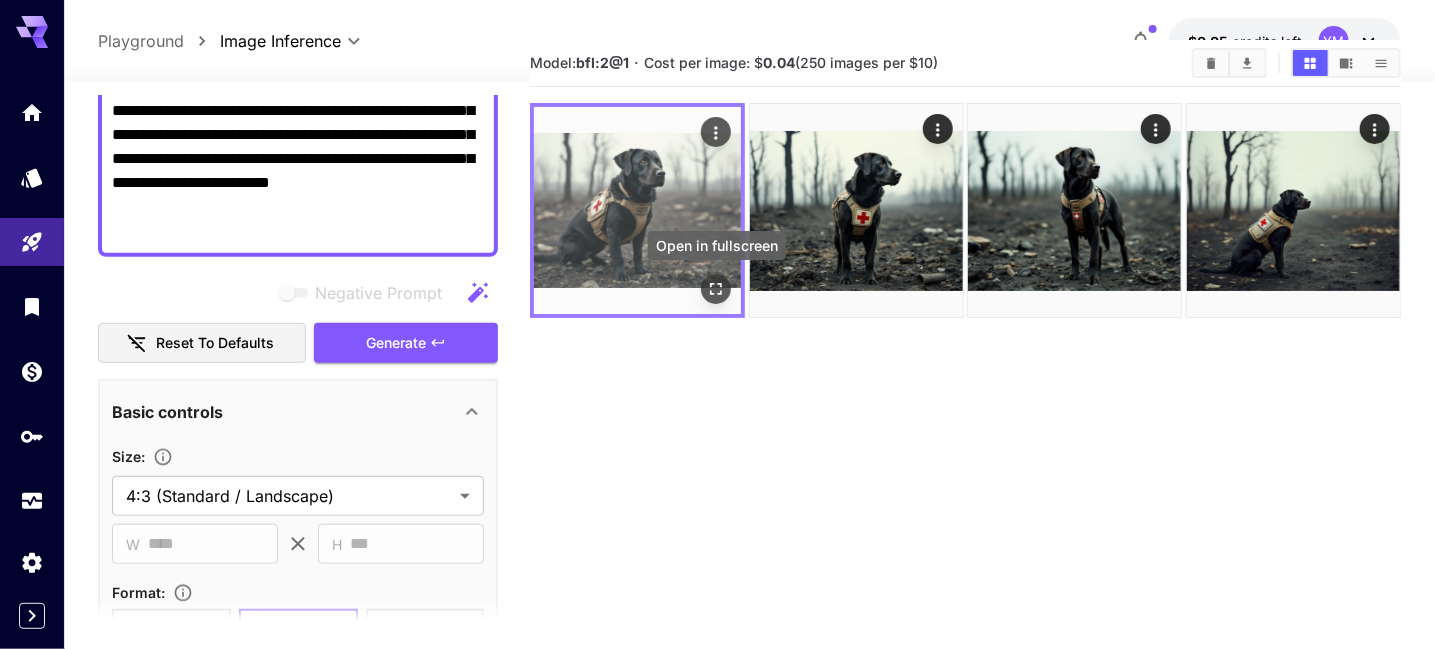 click 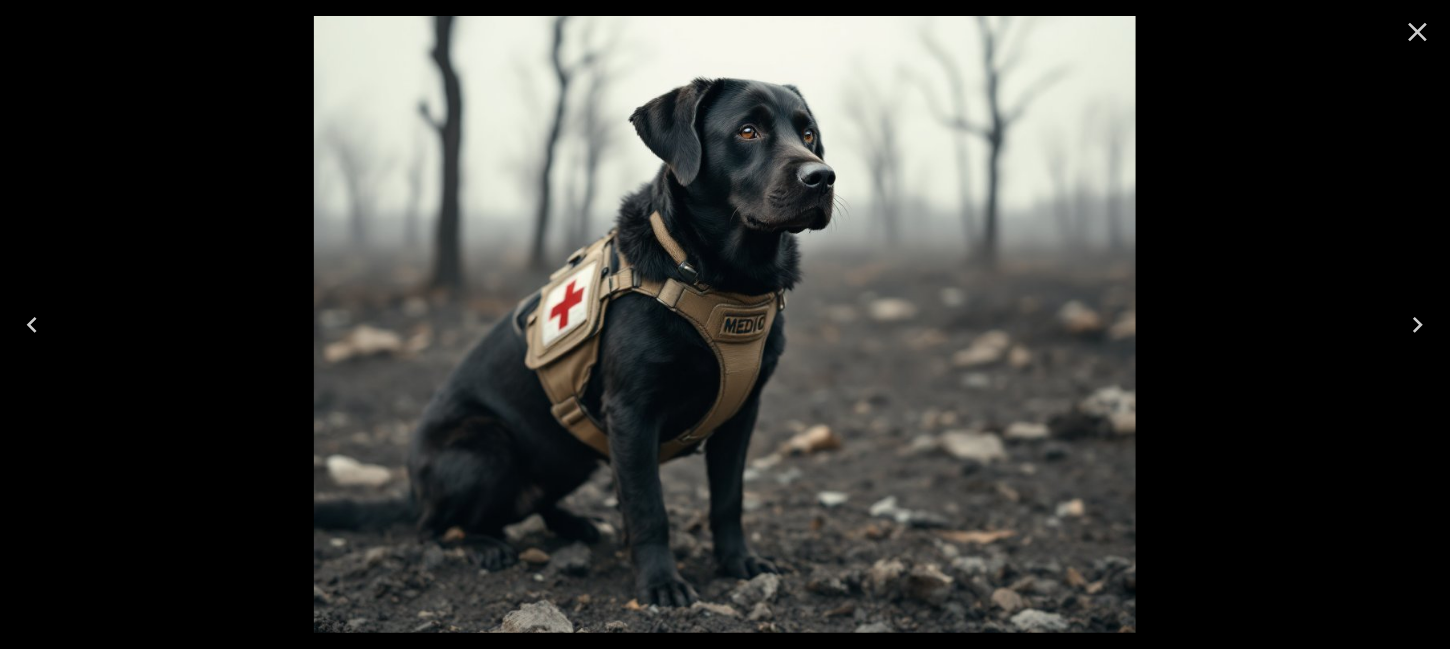 click 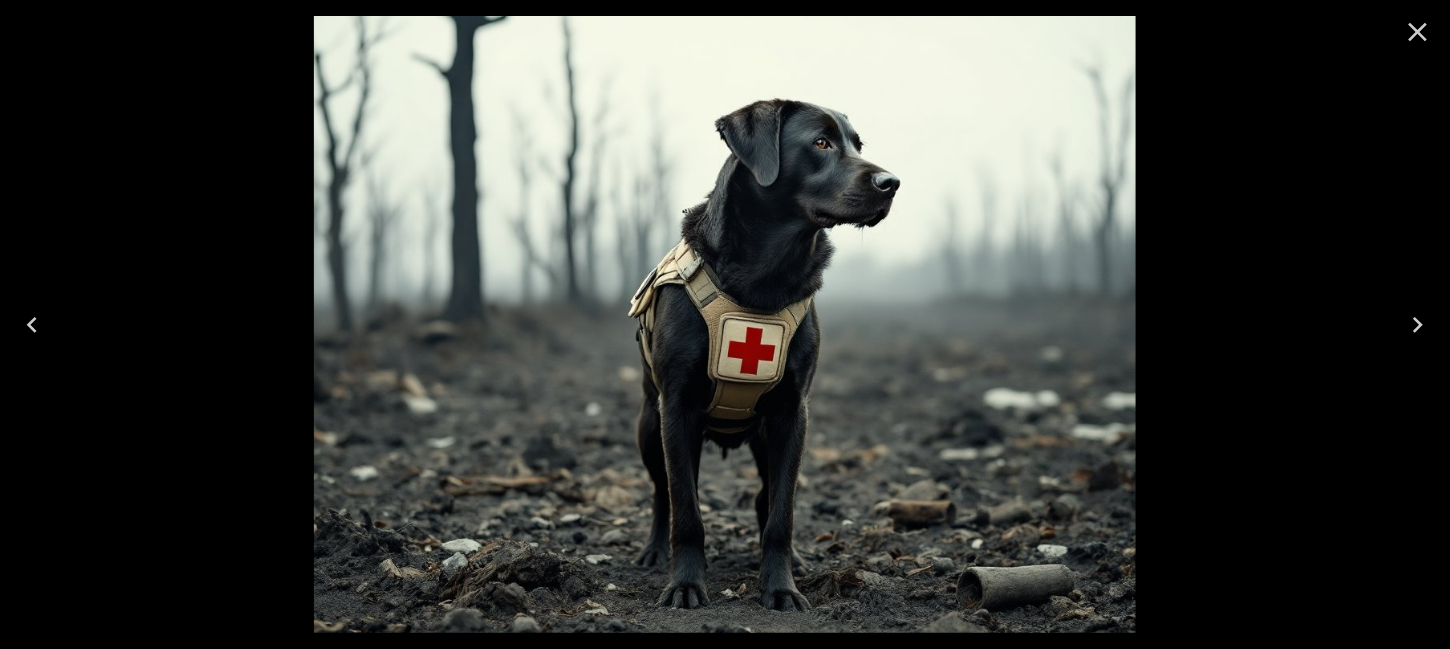 click 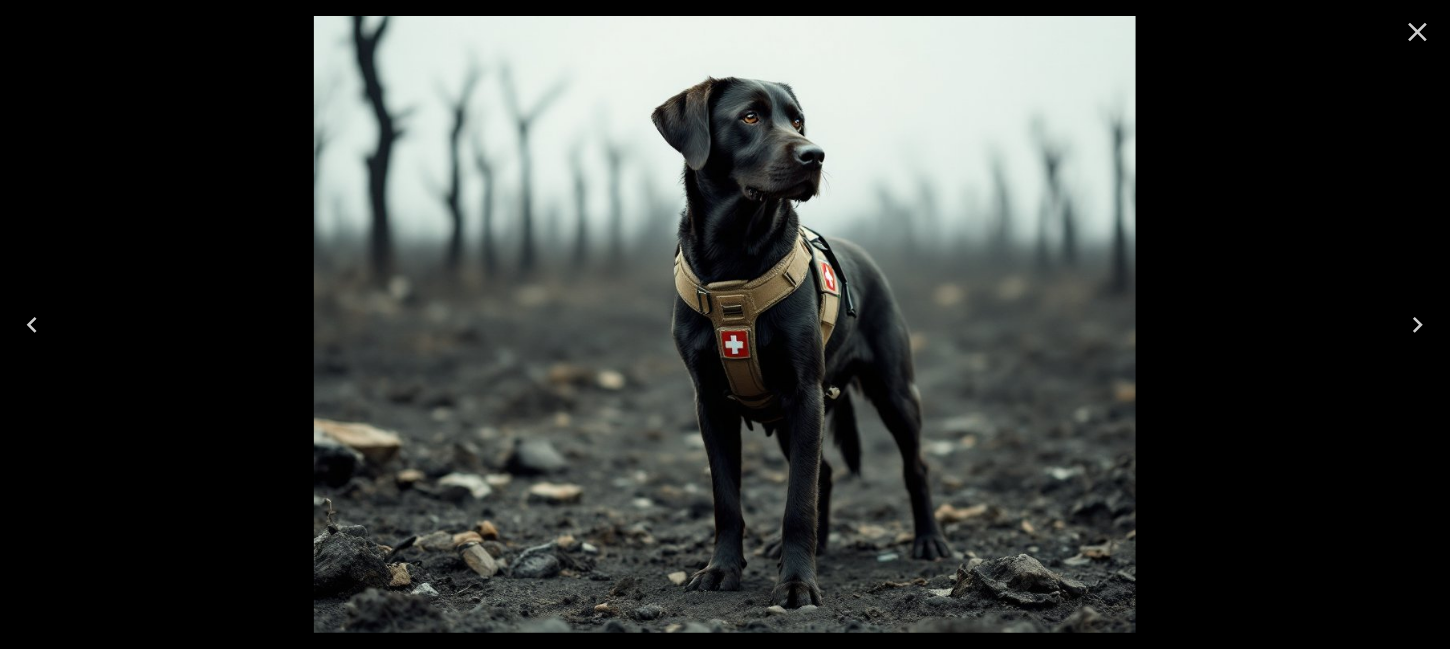 click 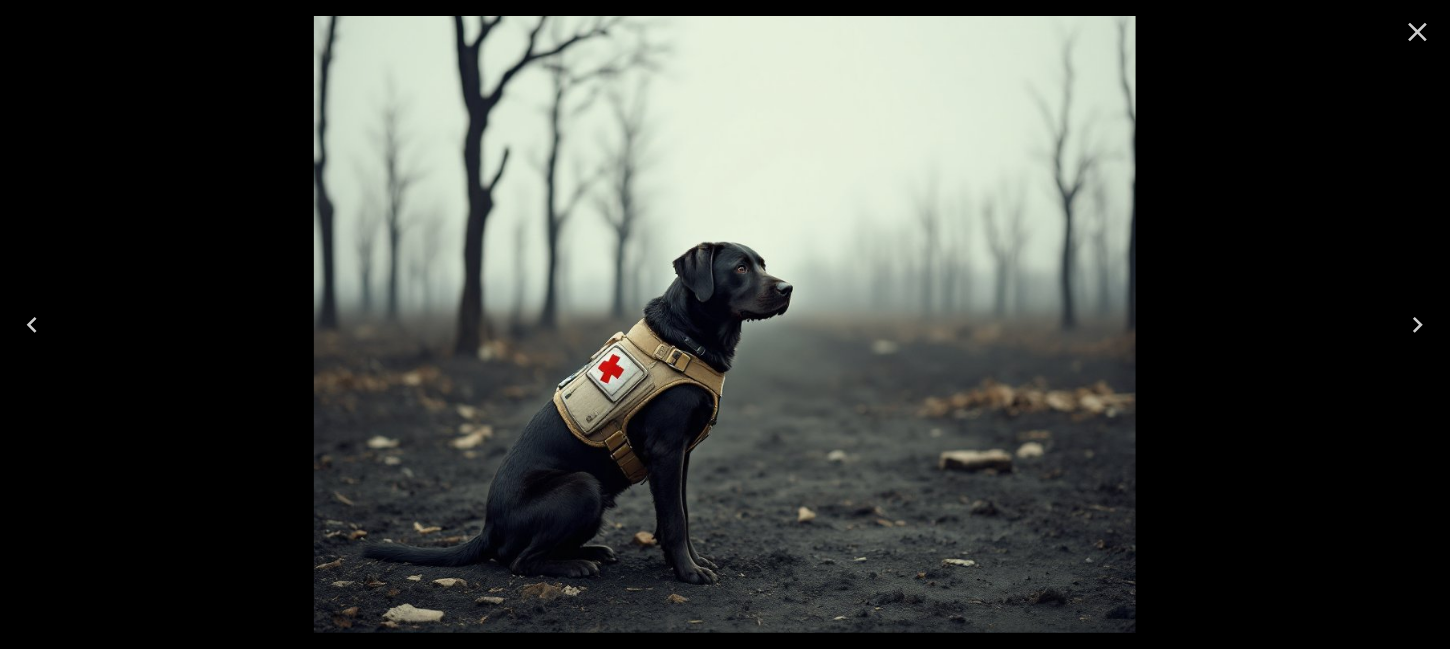 click 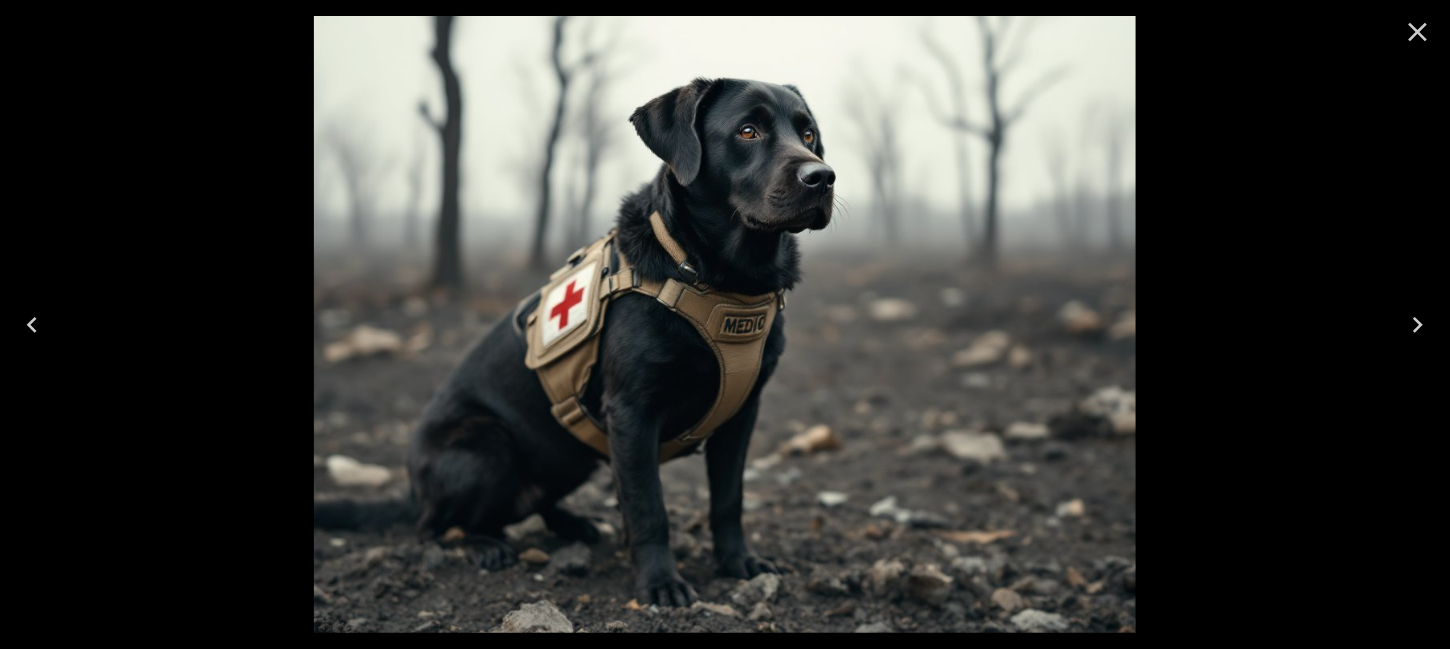 click 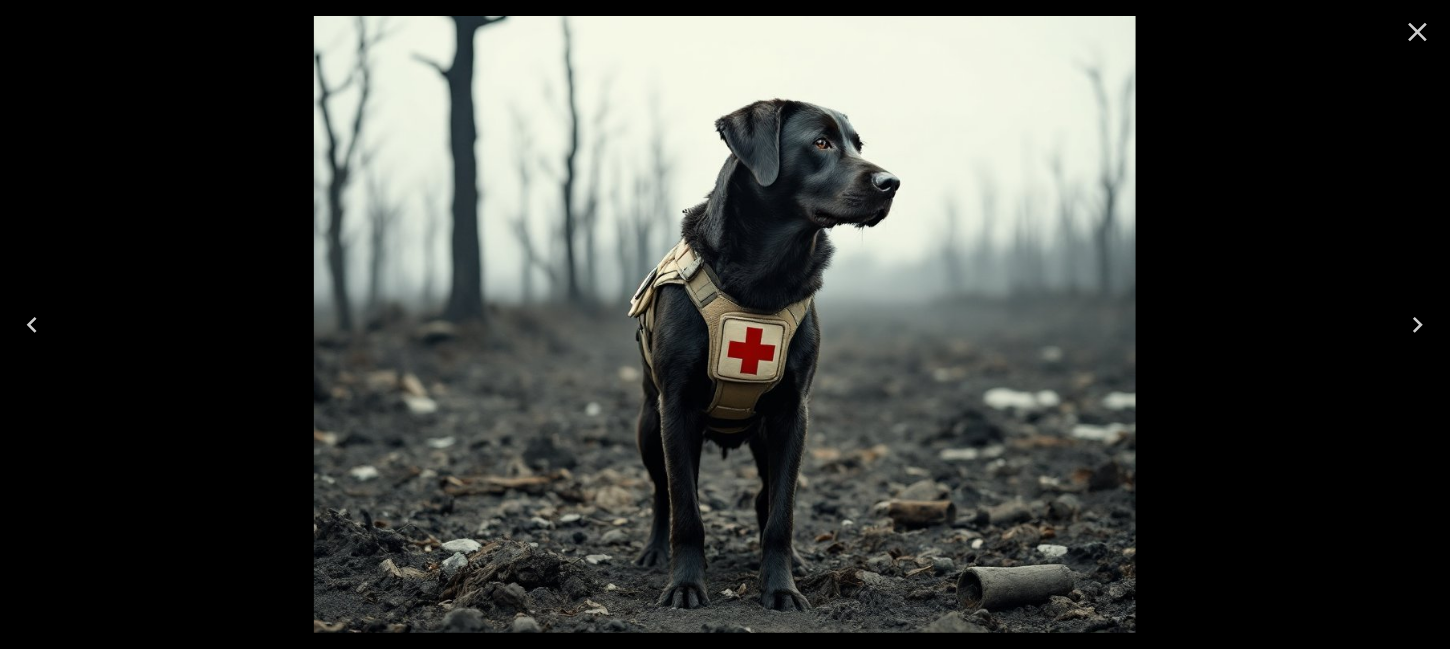 click 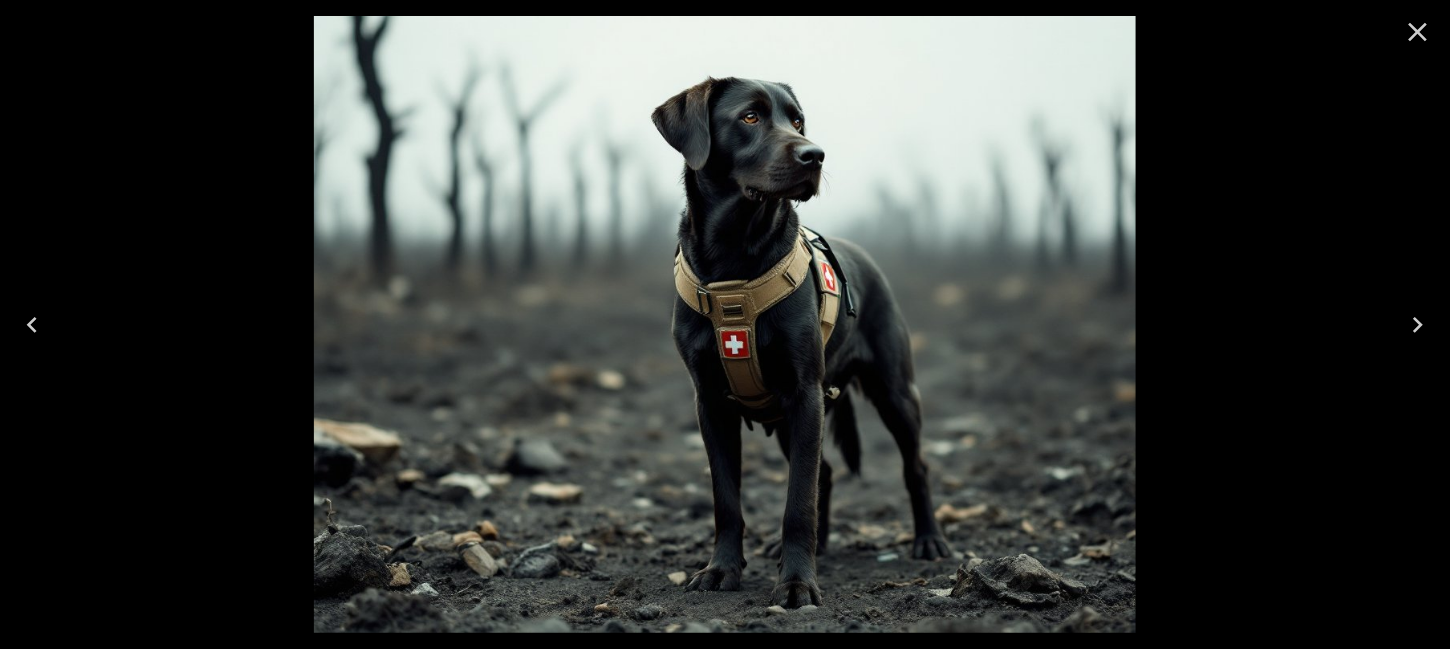 click 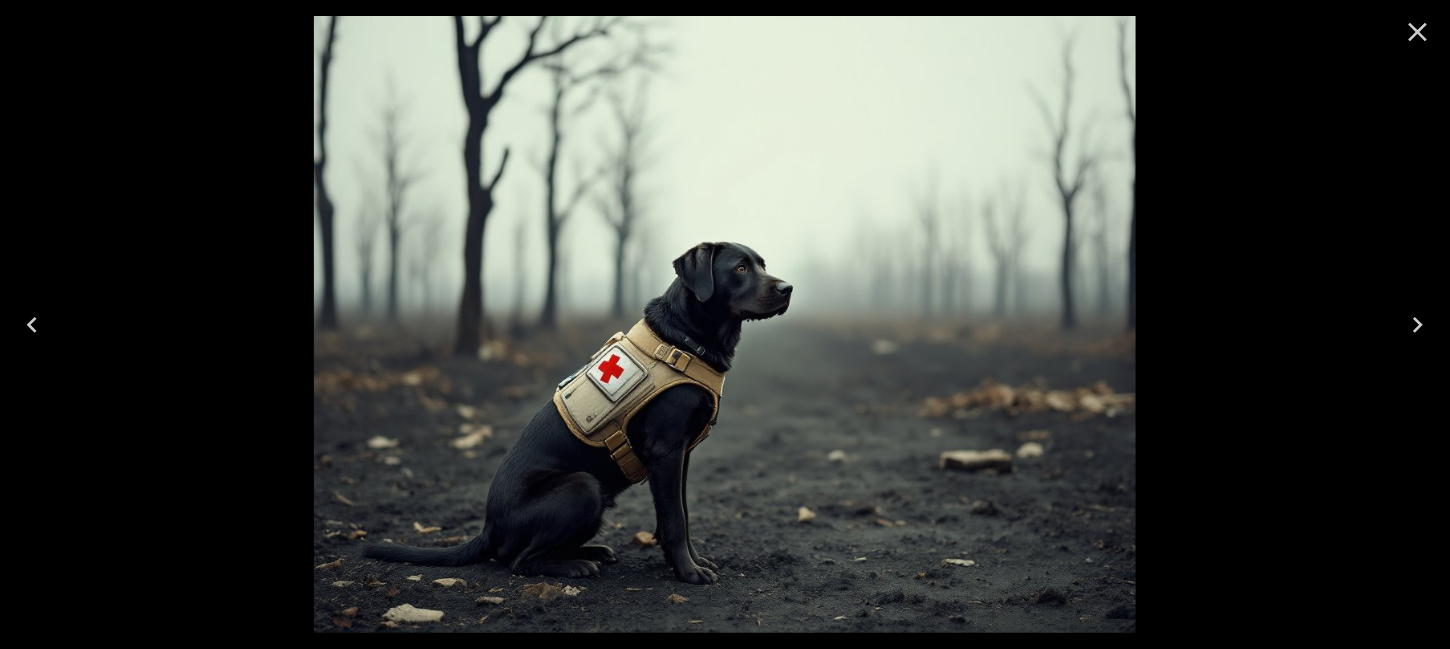 click 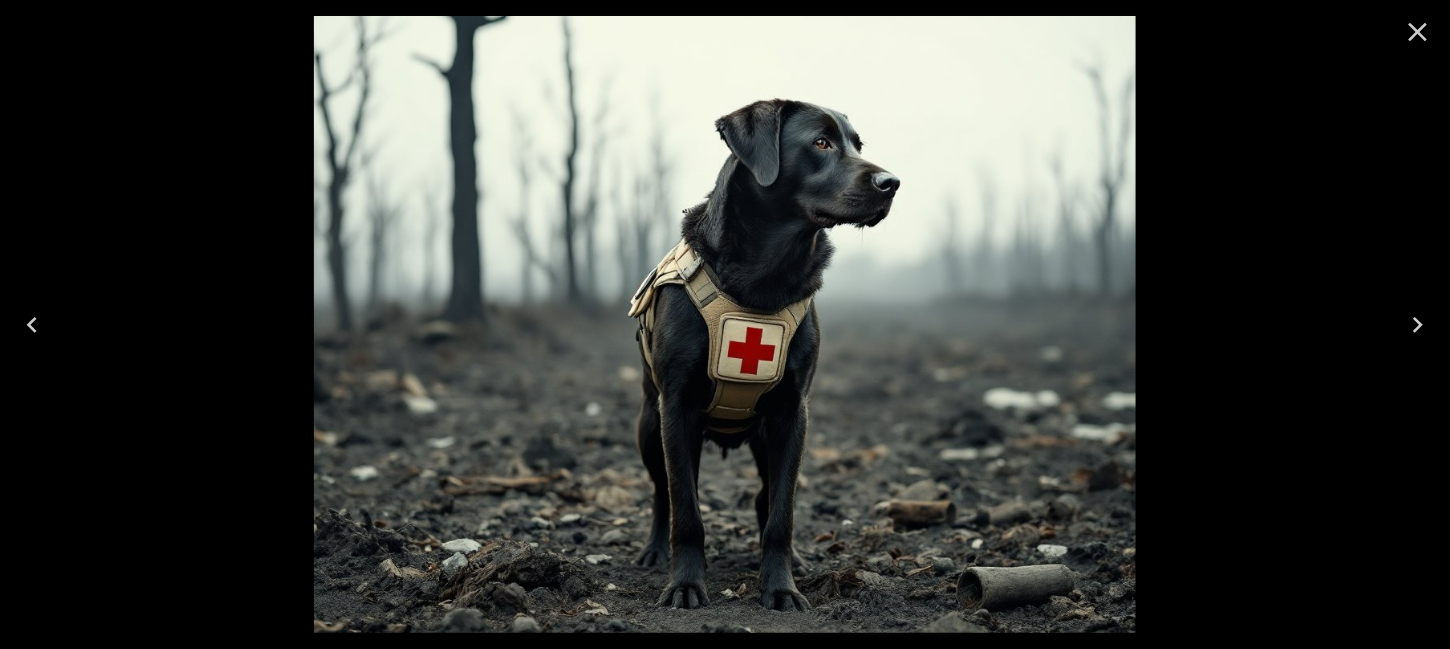 click 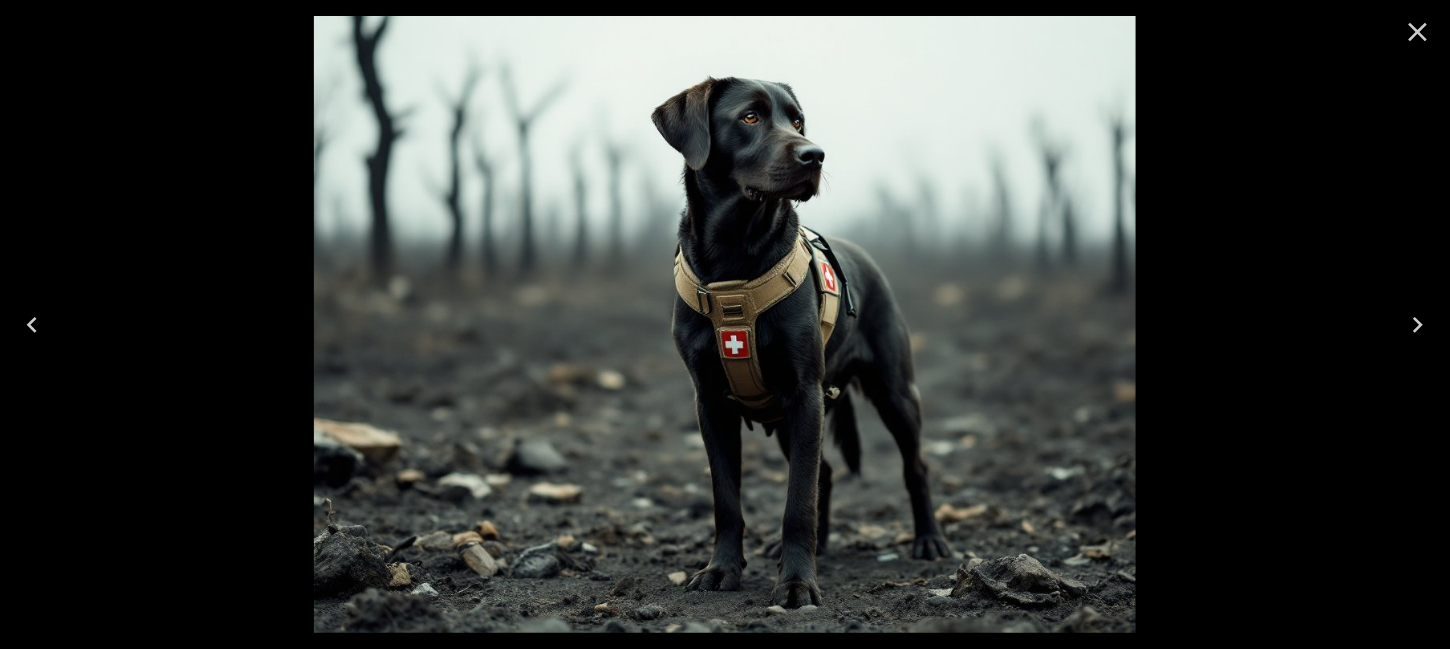 click 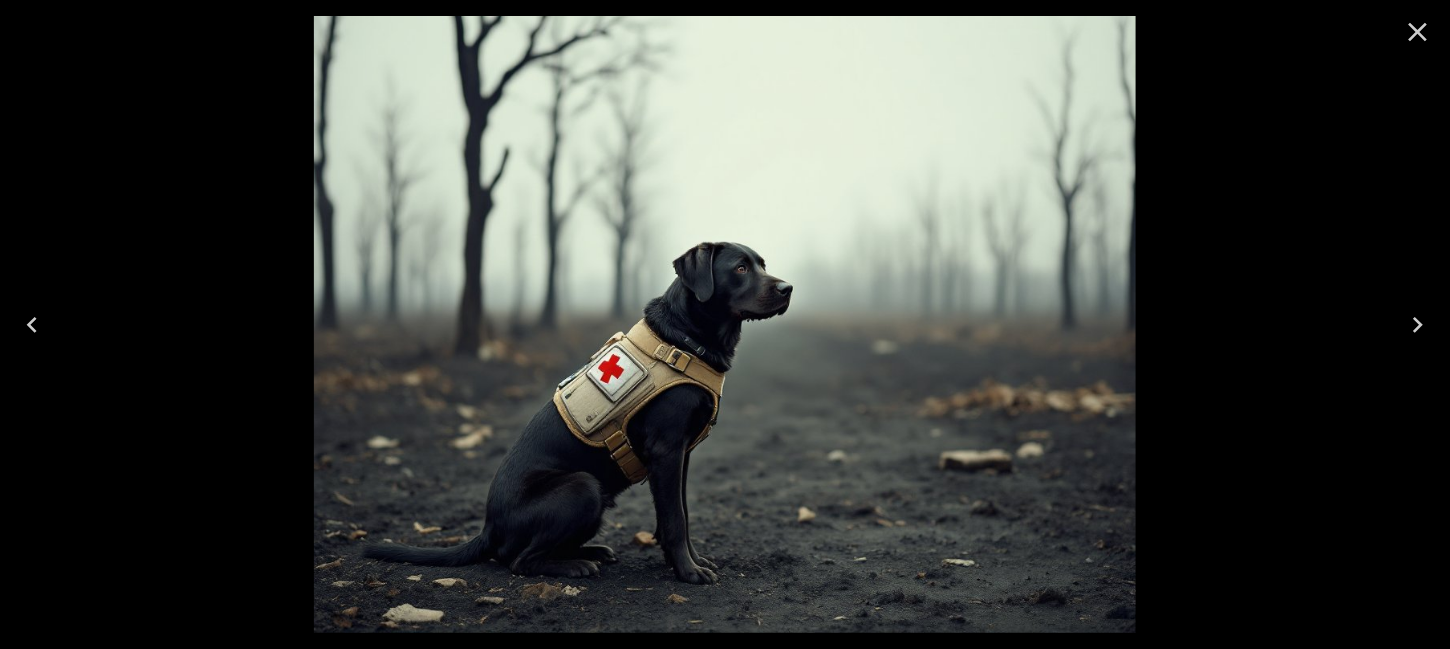 click 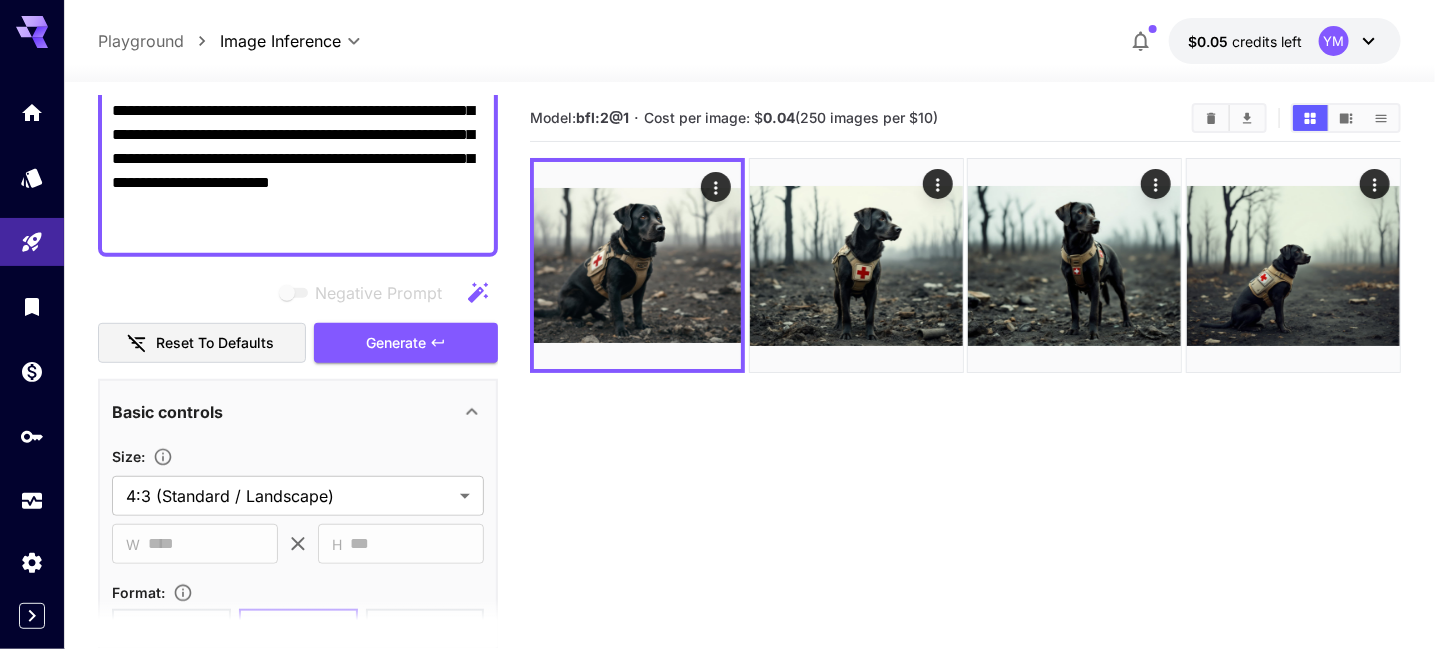 scroll, scrollTop: 0, scrollLeft: 0, axis: both 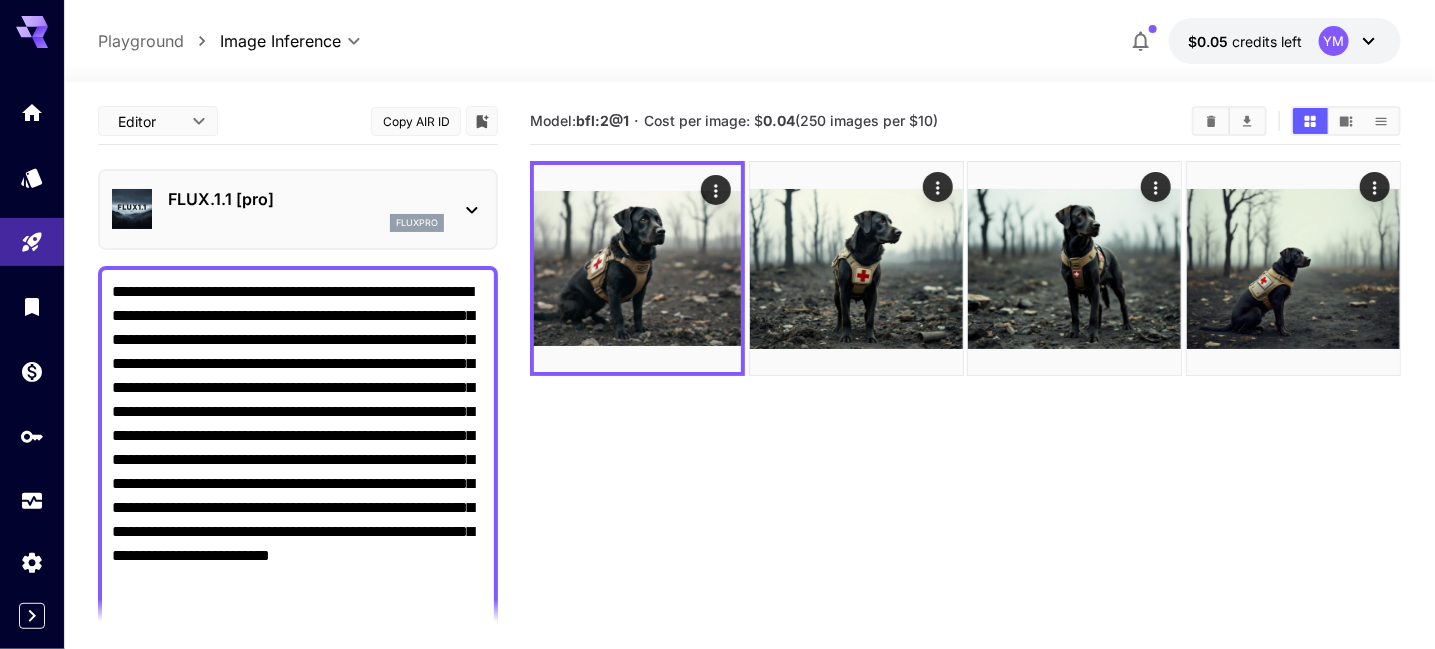 click on "Copy AIR ID" at bounding box center [416, 121] 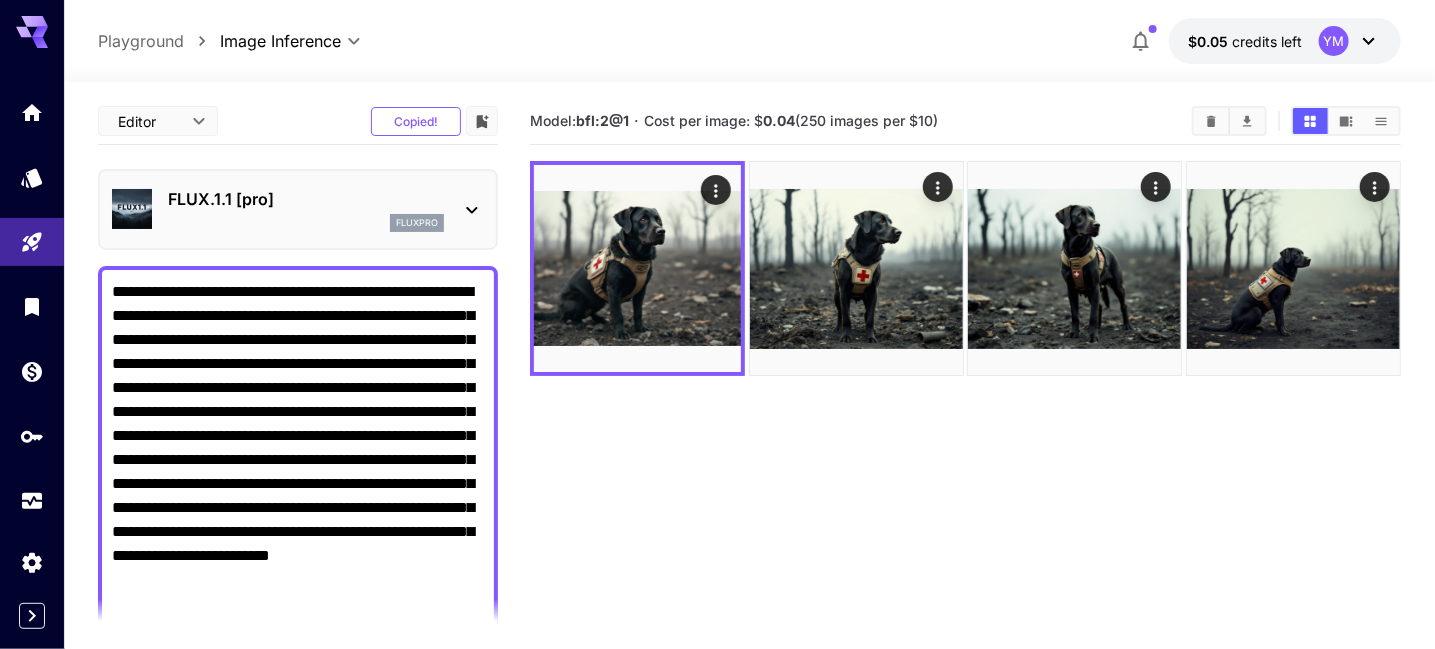 click on "Copied!" at bounding box center (416, 121) 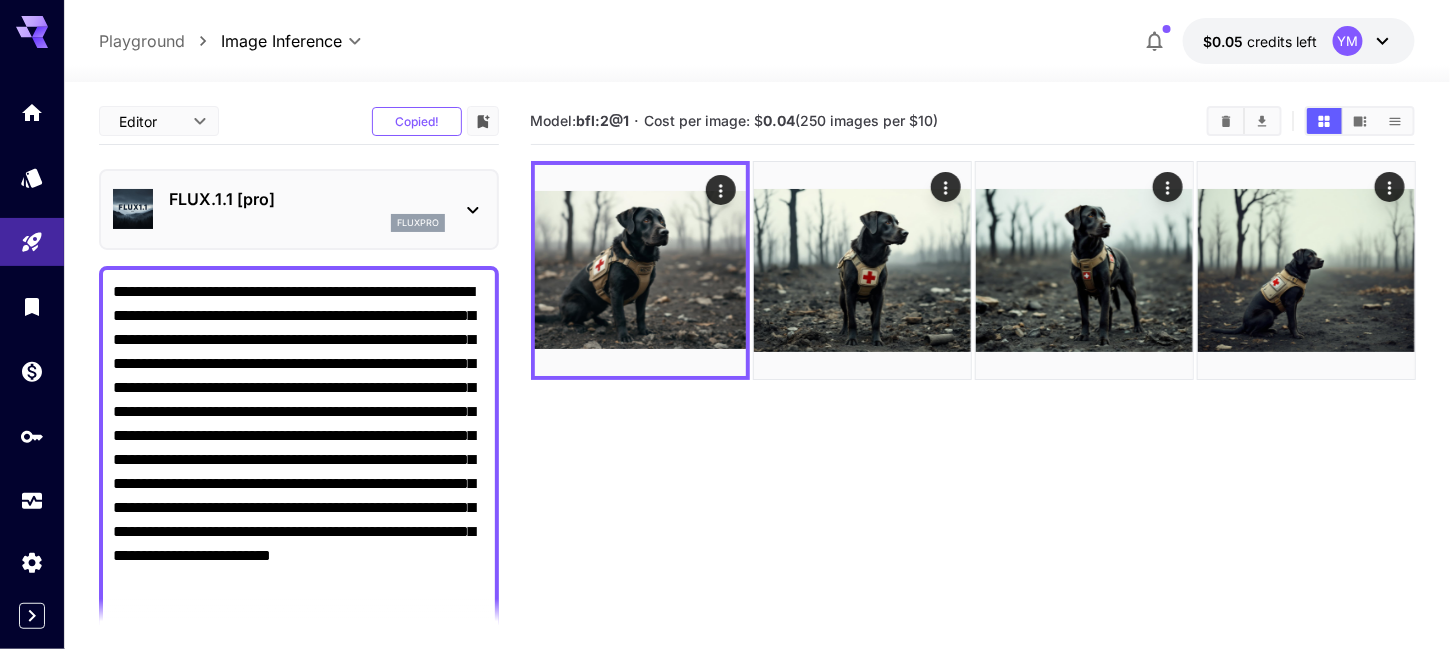 click on "**********" at bounding box center (725, 403) 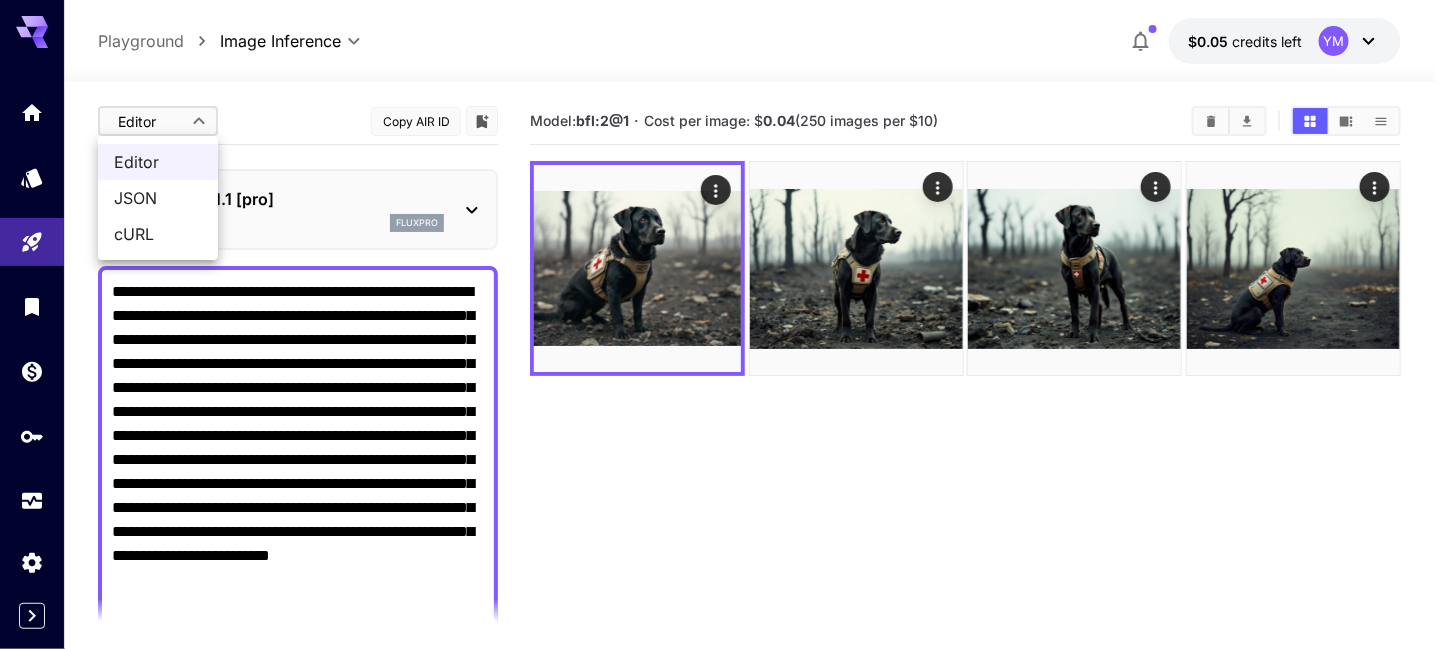 click at bounding box center (725, 324) 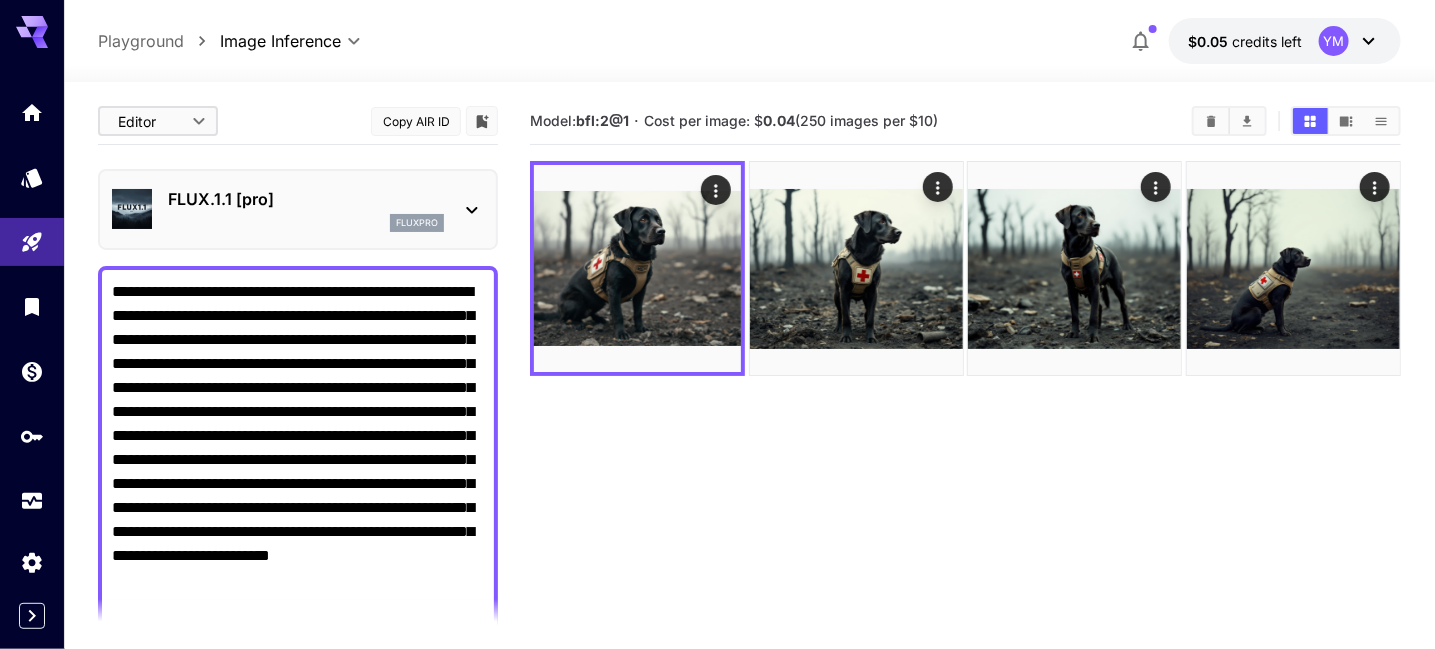 click on "**********" at bounding box center [717, 403] 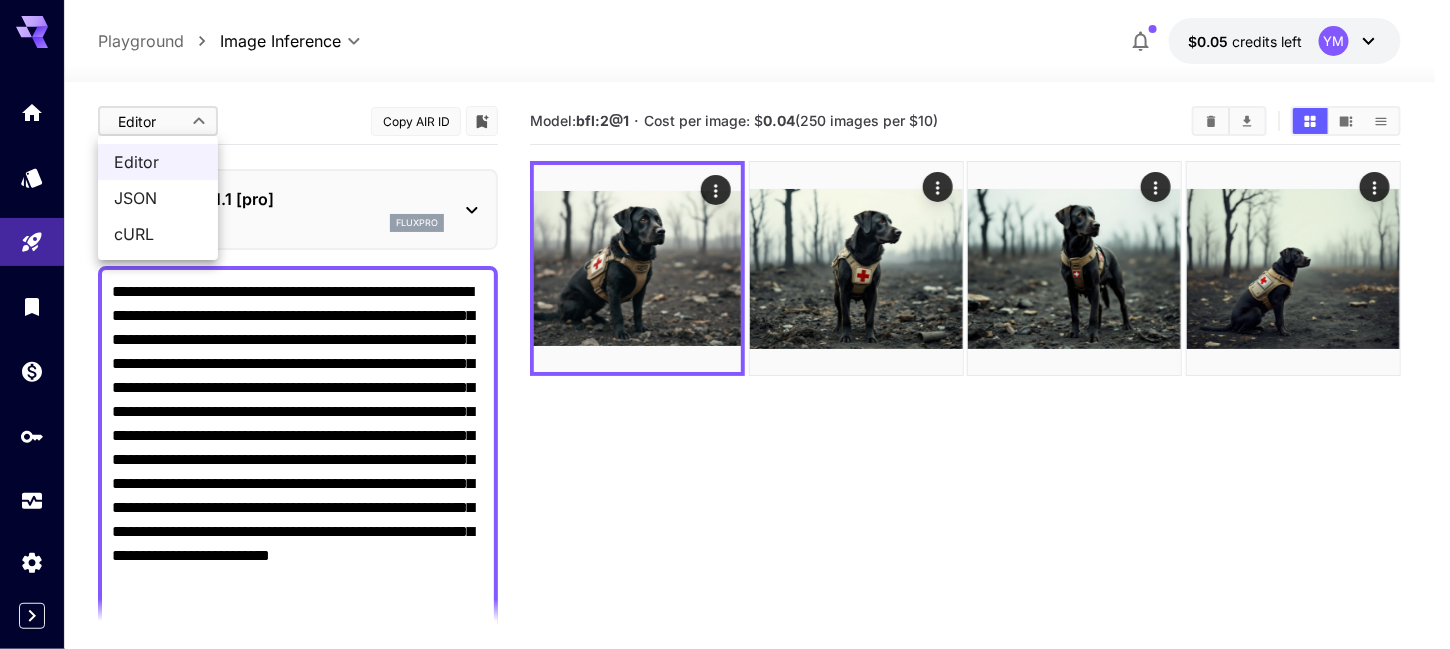 click at bounding box center (725, 324) 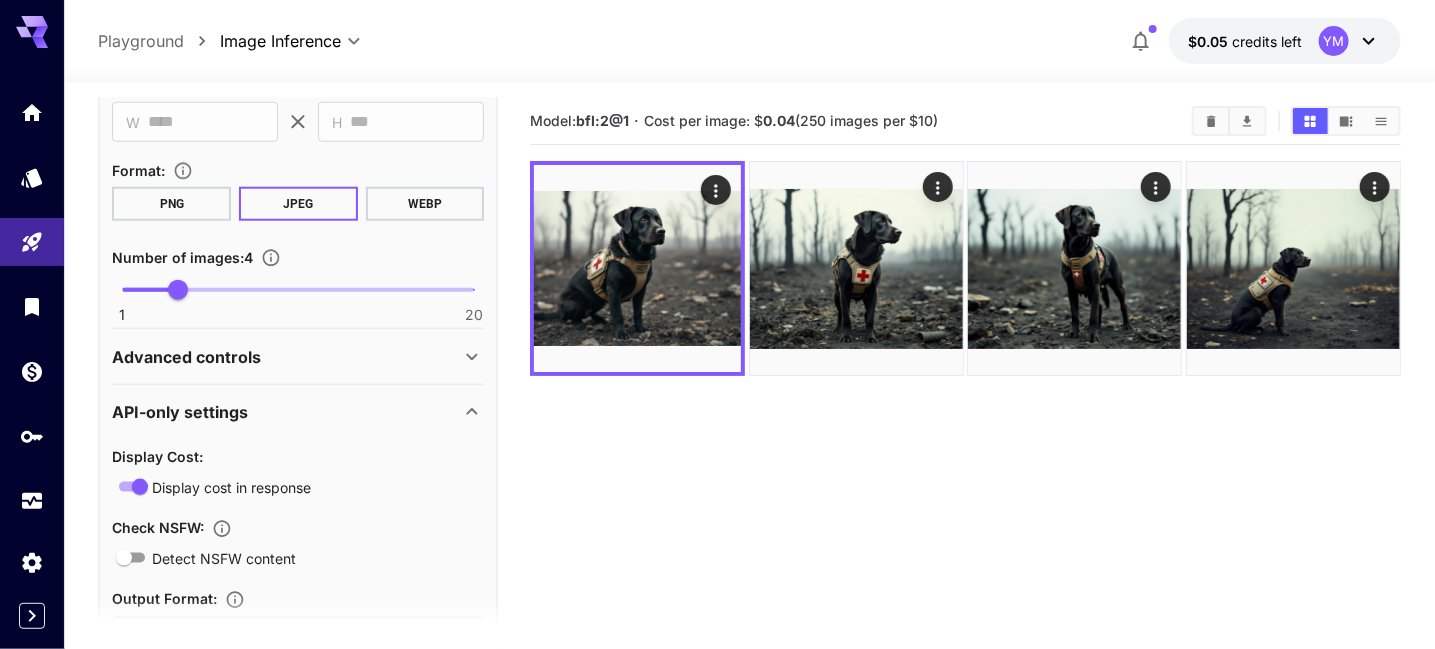scroll, scrollTop: 800, scrollLeft: 0, axis: vertical 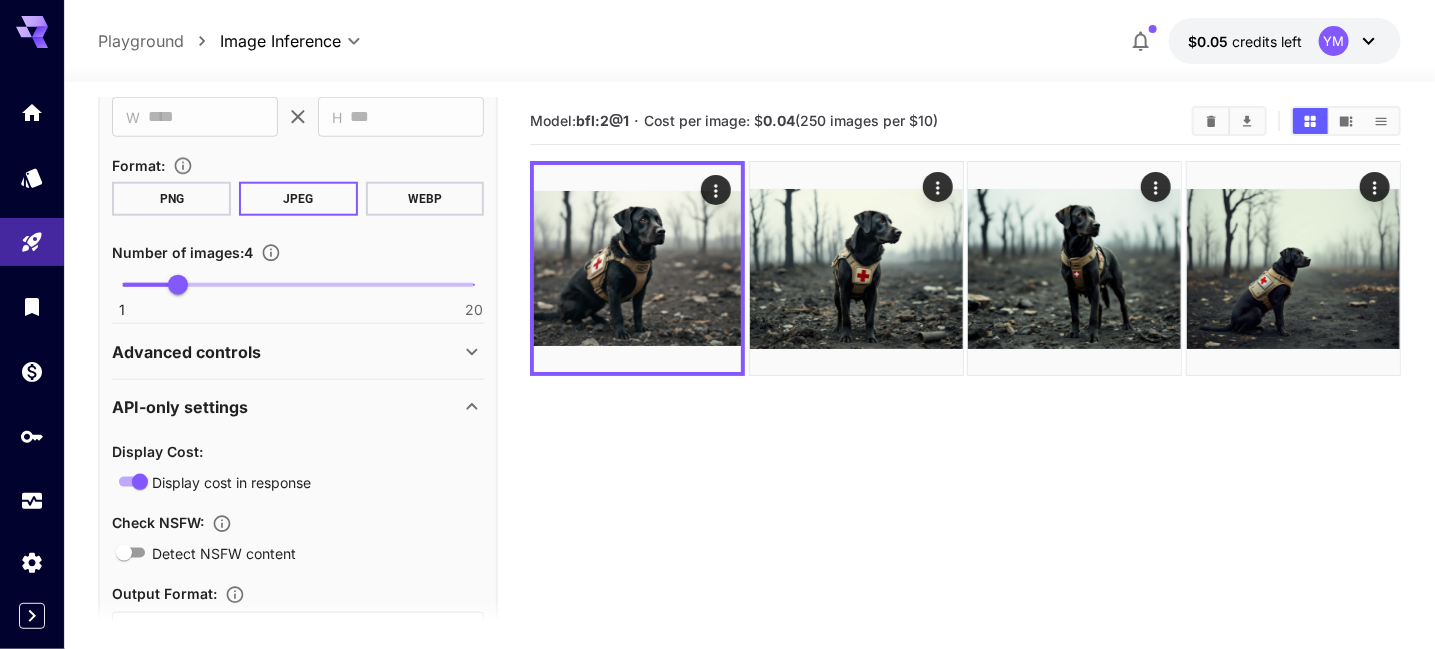 click on "Advanced controls" at bounding box center (286, 352) 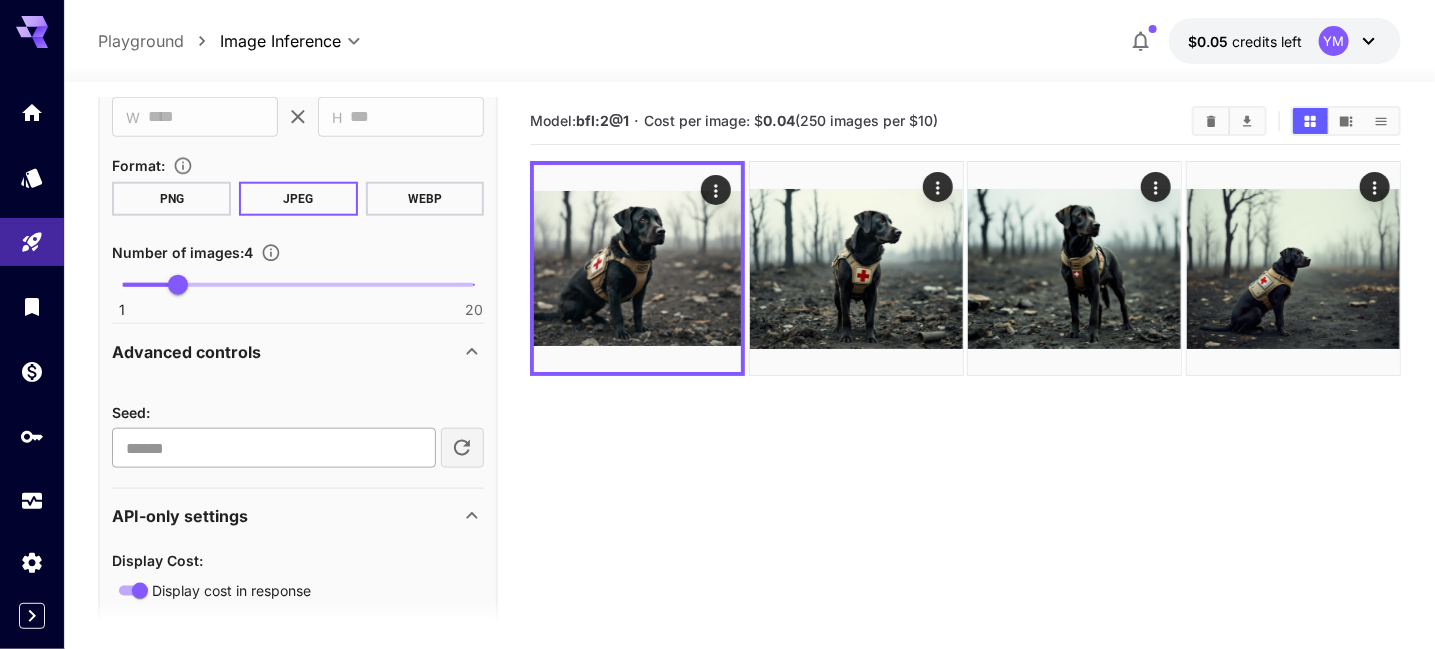 click at bounding box center (273, 448) 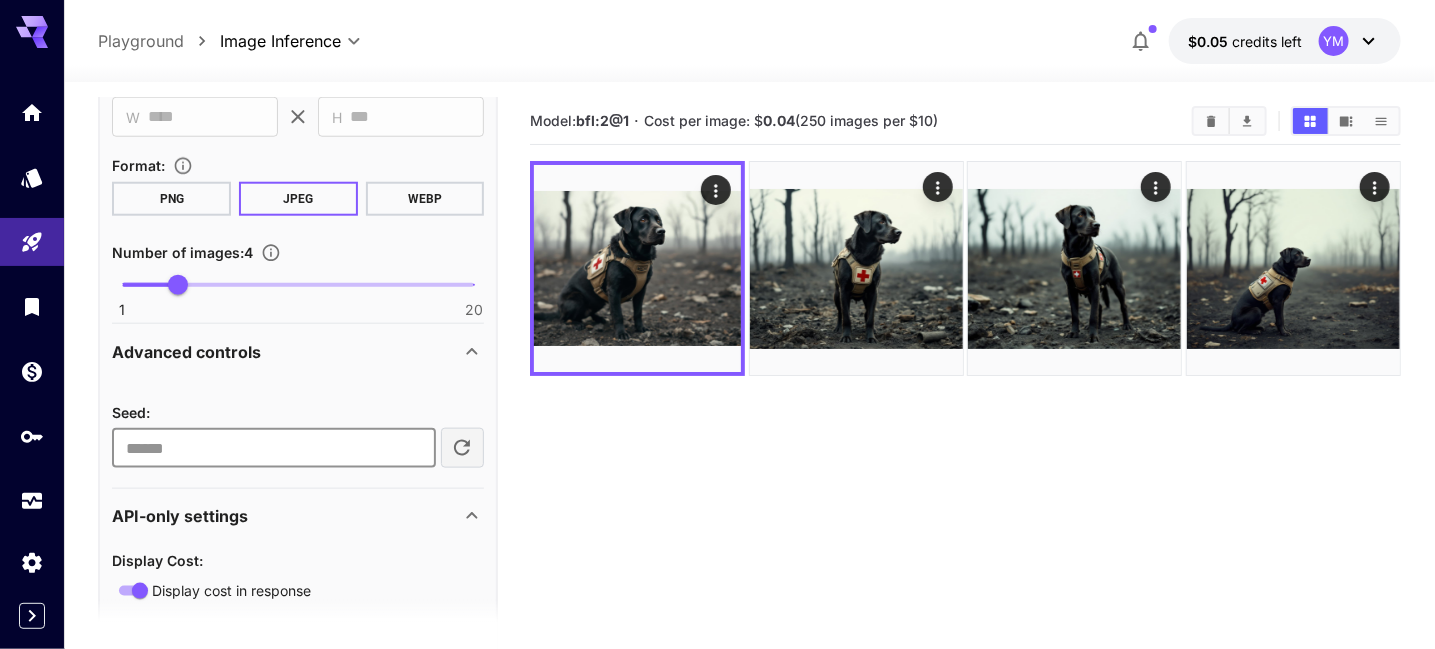 click on "**" at bounding box center (273, 448) 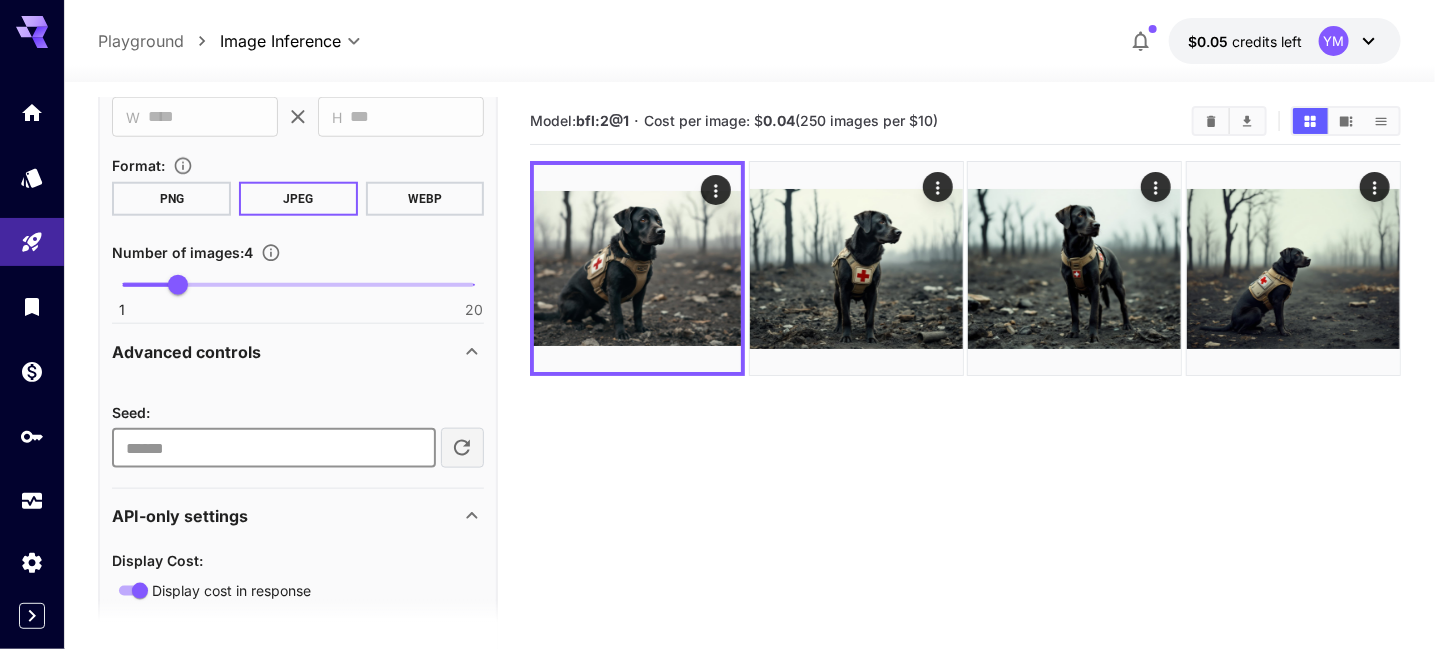 click on "**" at bounding box center (273, 448) 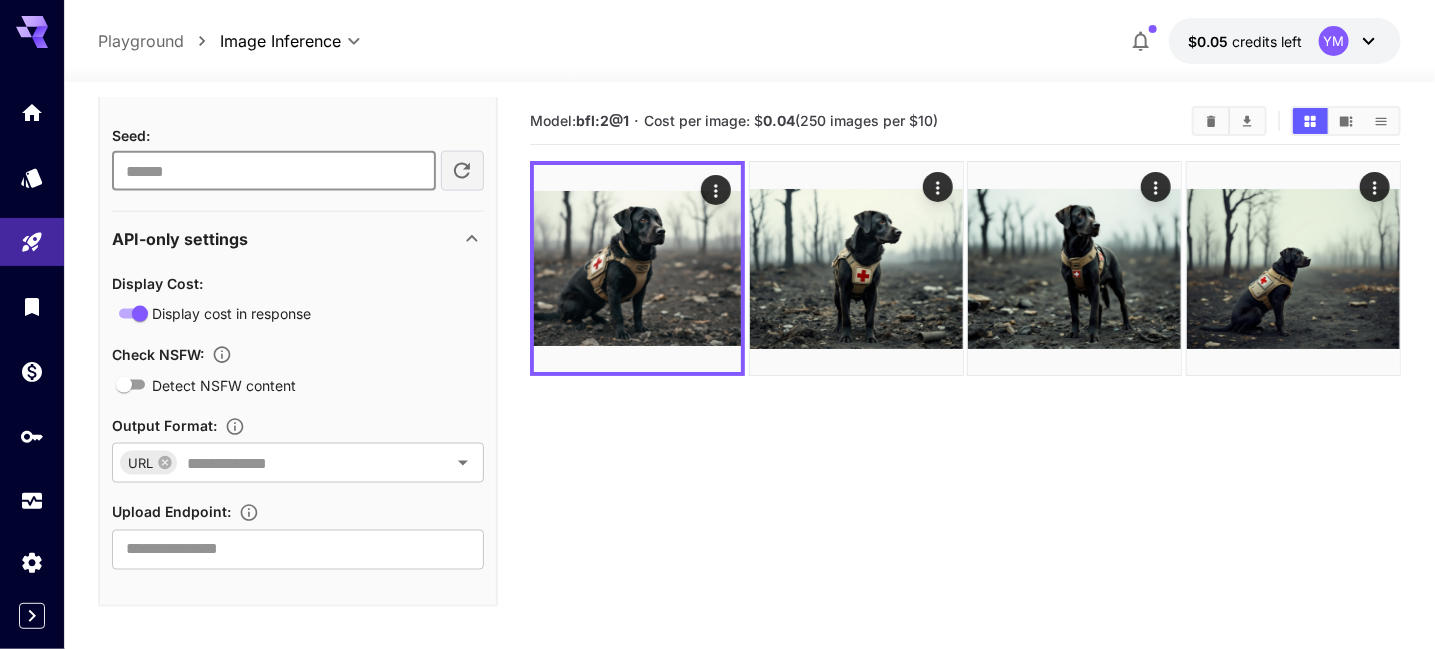 scroll, scrollTop: 1080, scrollLeft: 0, axis: vertical 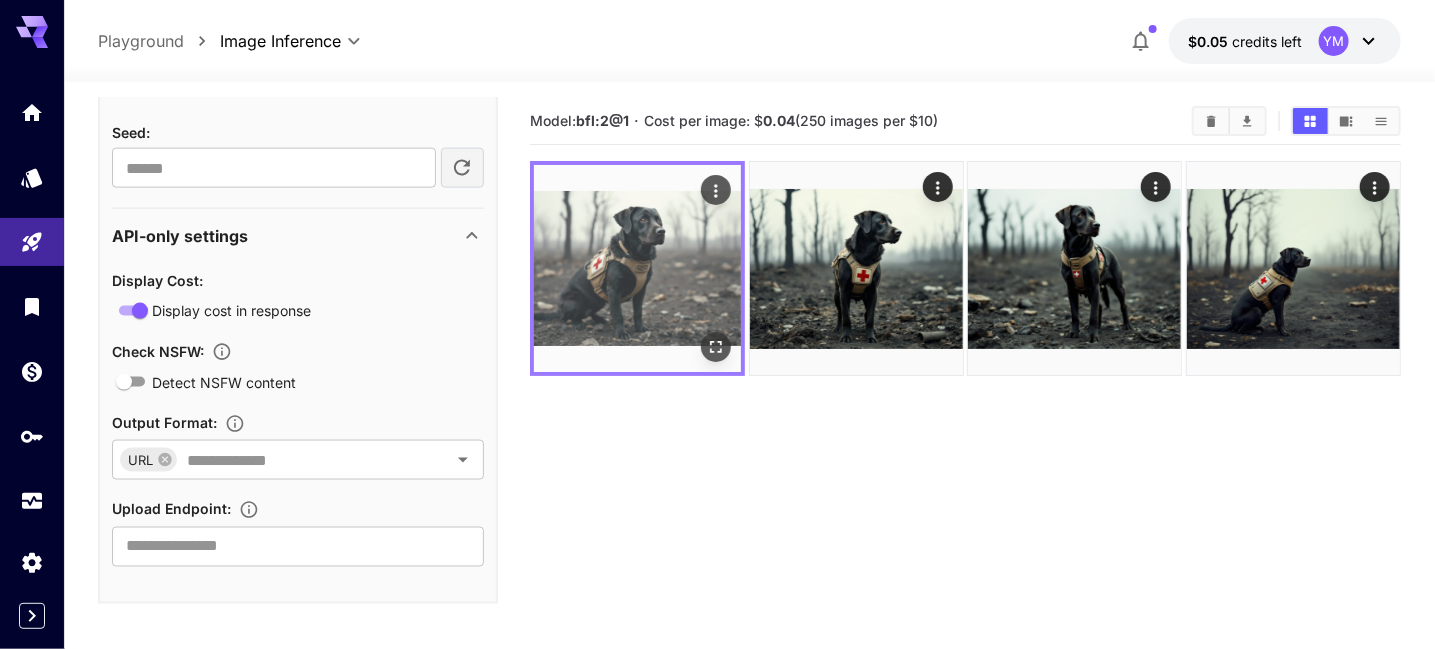 click at bounding box center (637, 268) 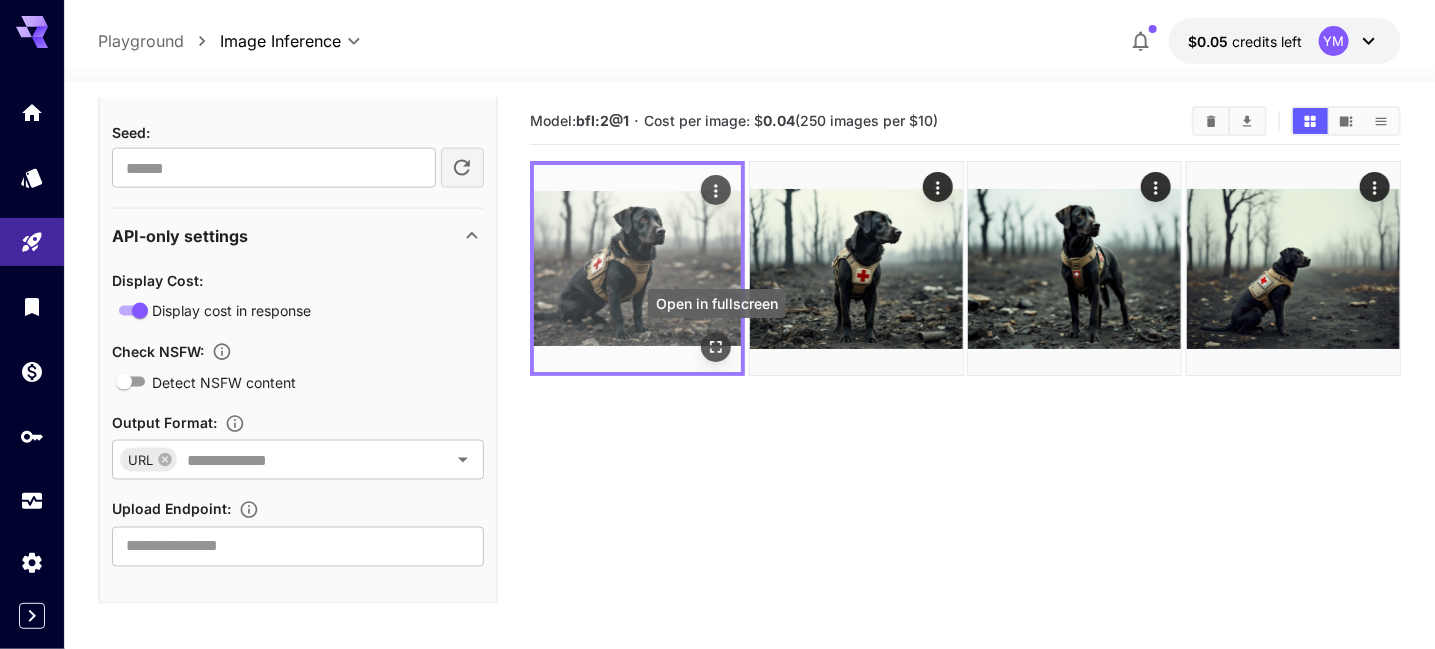 click 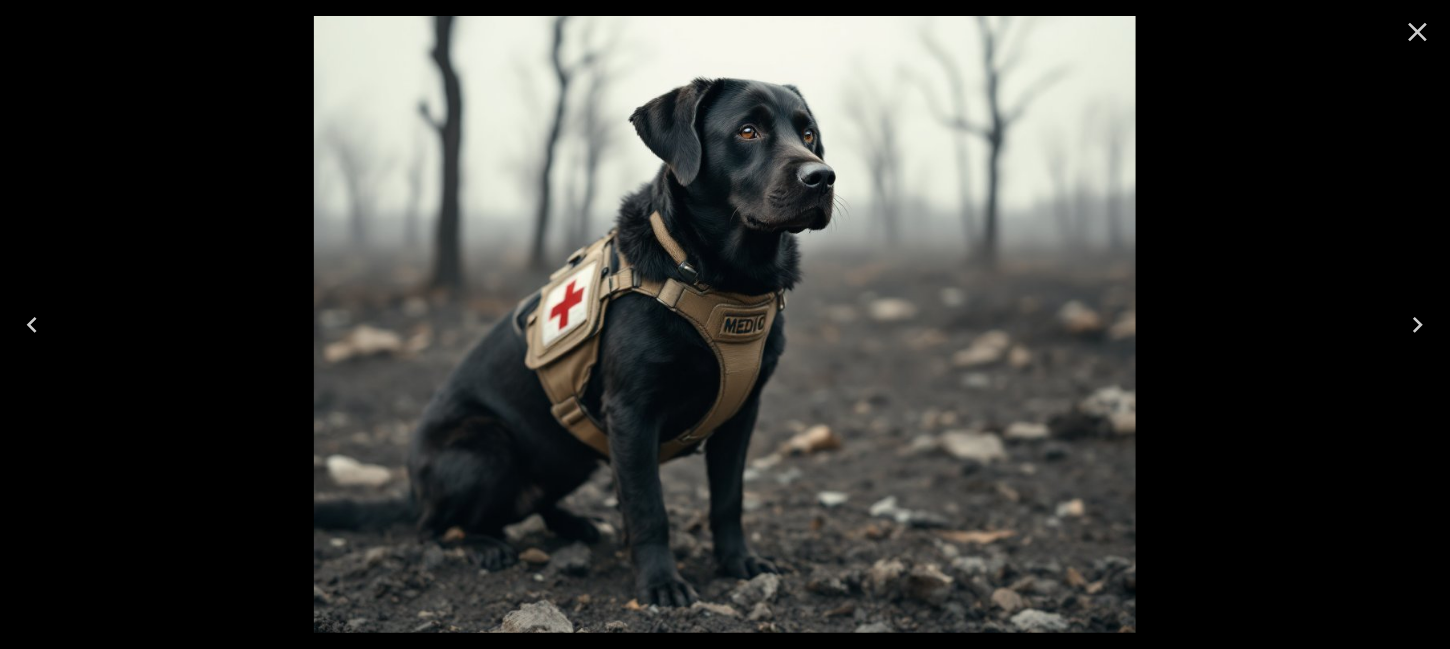 click 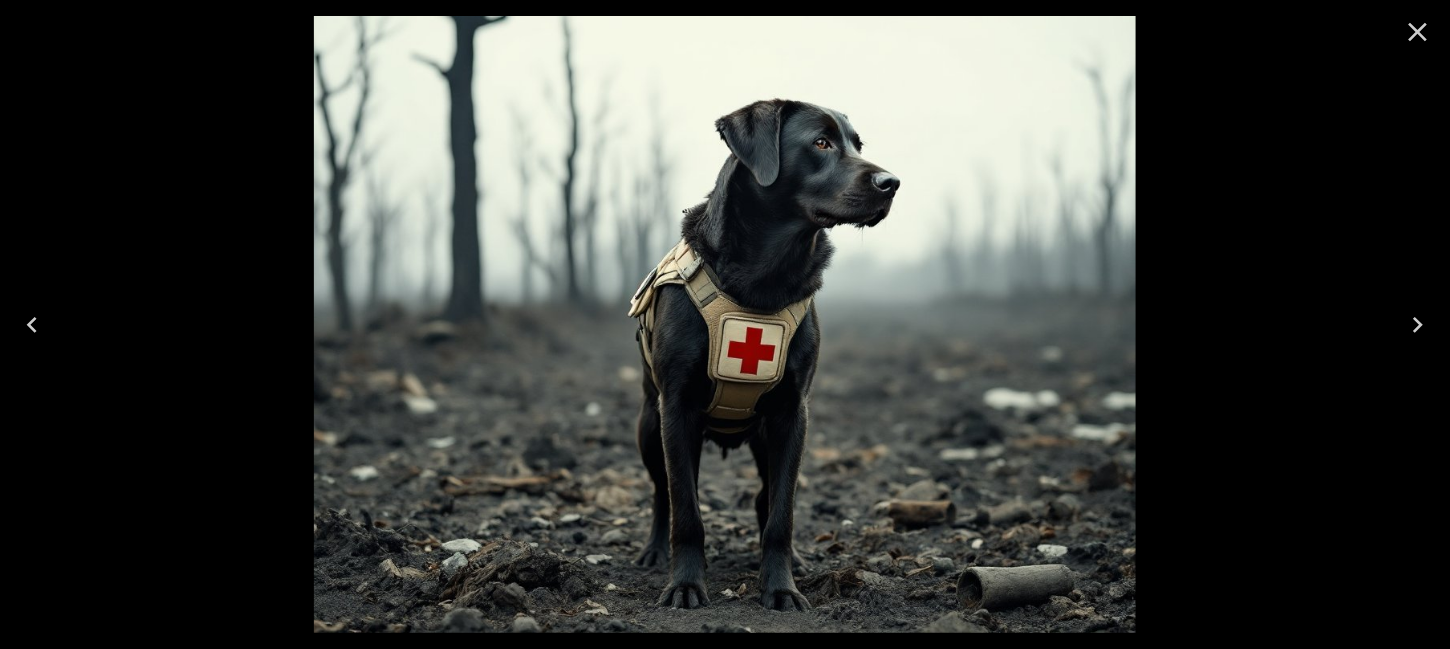 click 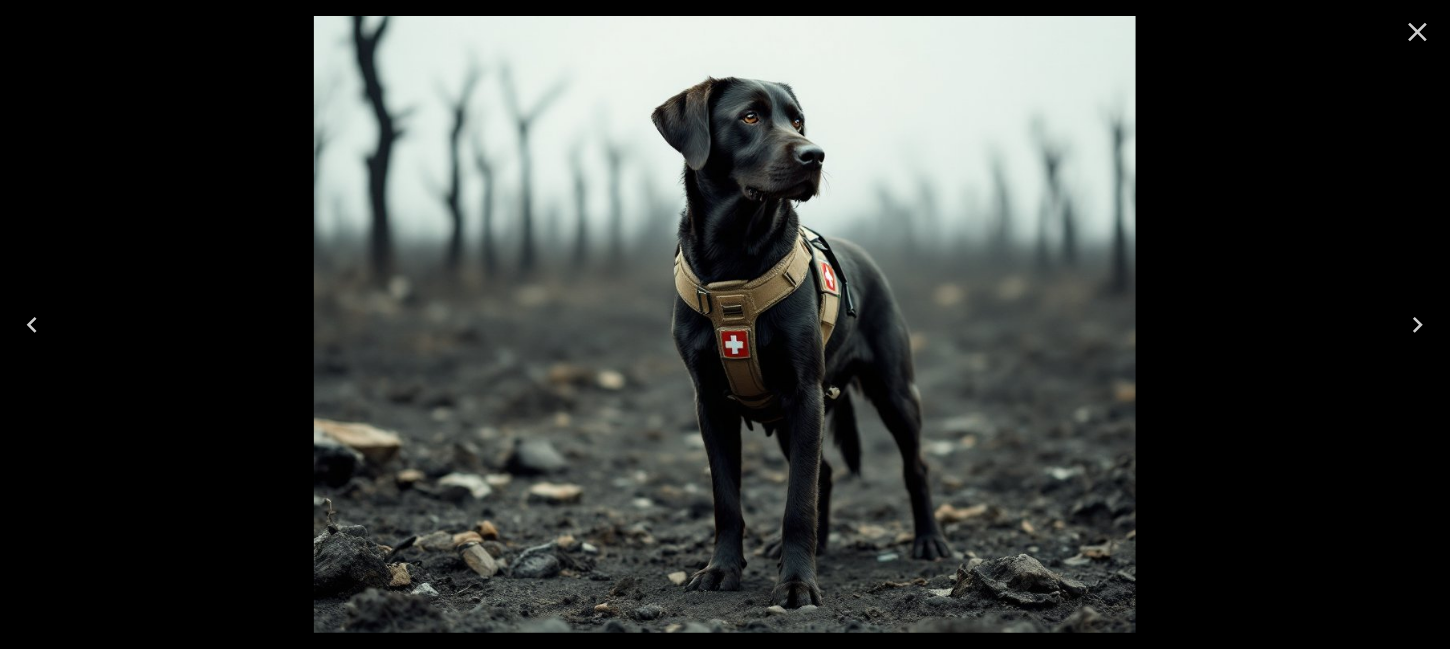 click 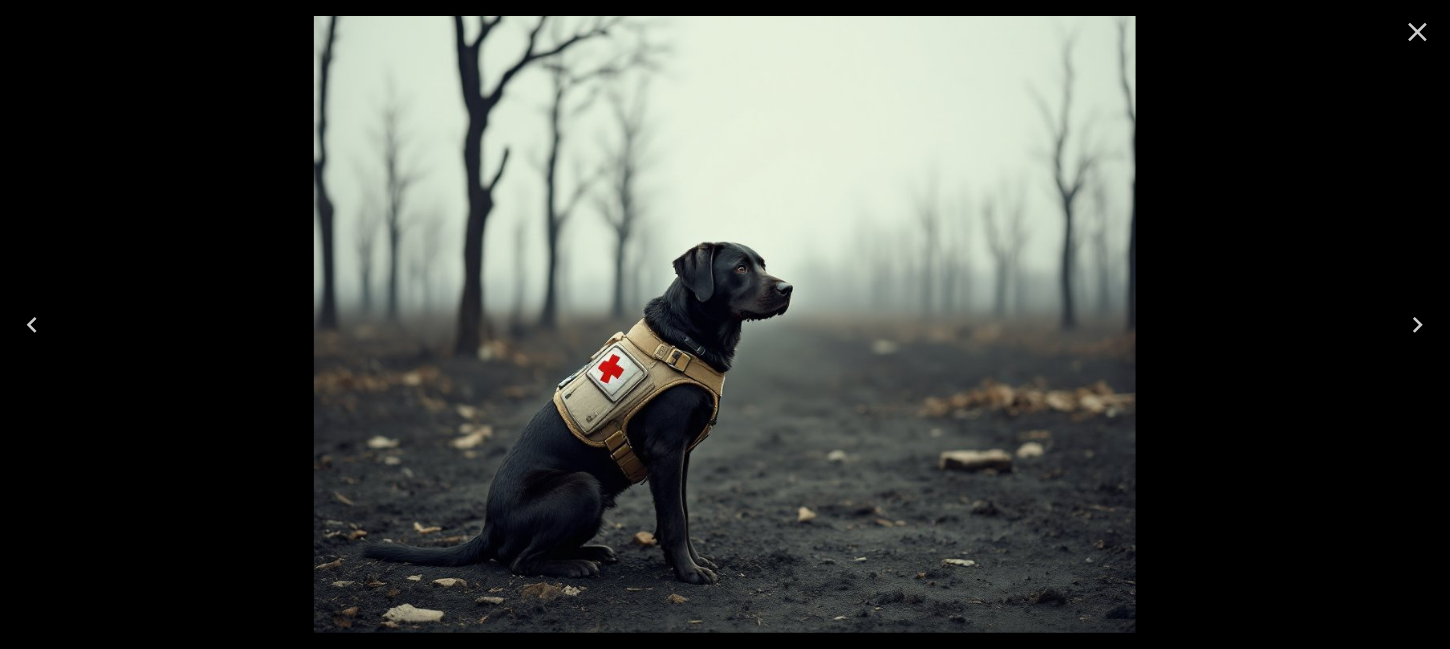click 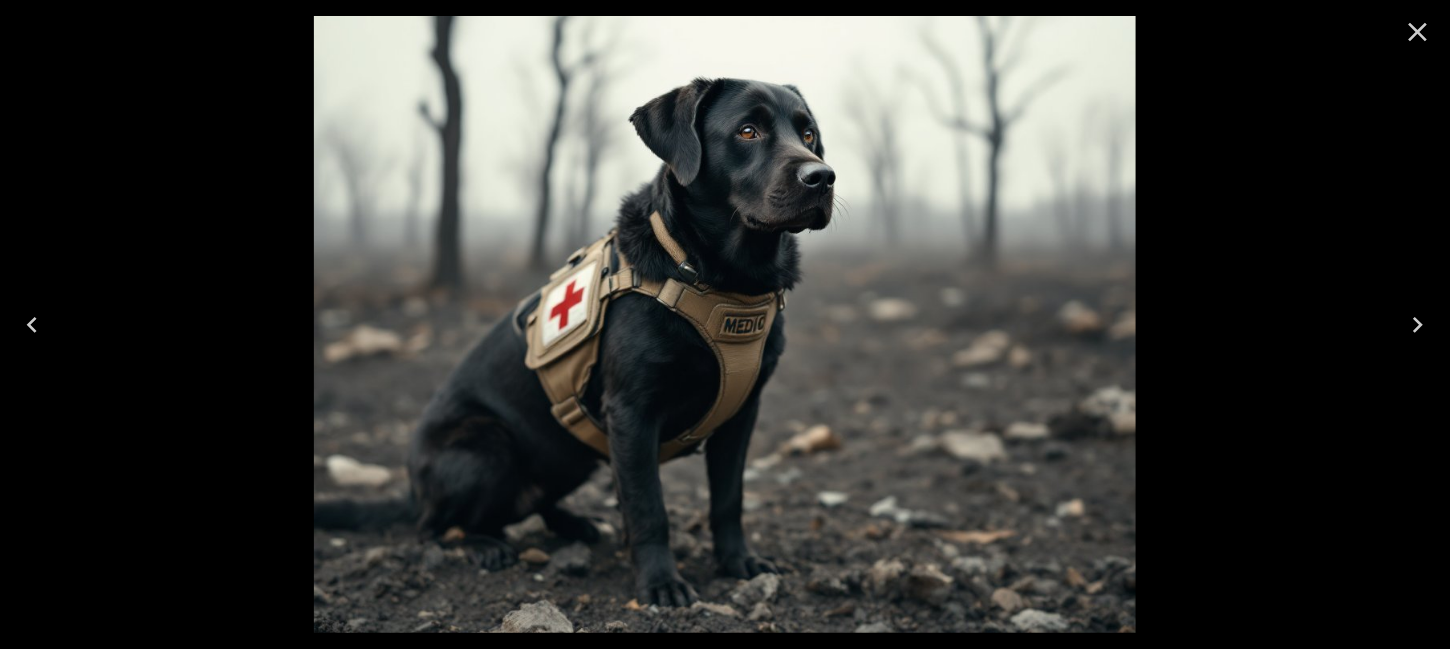 click 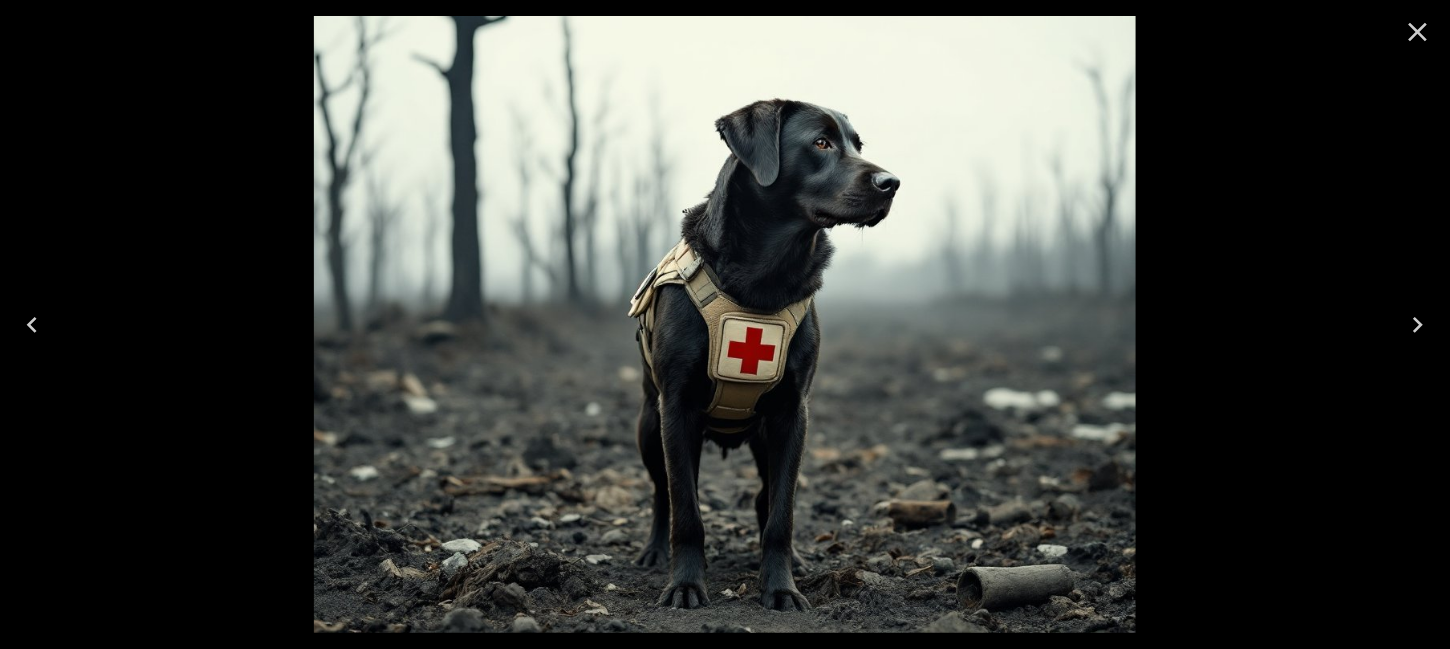 click 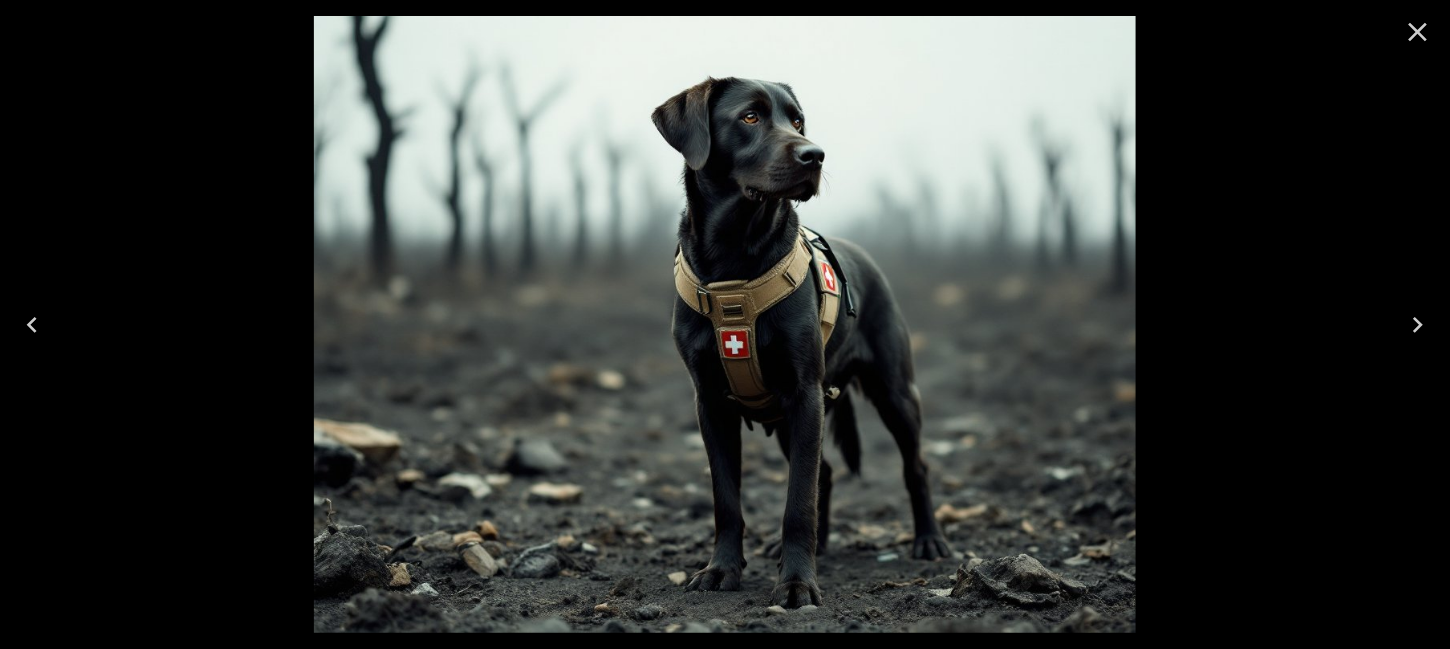 click at bounding box center (1418, 32) 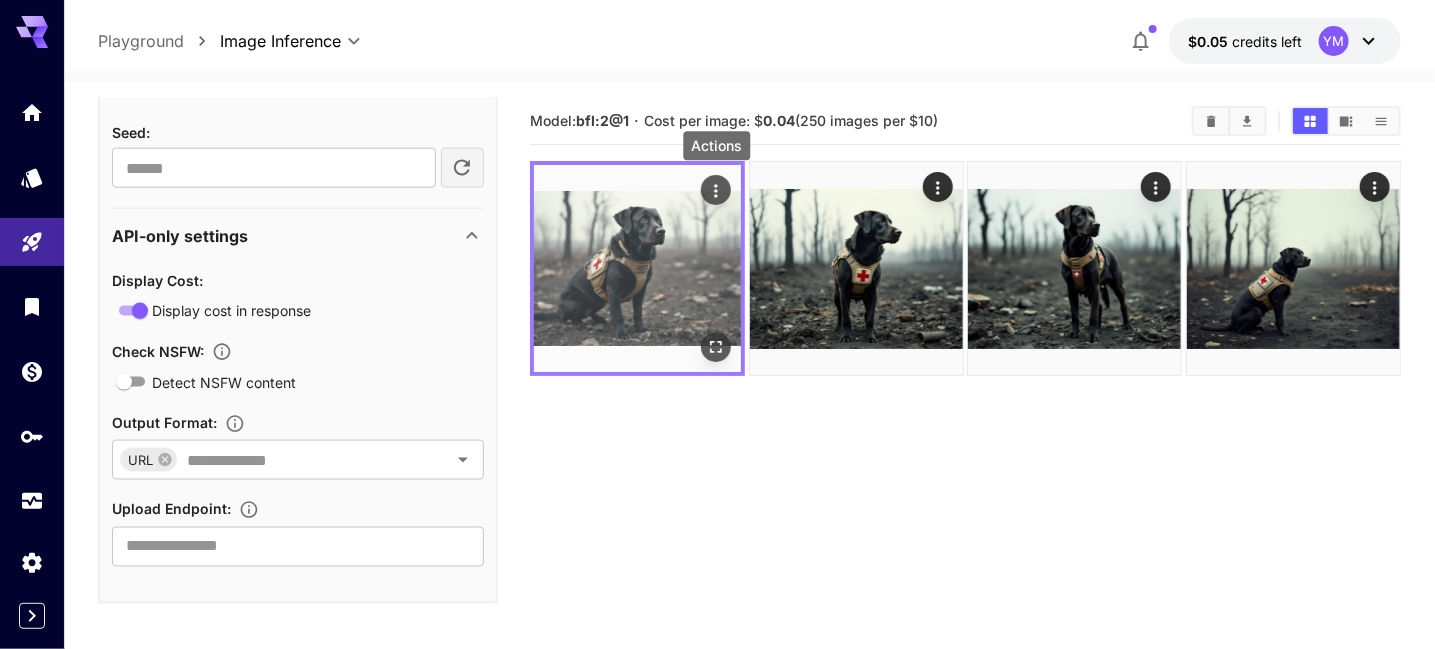 click 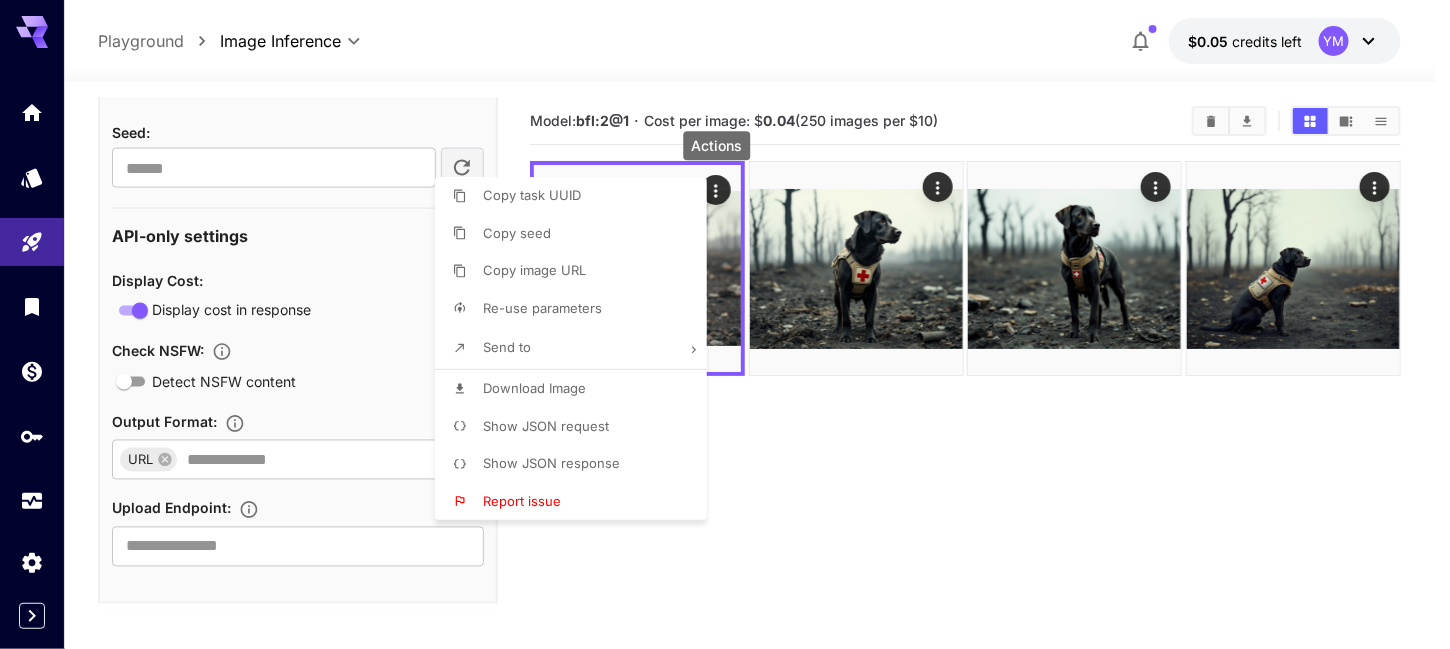 click at bounding box center [725, 324] 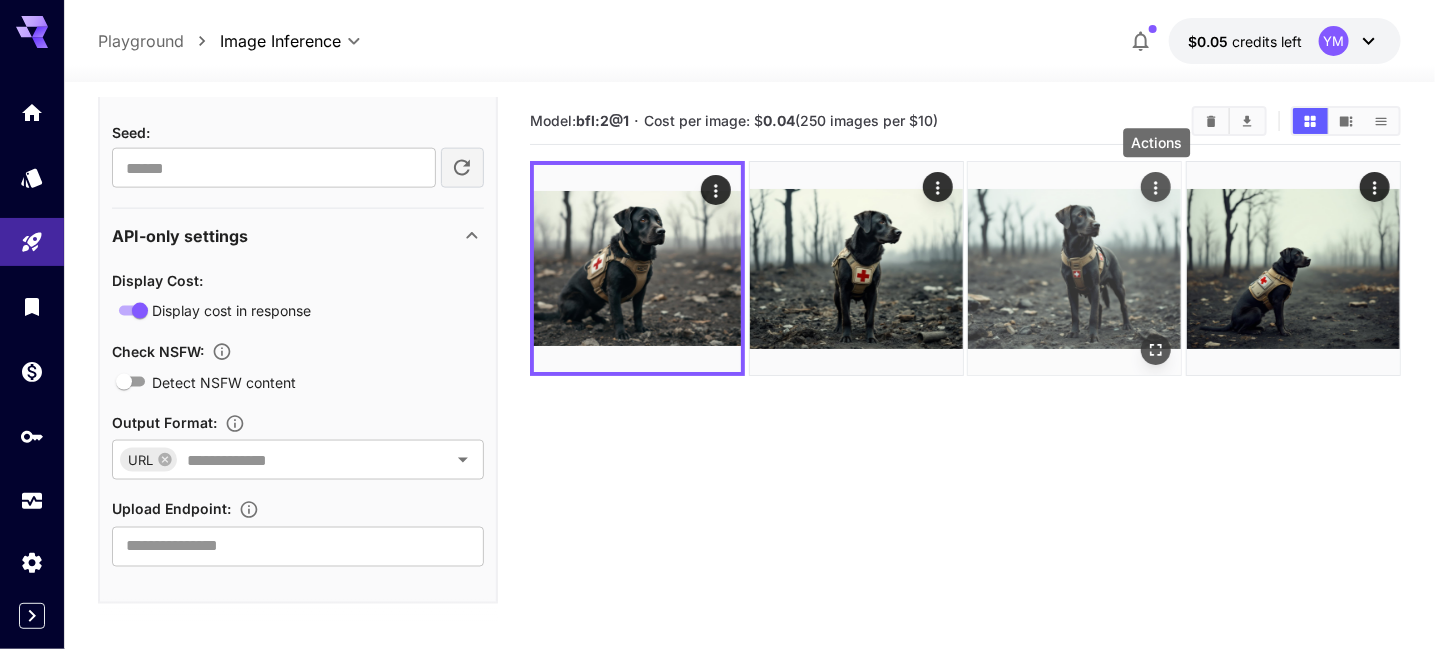click 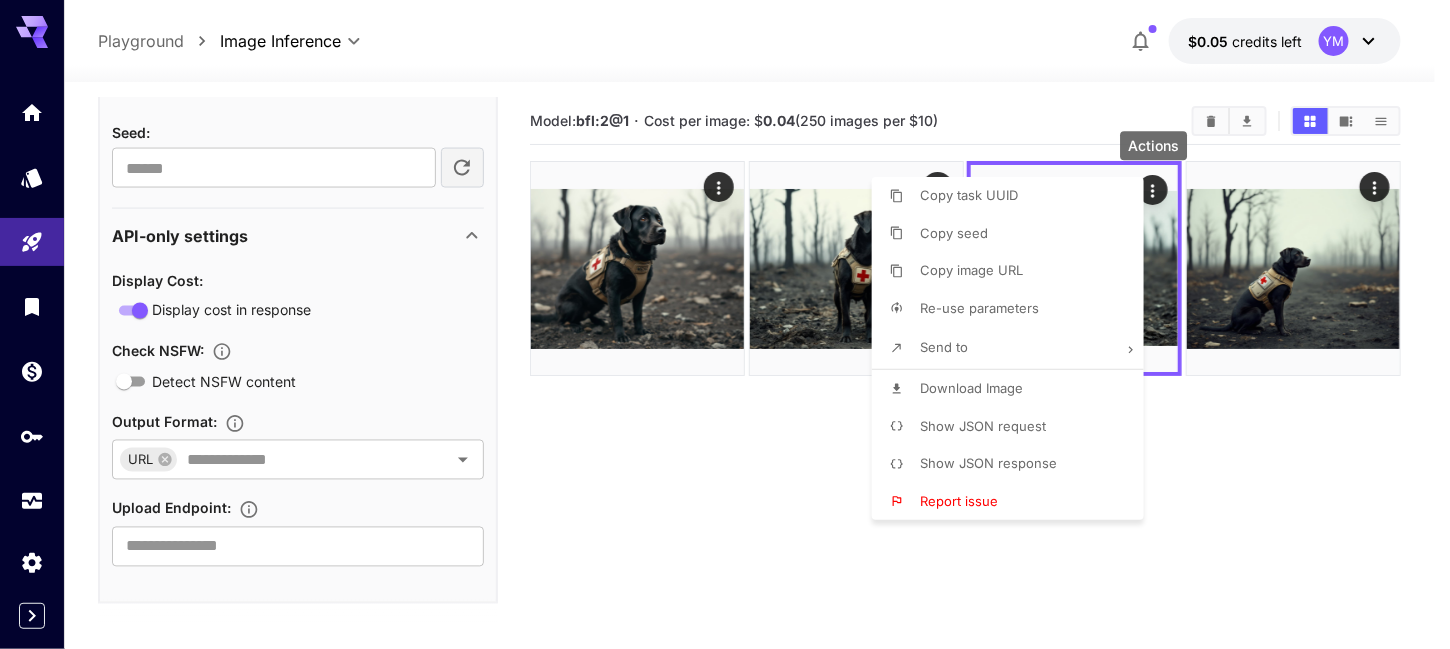 click on "Download Image" at bounding box center [971, 388] 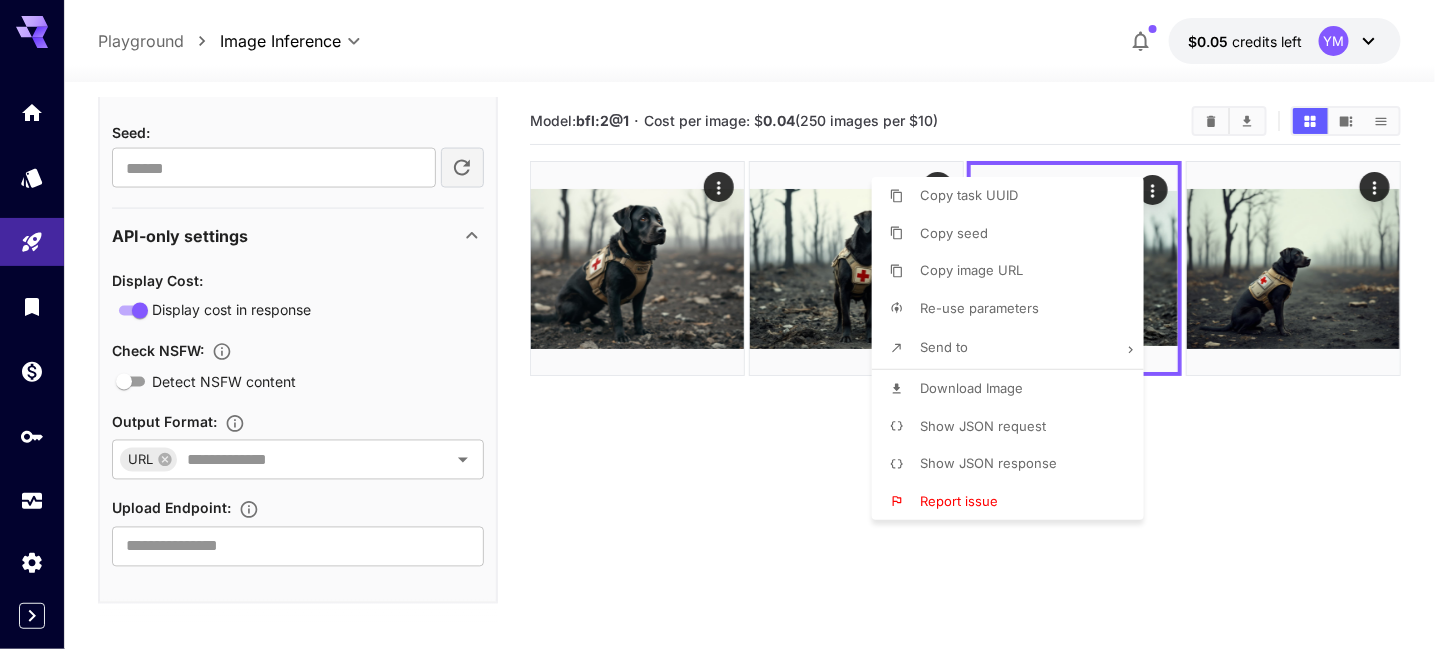 click at bounding box center (725, 324) 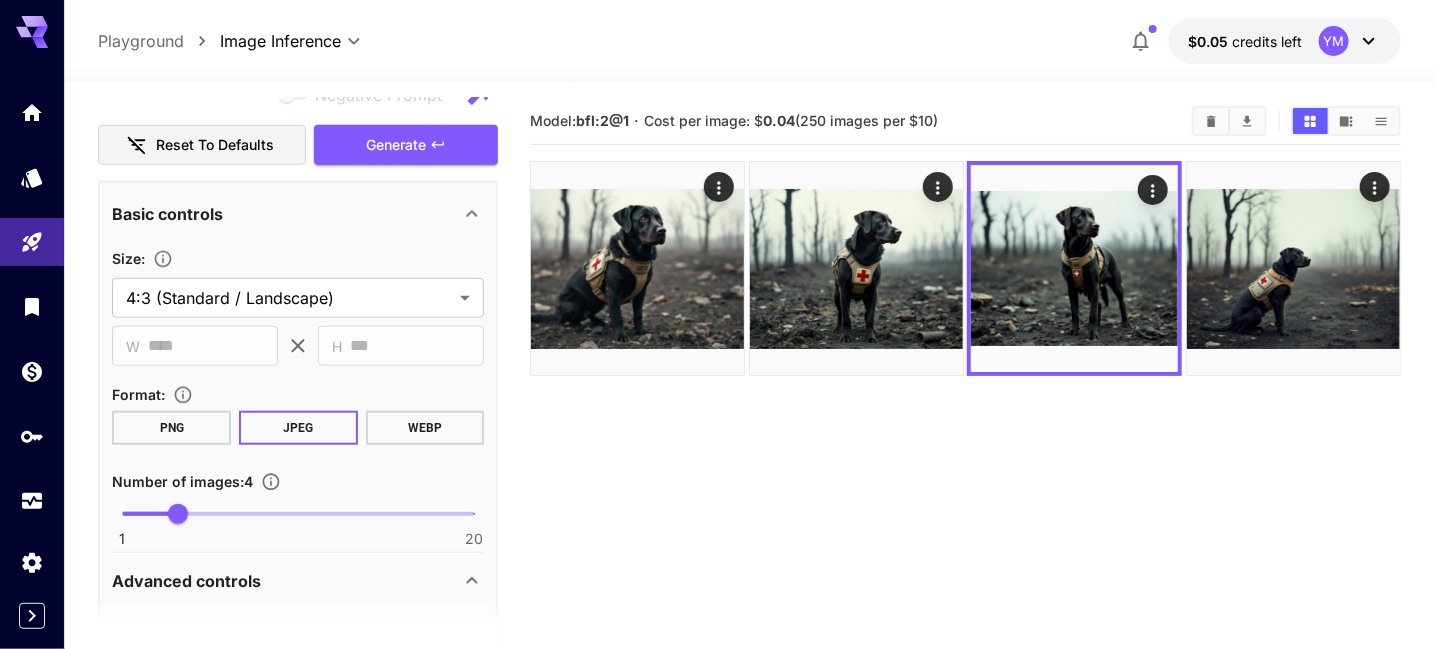 scroll, scrollTop: 480, scrollLeft: 0, axis: vertical 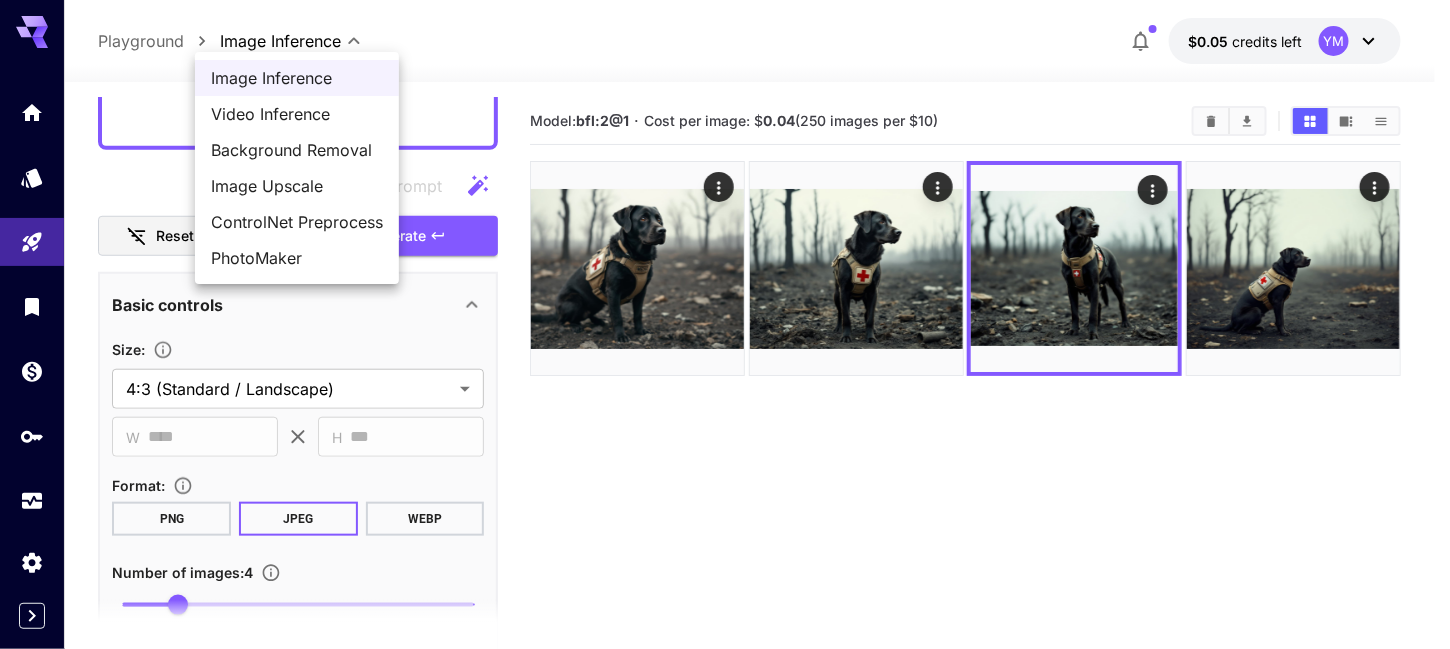 click on "**********" at bounding box center [725, 403] 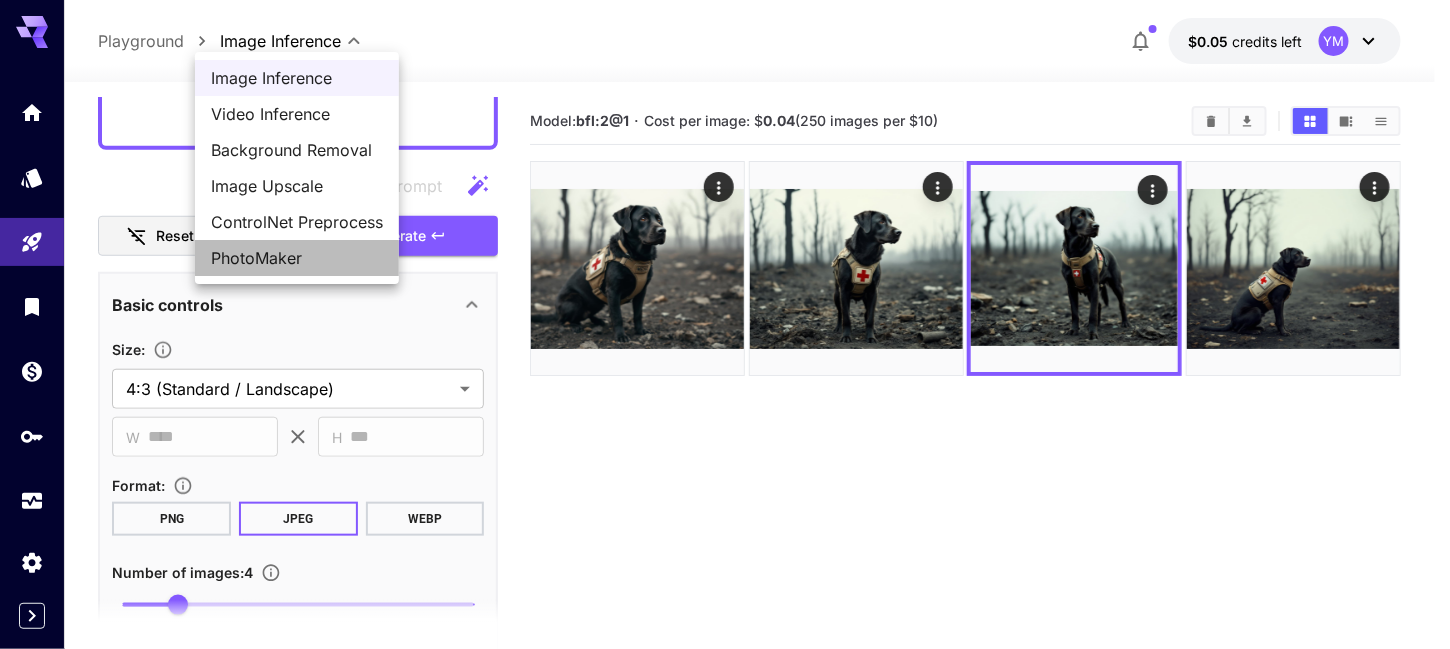 click on "PhotoMaker" at bounding box center [297, 258] 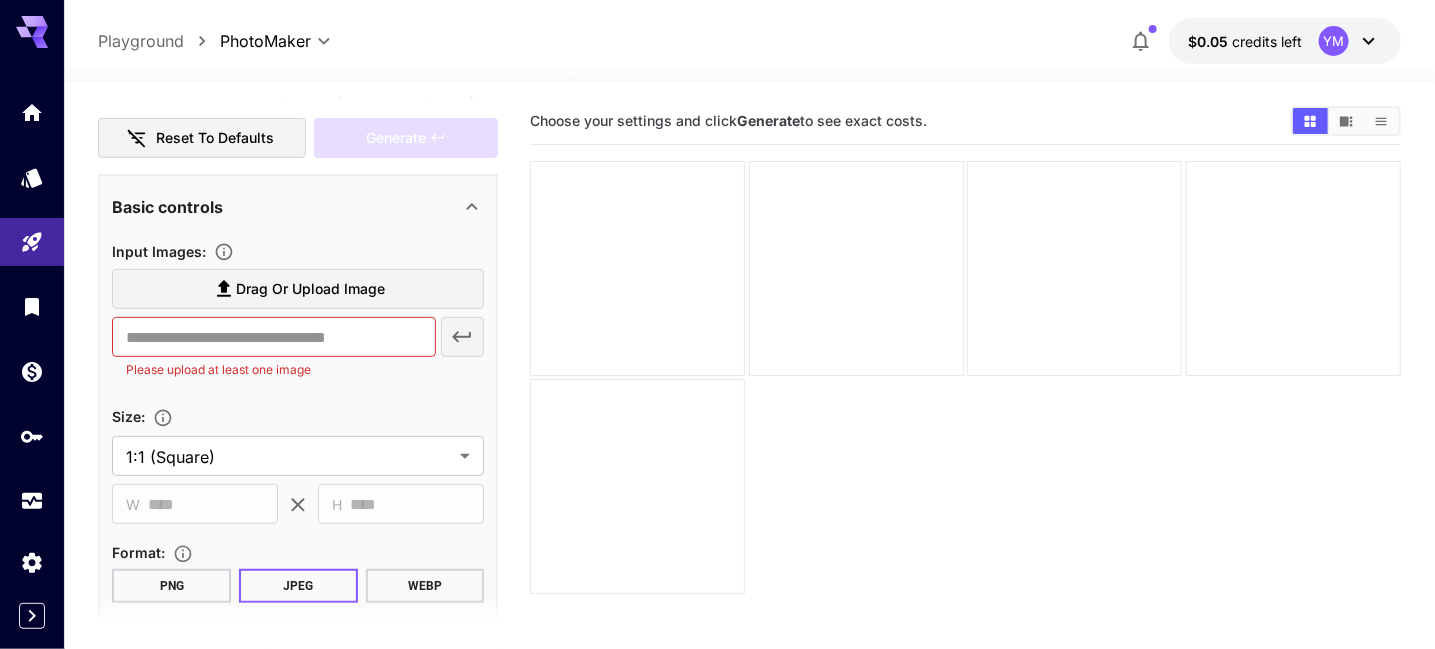 scroll, scrollTop: 300, scrollLeft: 0, axis: vertical 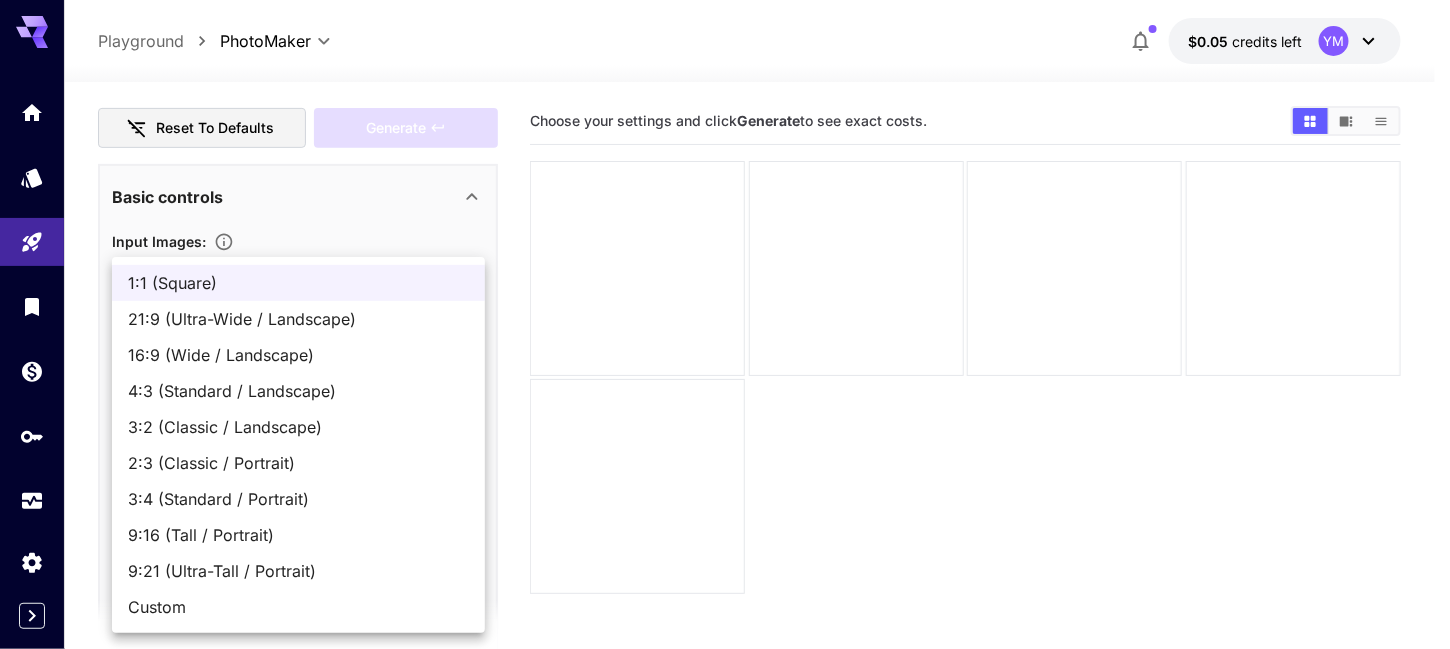 click on "**********" at bounding box center [725, 403] 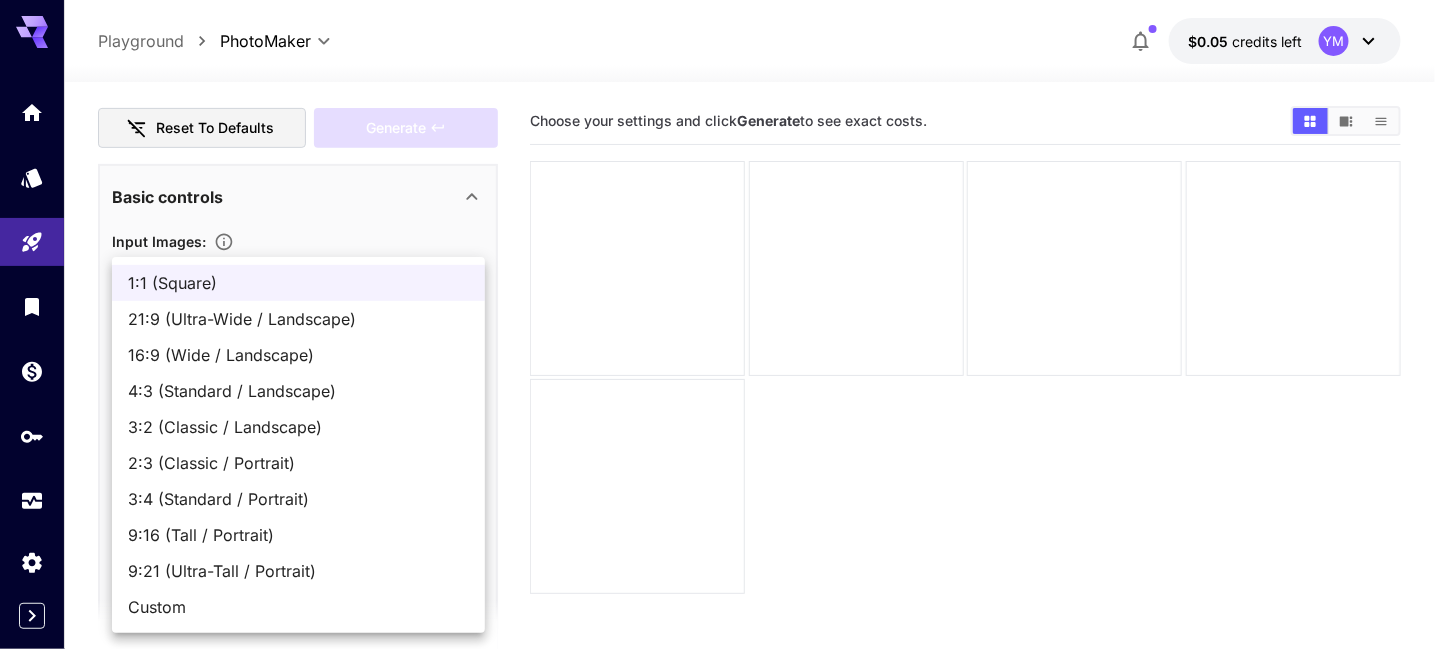 click on "Custom" at bounding box center (298, 607) 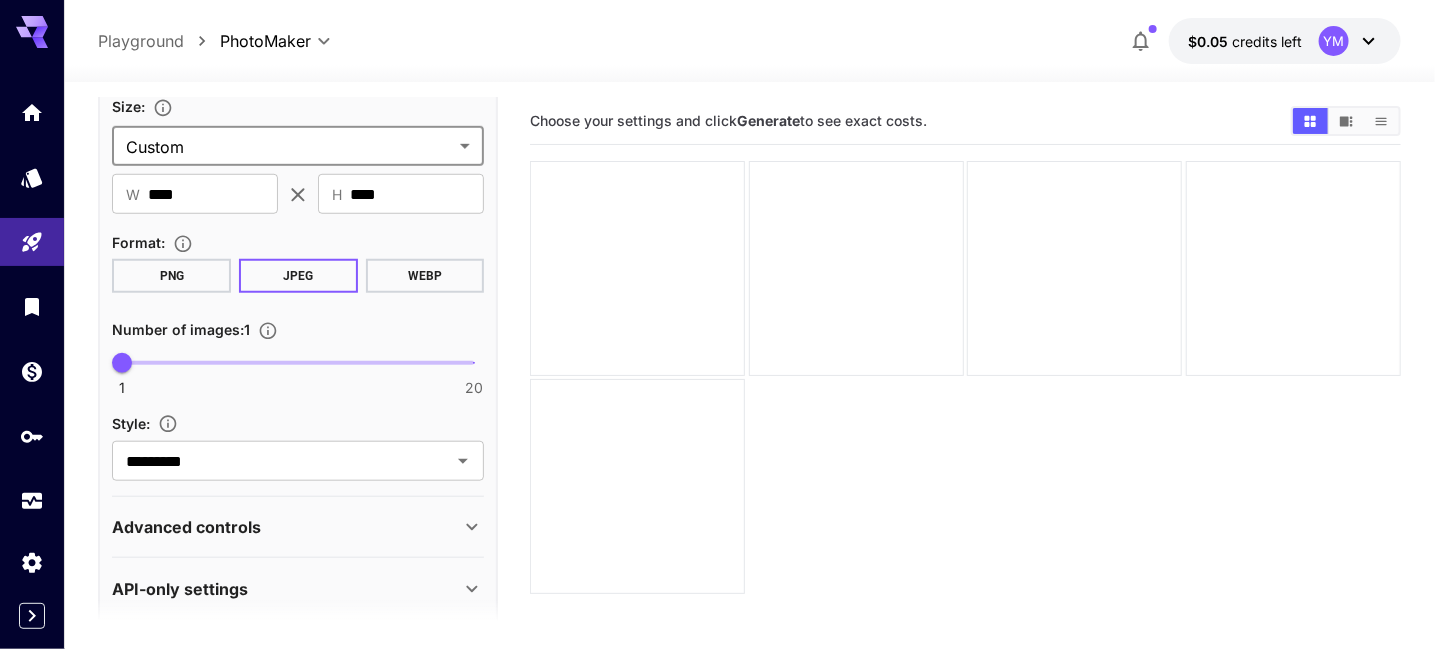 scroll, scrollTop: 615, scrollLeft: 0, axis: vertical 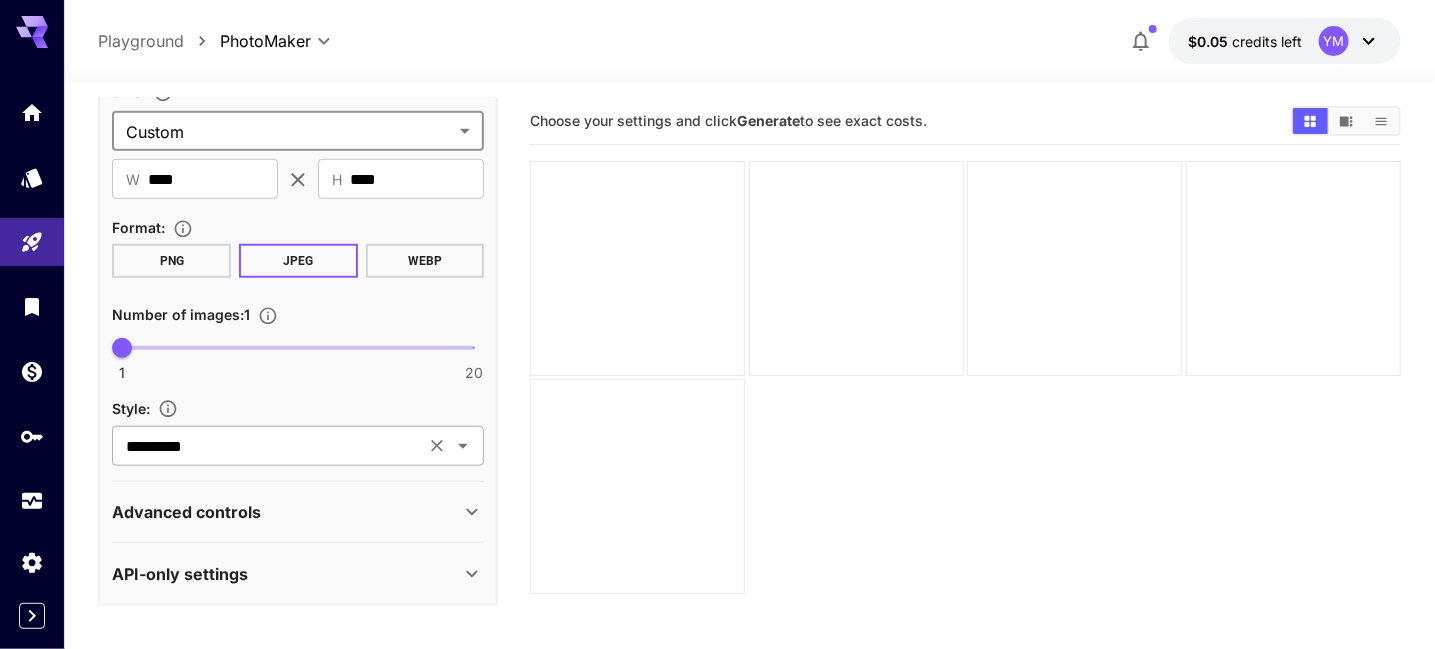click on "*********" at bounding box center (268, 446) 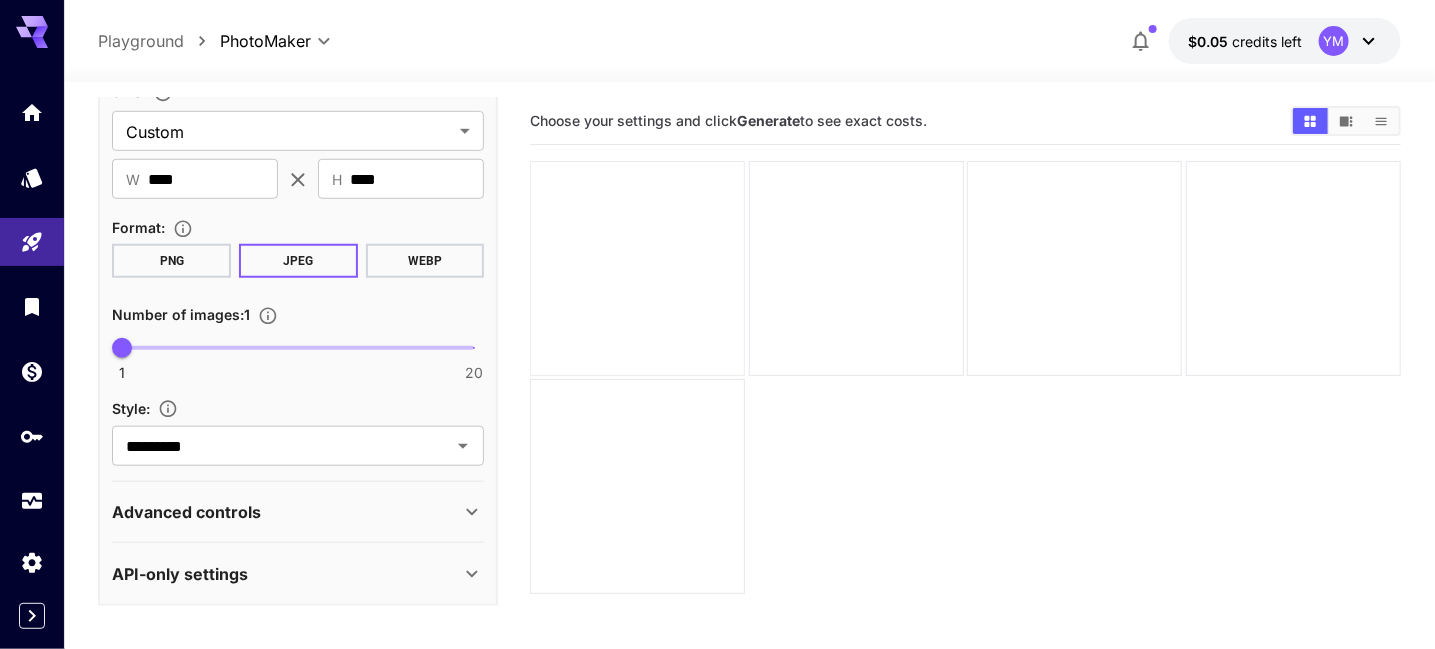 click at bounding box center (637, 268) 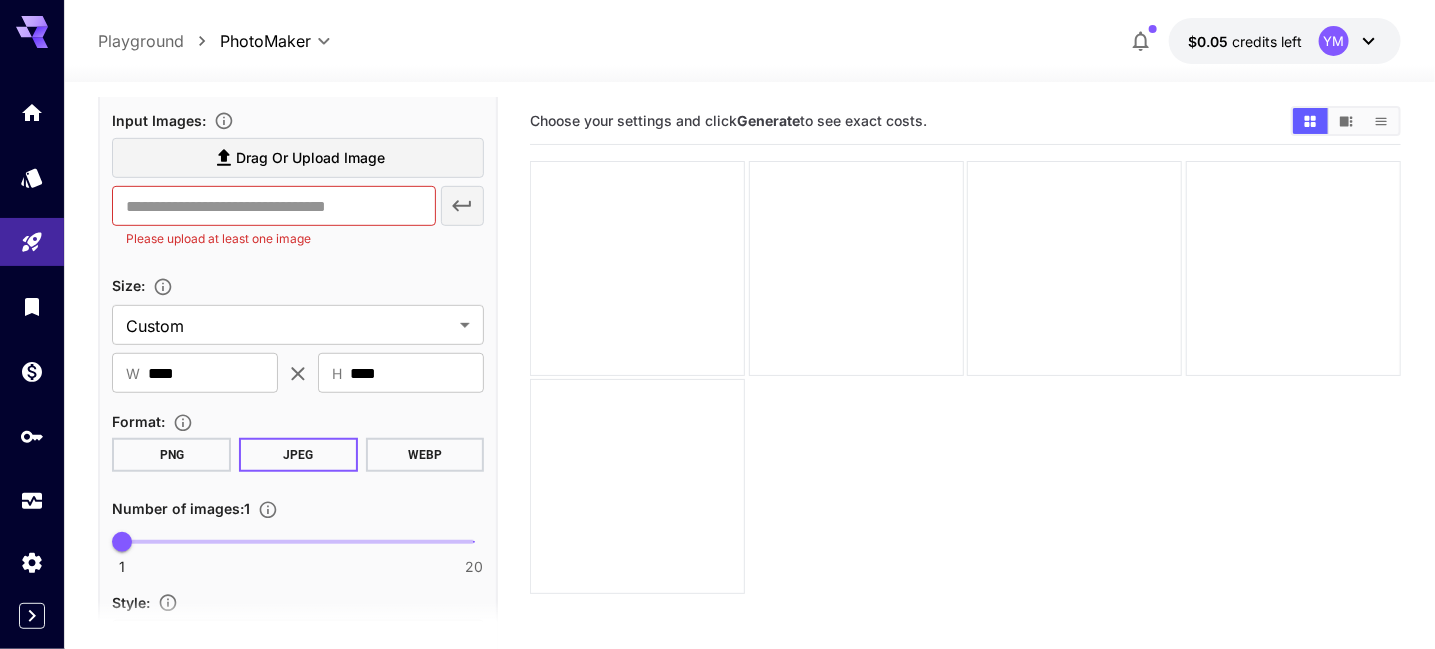 scroll, scrollTop: 415, scrollLeft: 0, axis: vertical 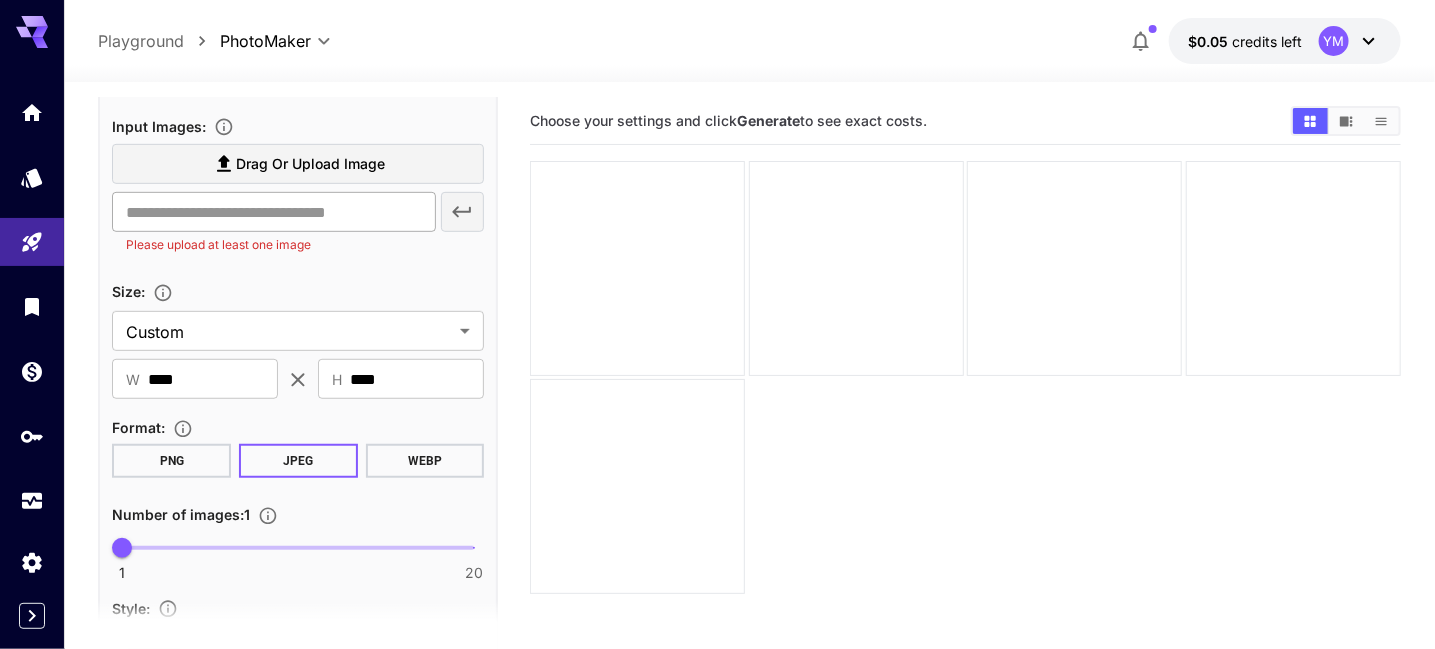 click at bounding box center [273, 212] 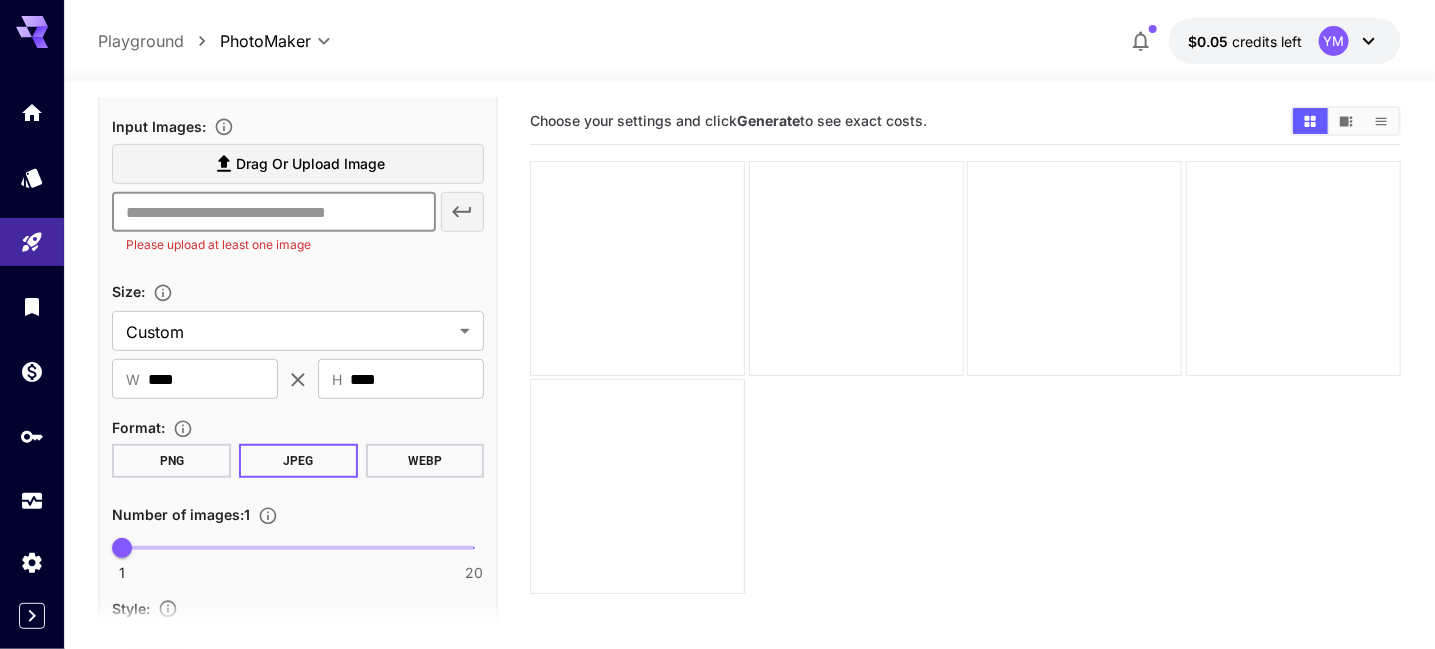 click on "​ Please upload at least one image" at bounding box center (298, 223) 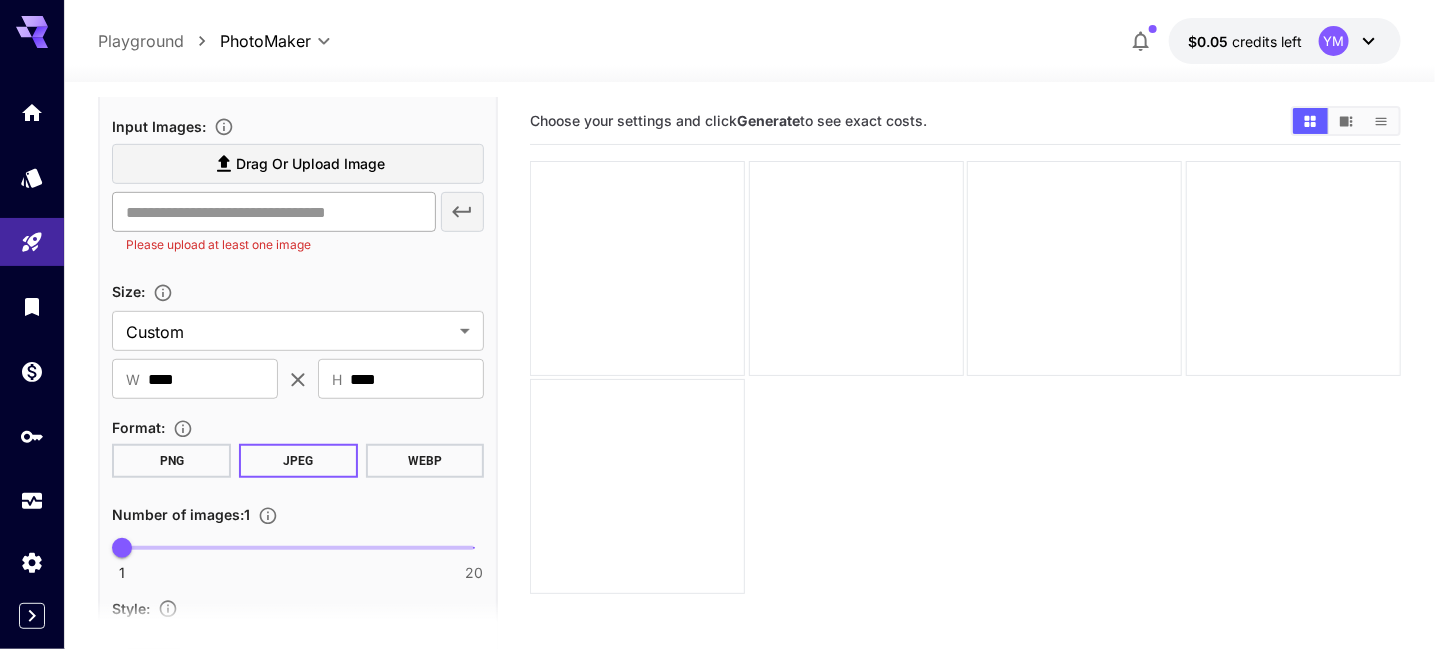 click at bounding box center [273, 212] 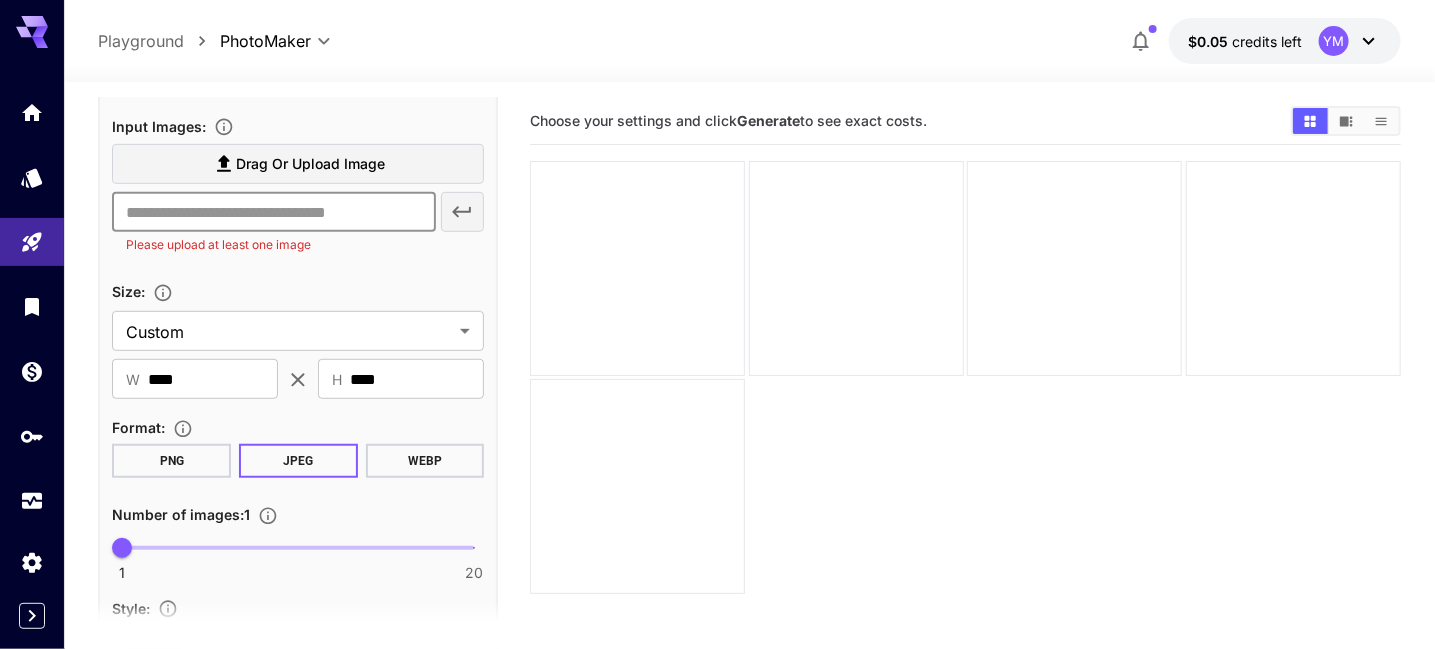 click on "Drag or upload image" at bounding box center [298, 164] 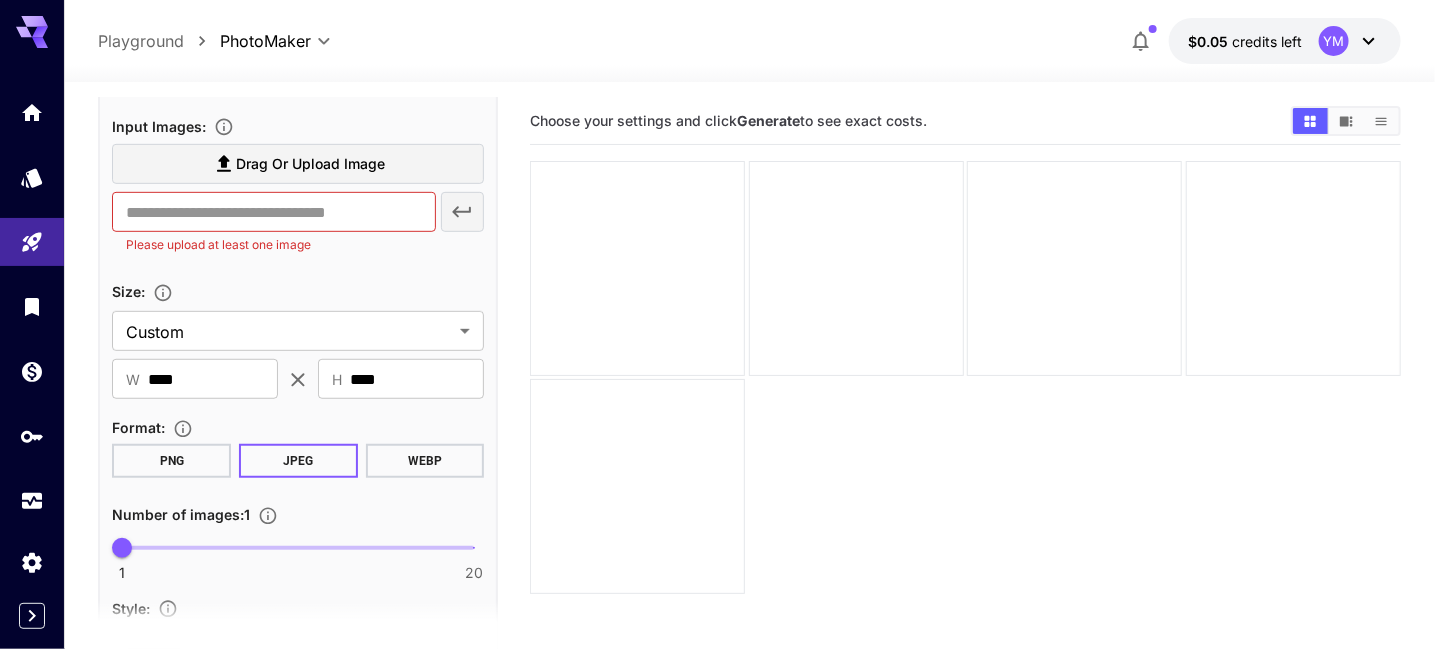 click on "Drag or upload image" at bounding box center [310, 164] 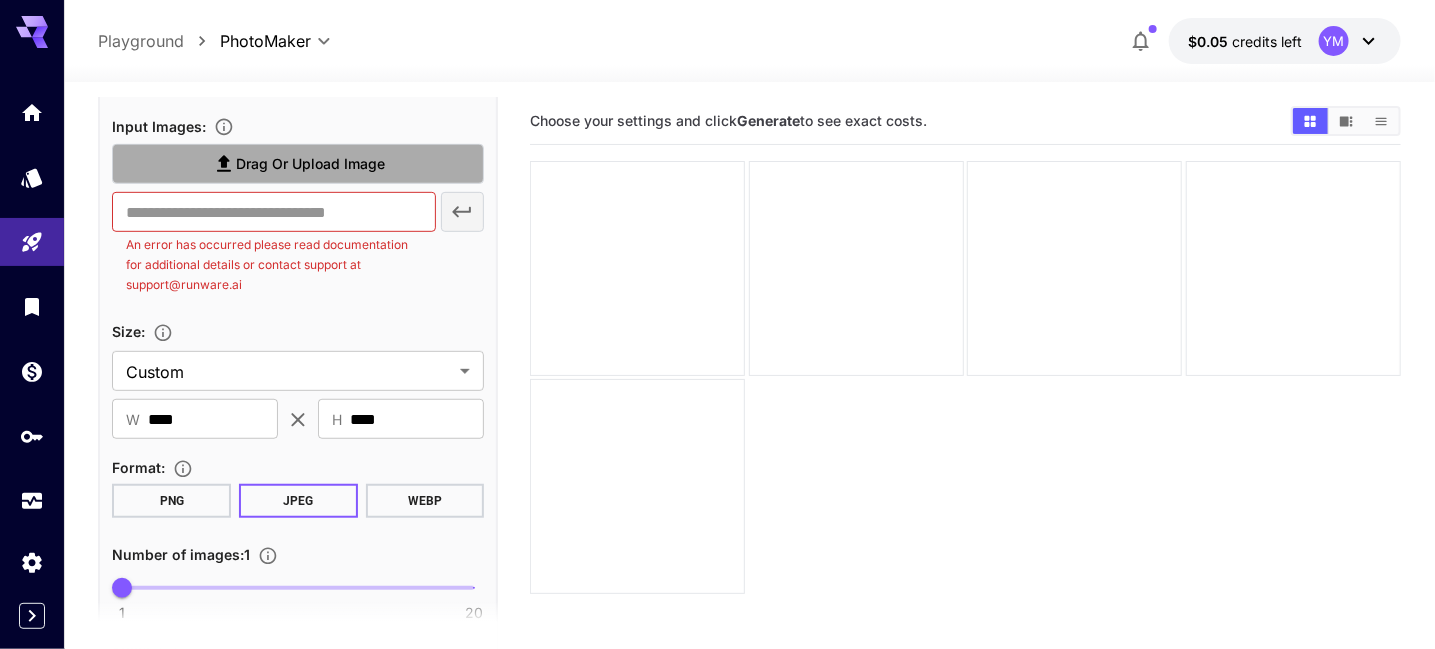 click on "Drag or upload image" at bounding box center (310, 164) 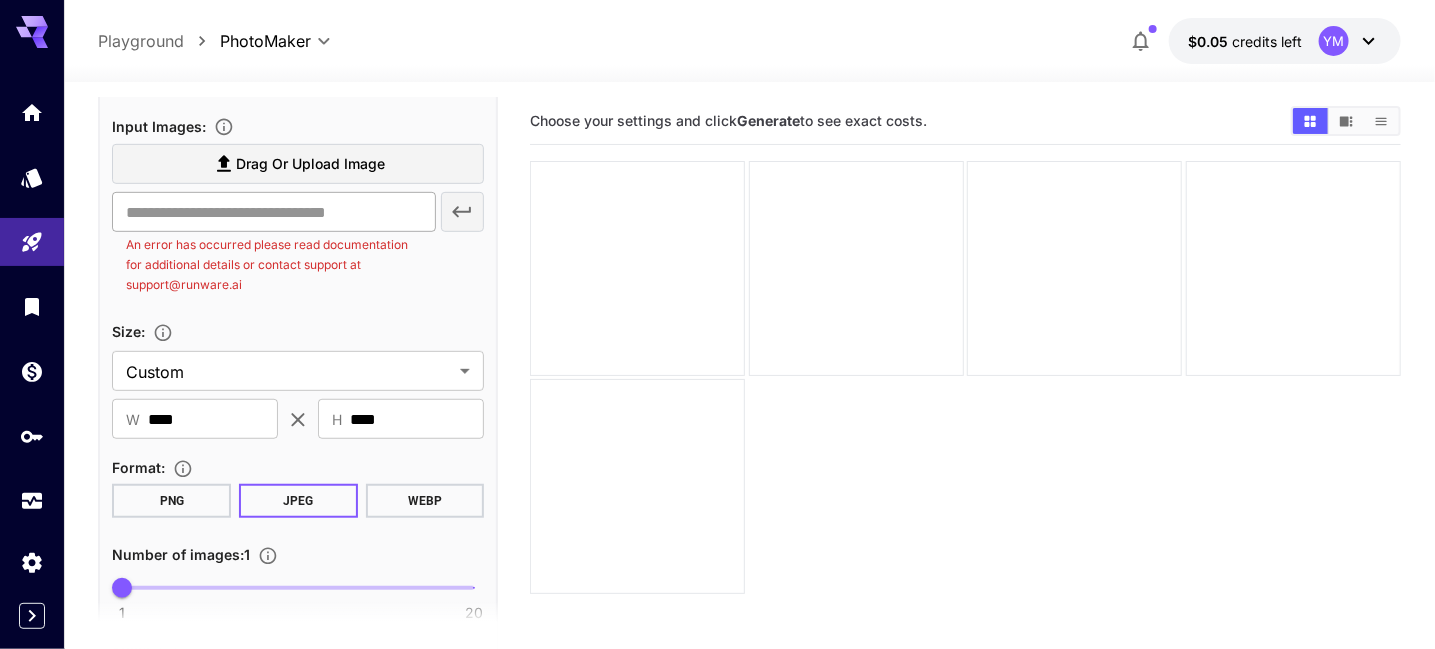 click at bounding box center (273, 212) 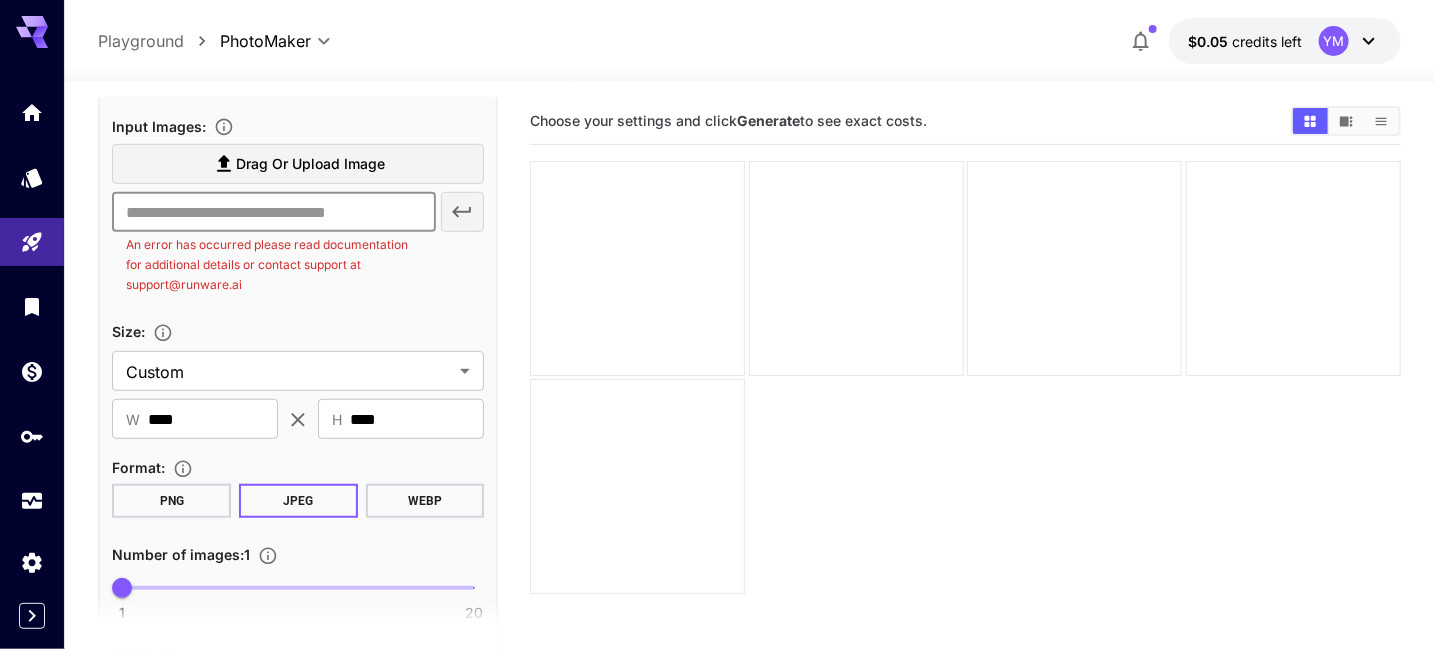 click on "An error has occurred please read documentation for additional details or contact support at support@runware.ai" at bounding box center [273, 265] 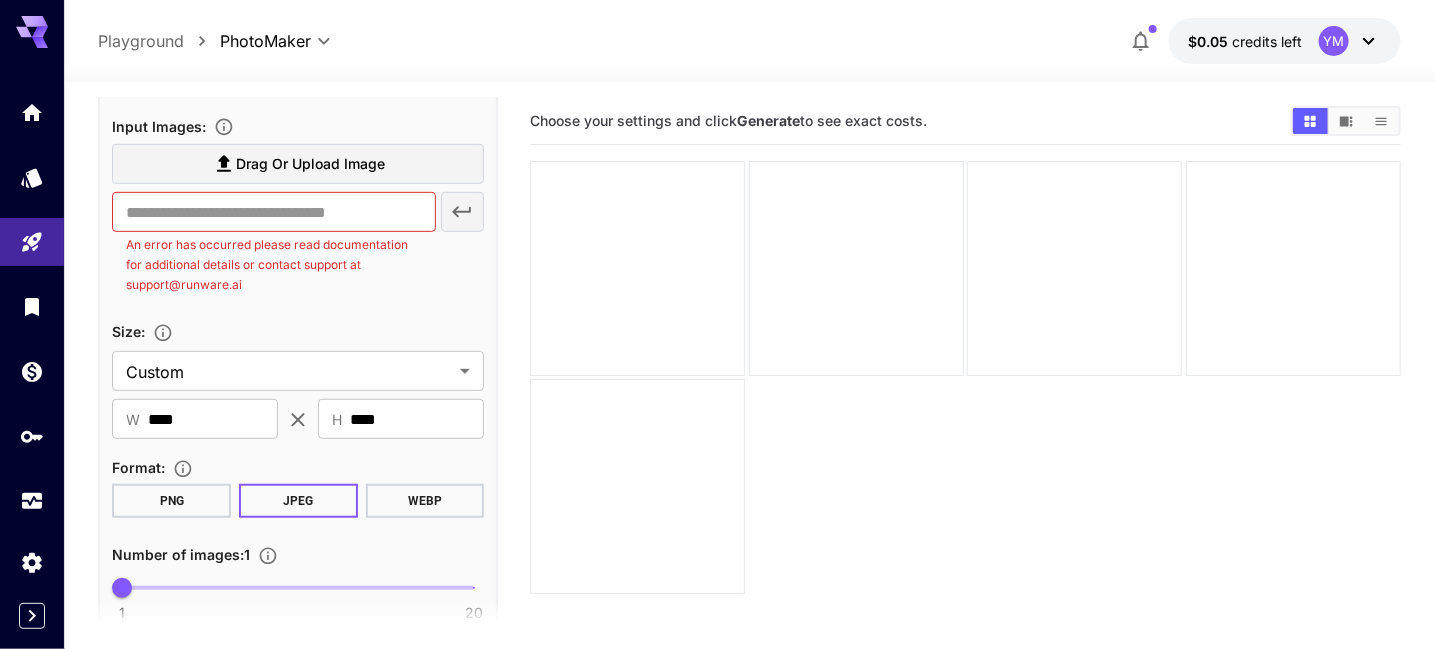 click on "Drag or upload image" at bounding box center (310, 164) 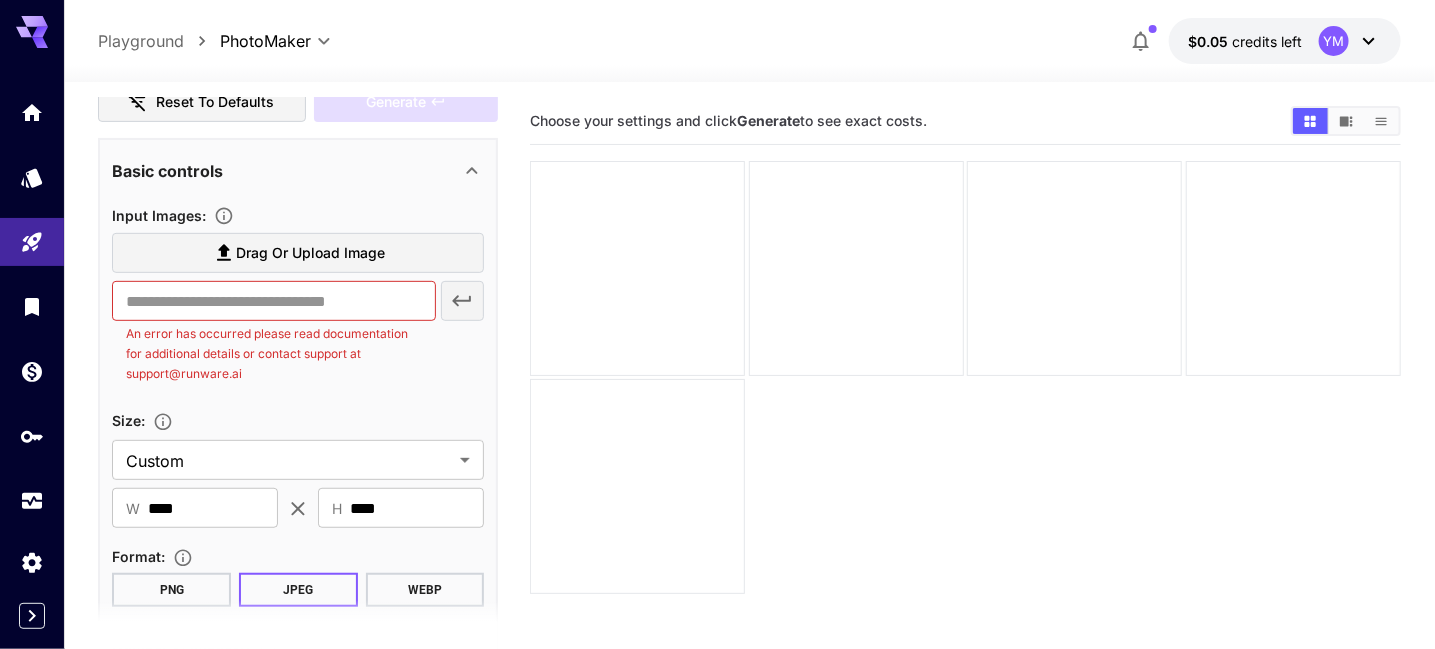 scroll, scrollTop: 316, scrollLeft: 0, axis: vertical 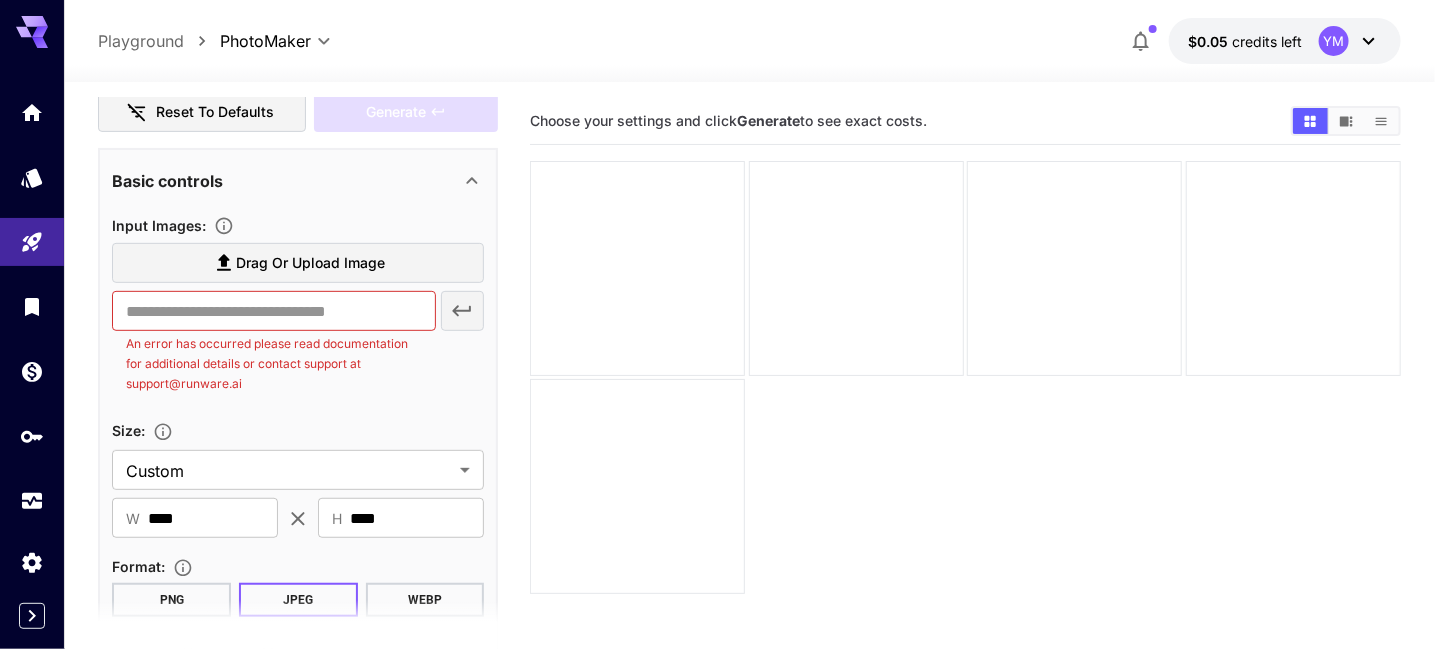 click 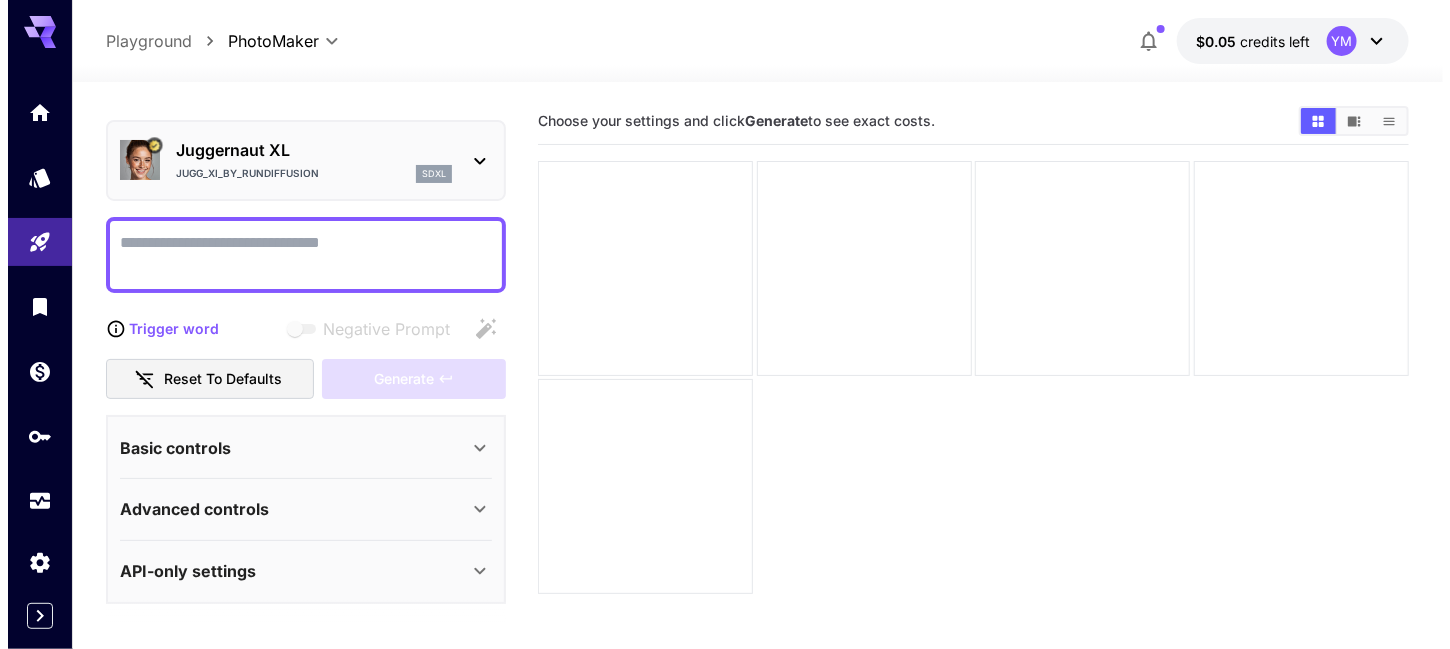 scroll, scrollTop: 49, scrollLeft: 0, axis: vertical 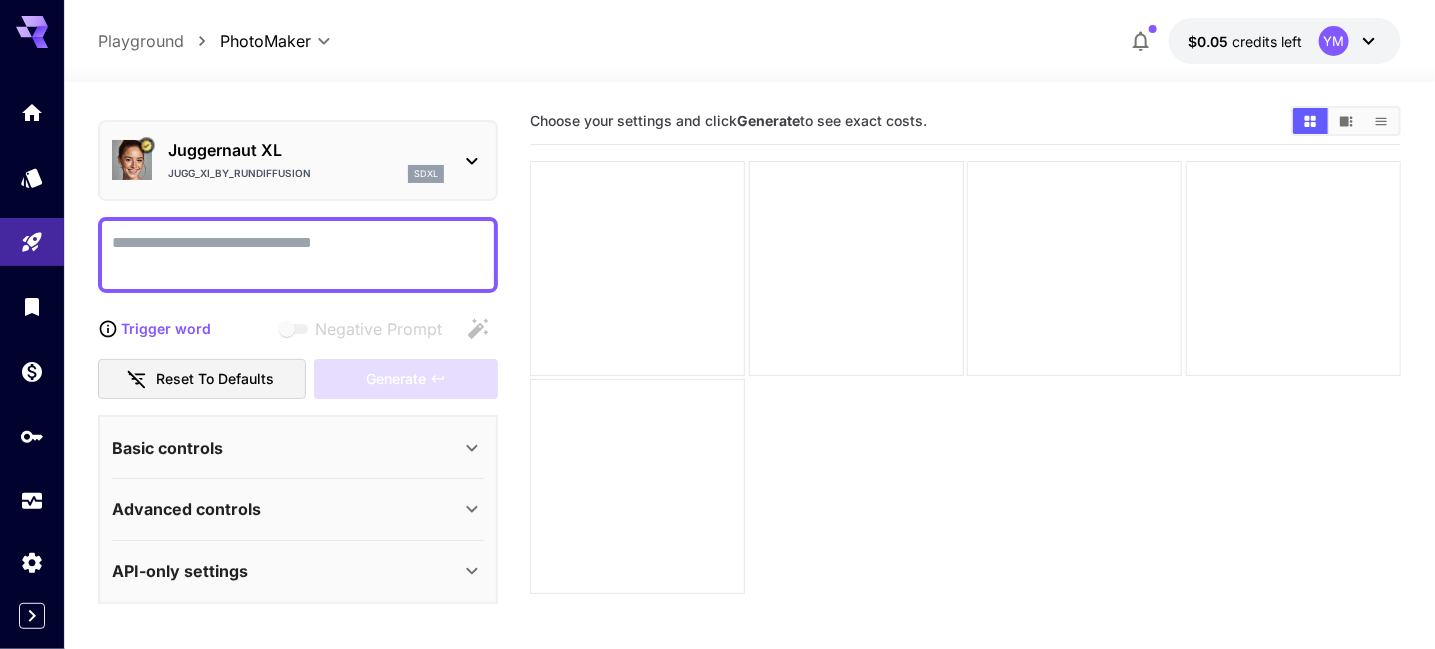 click 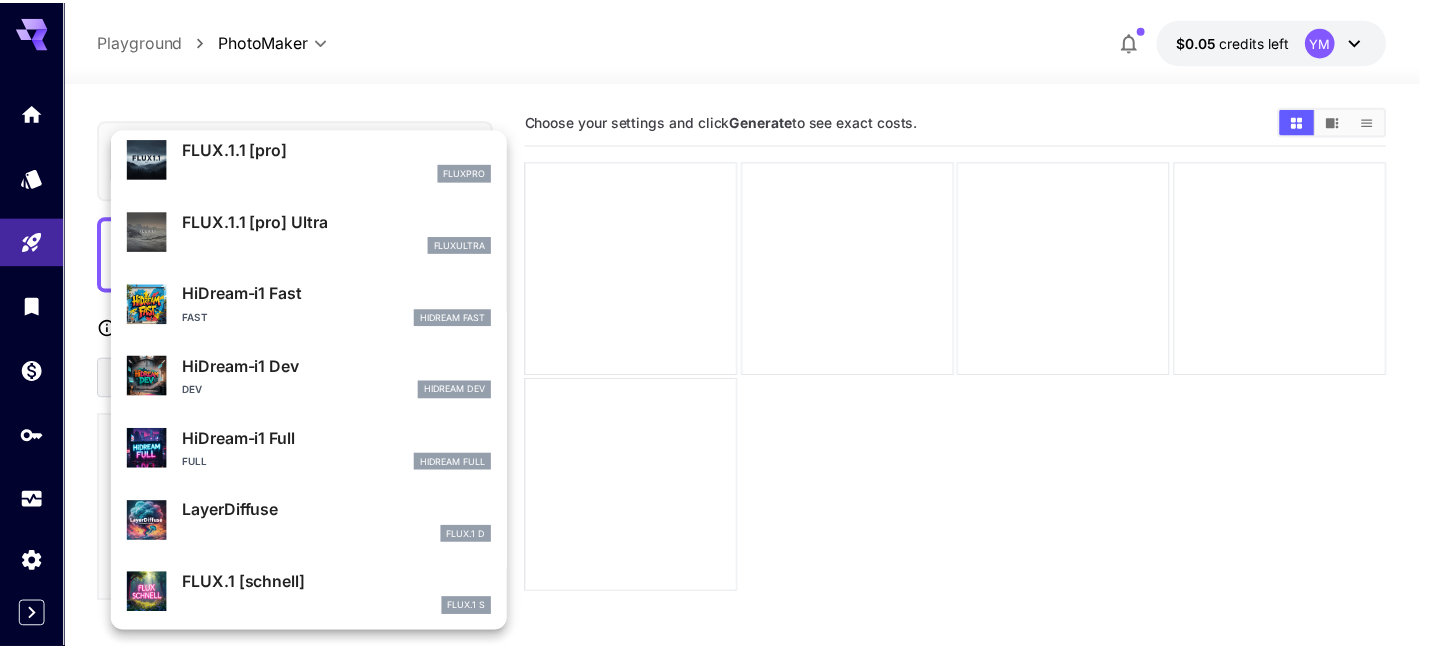 scroll, scrollTop: 1105, scrollLeft: 0, axis: vertical 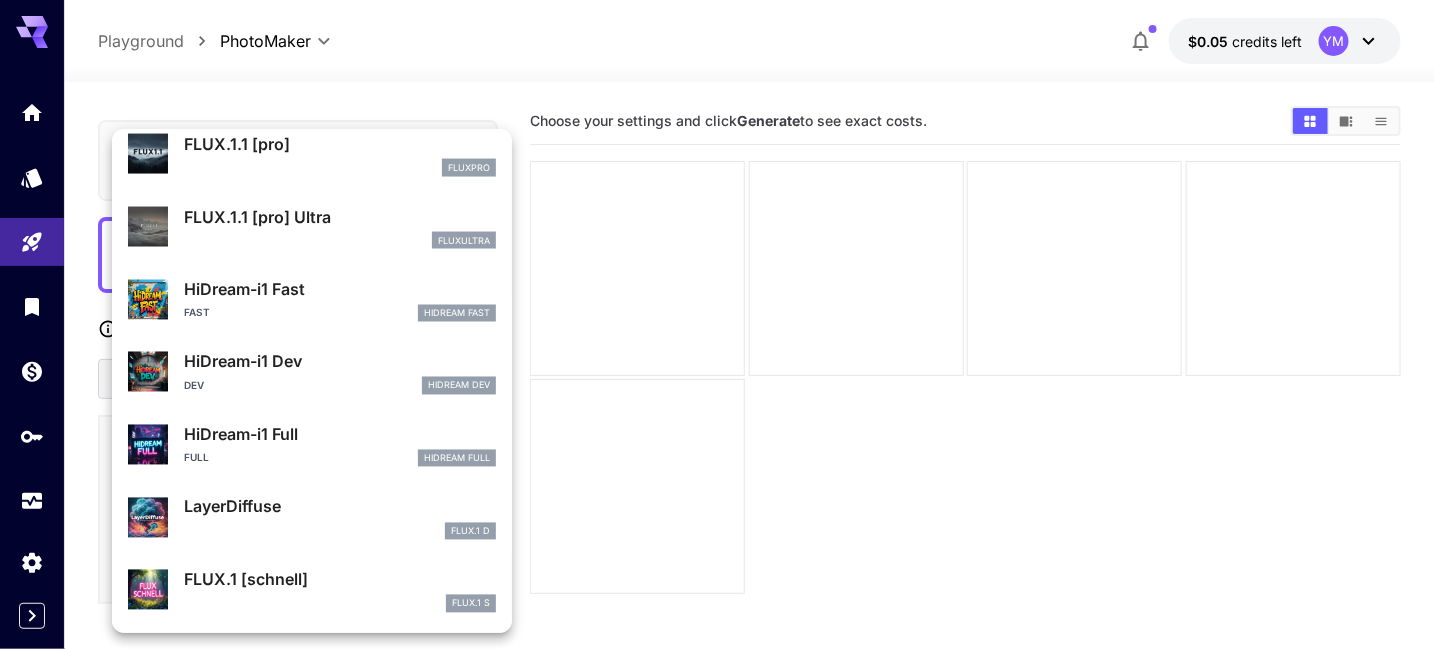 click at bounding box center [725, 324] 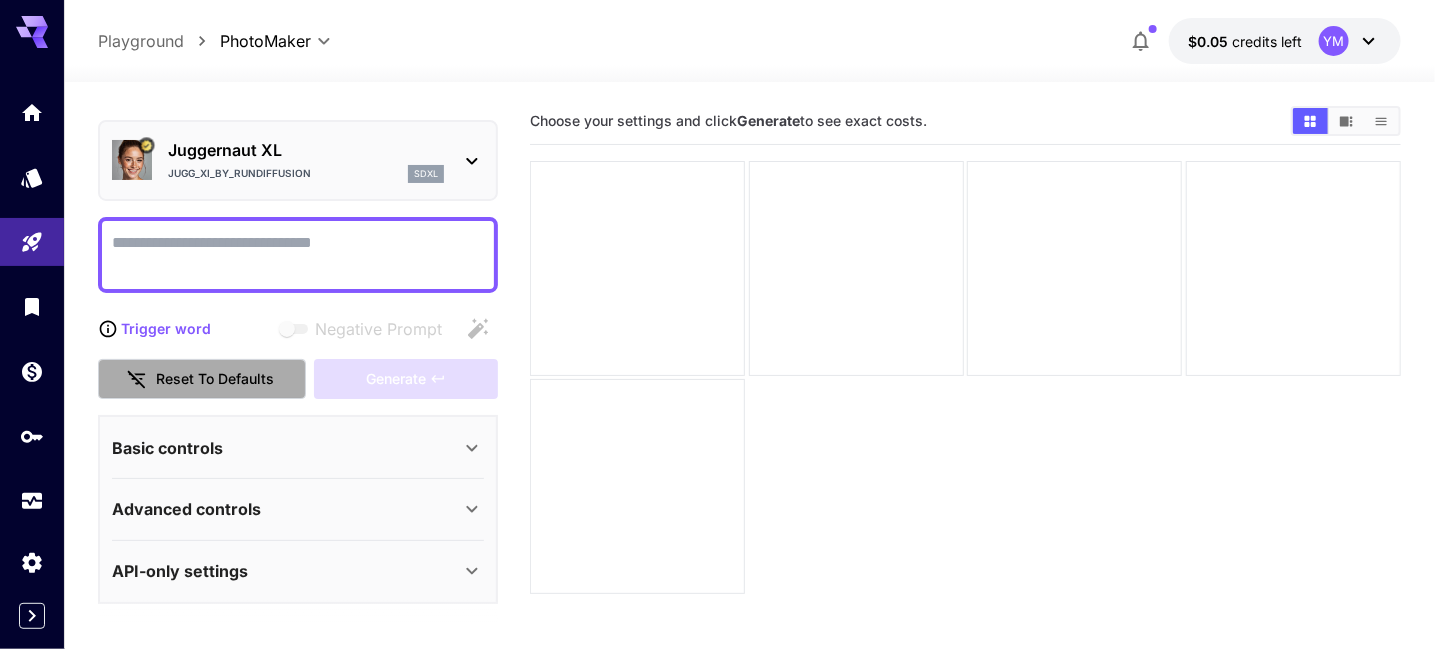 click on "Reset to defaults" at bounding box center [202, 379] 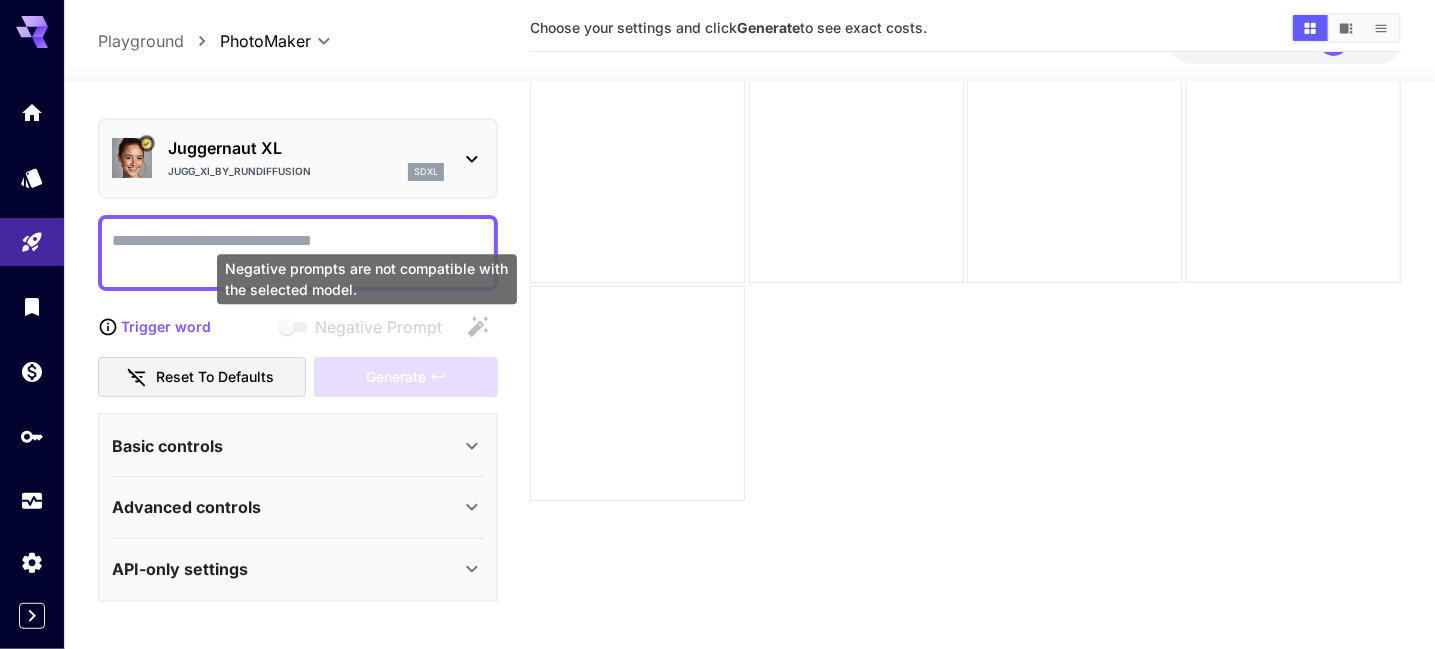 scroll, scrollTop: 100, scrollLeft: 0, axis: vertical 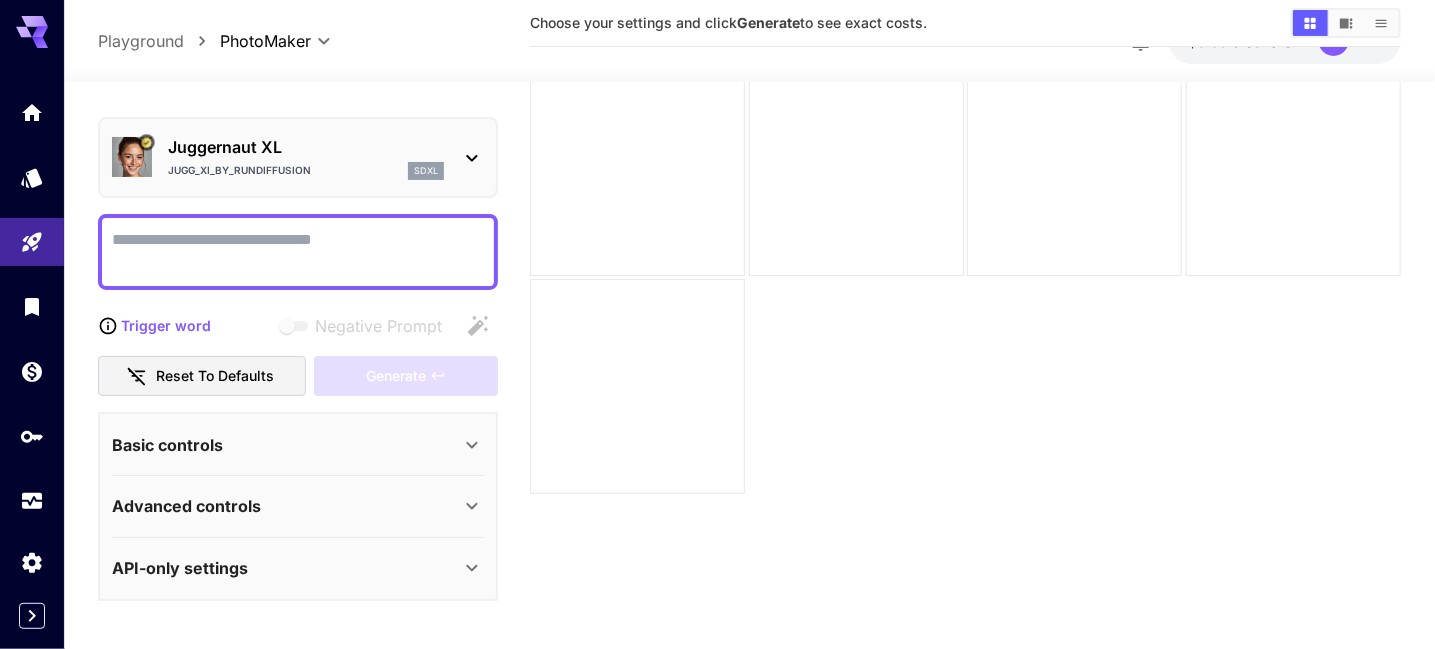 click on "Basic controls" at bounding box center [286, 445] 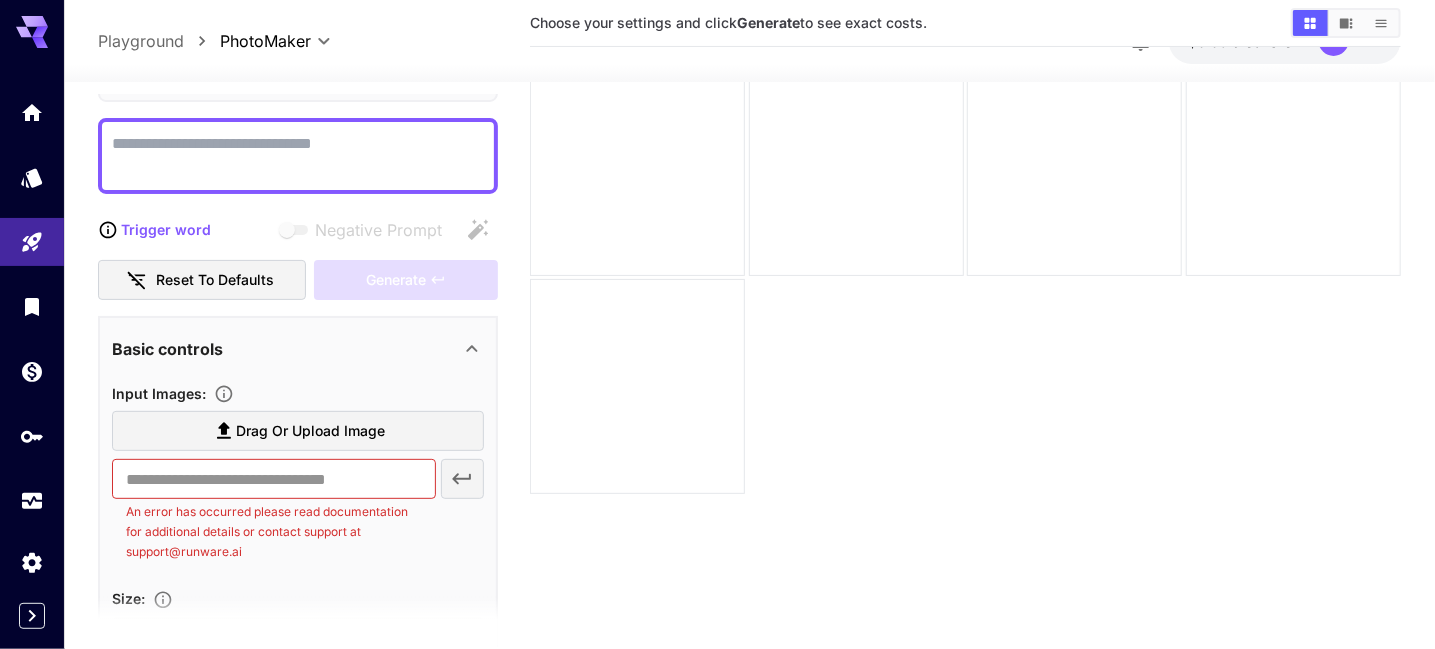 scroll, scrollTop: 149, scrollLeft: 0, axis: vertical 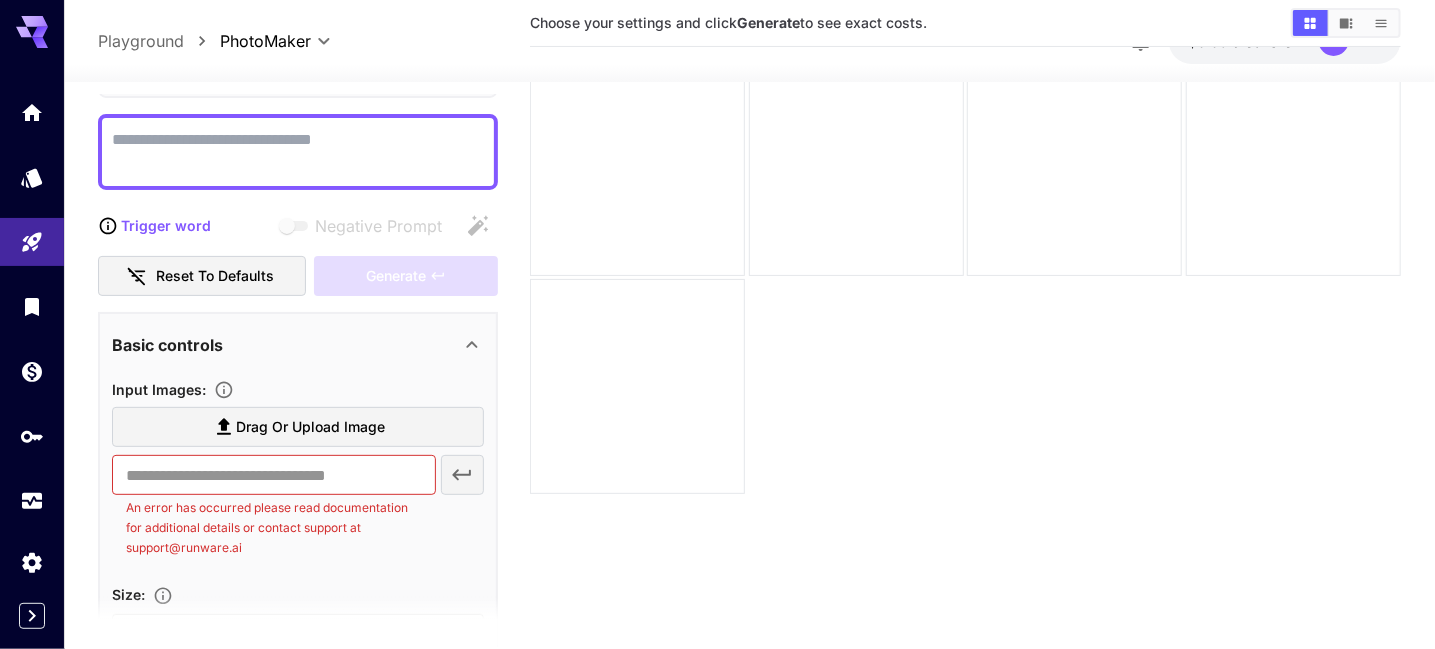 click on "Basic controls" at bounding box center [286, 345] 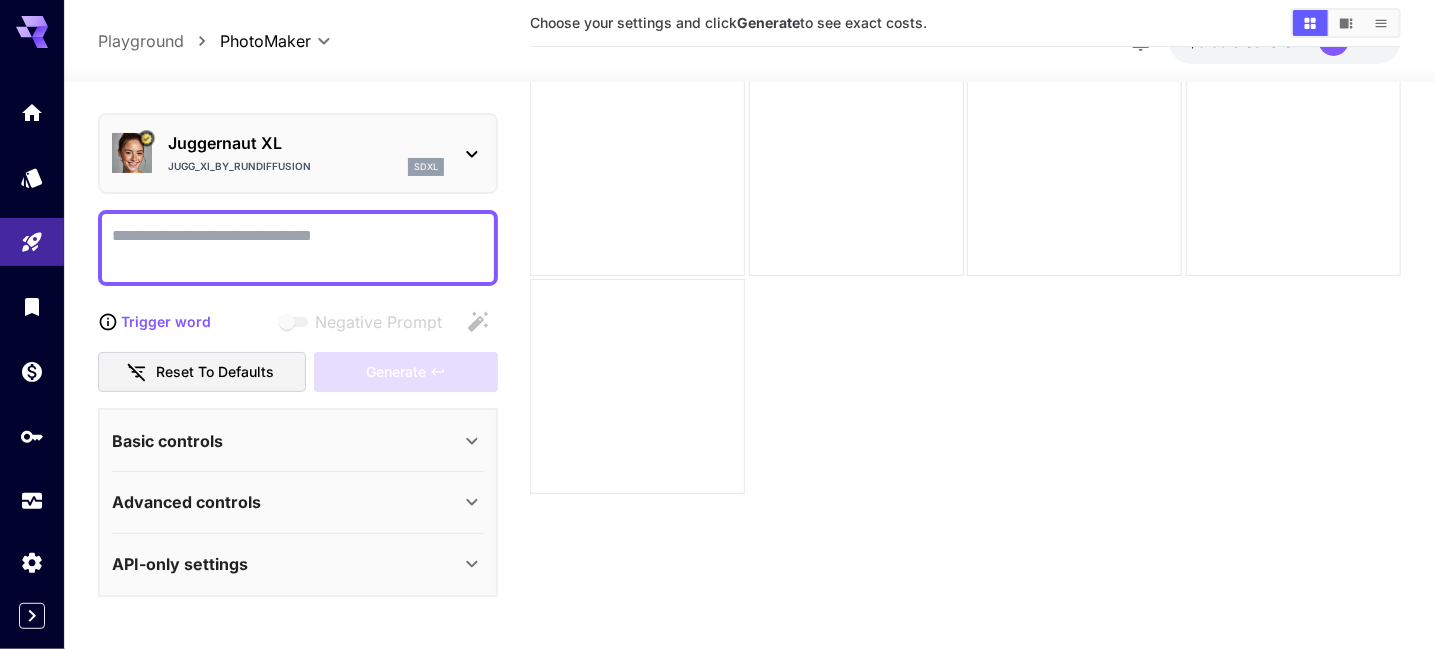 scroll, scrollTop: 49, scrollLeft: 0, axis: vertical 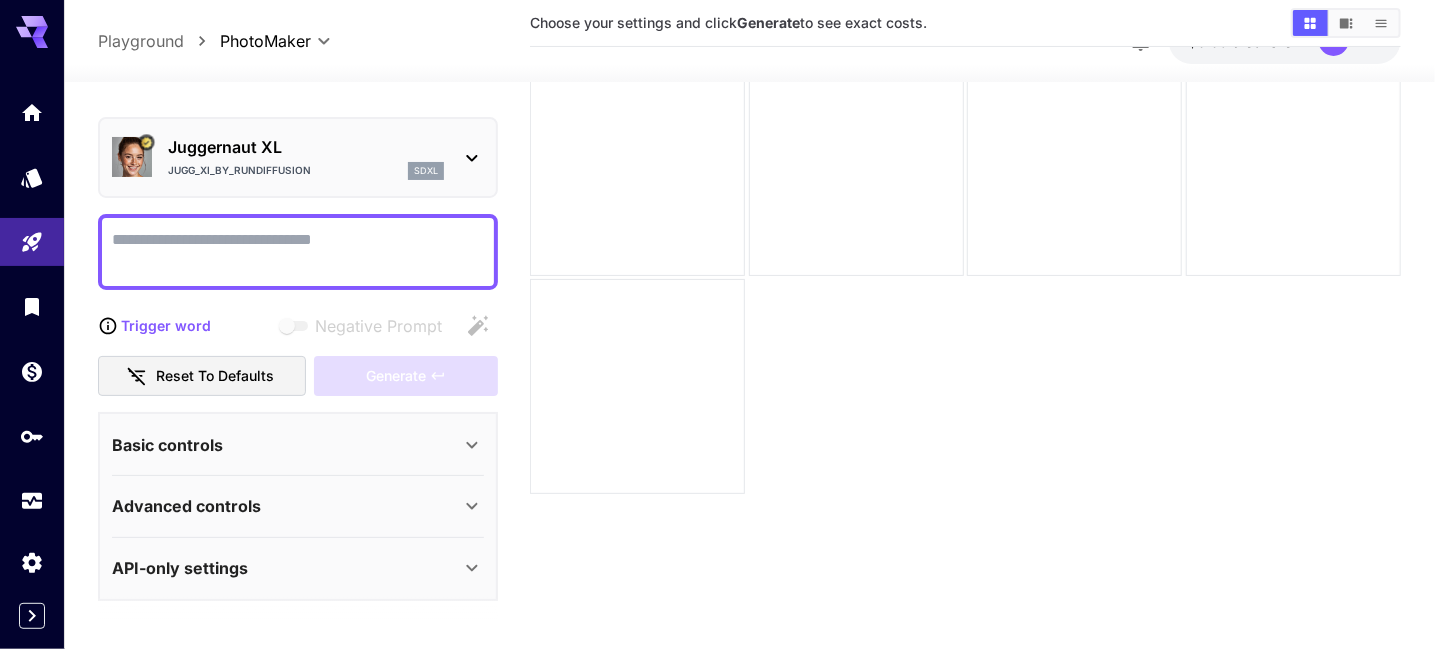 click on "Advanced controls" at bounding box center (298, 507) 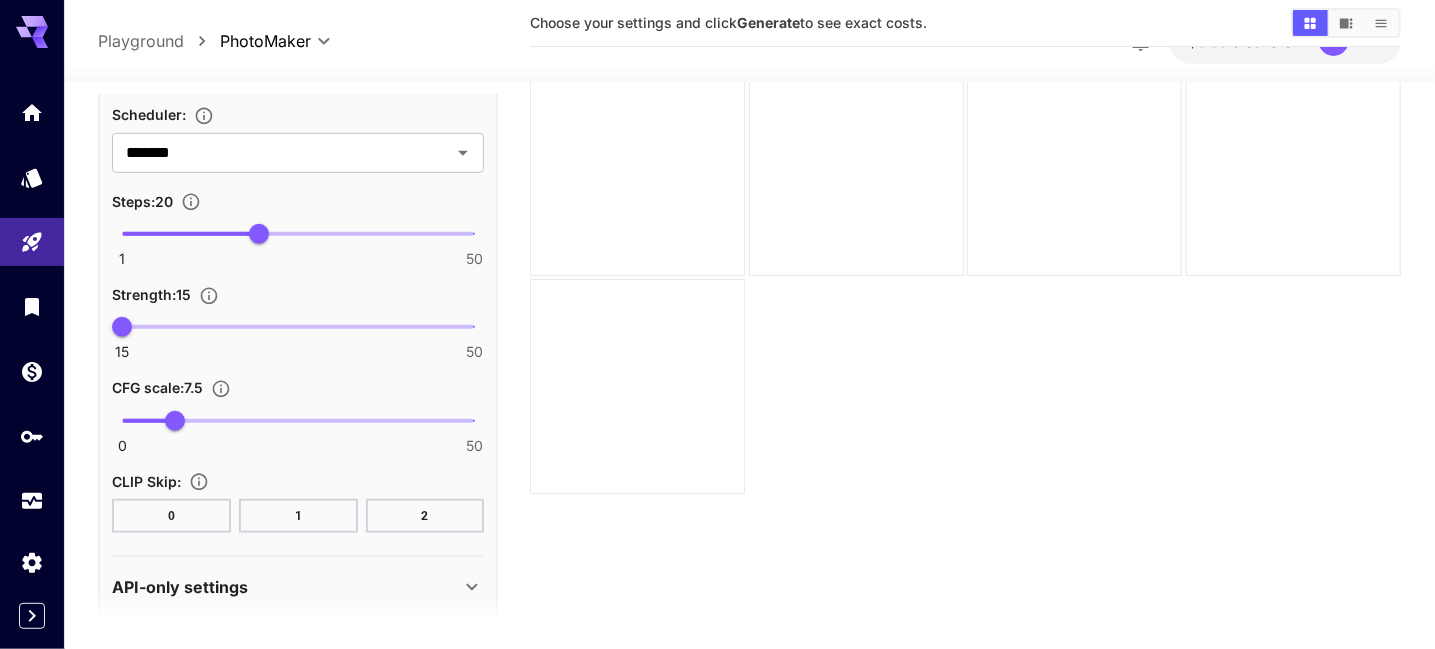 scroll, scrollTop: 587, scrollLeft: 0, axis: vertical 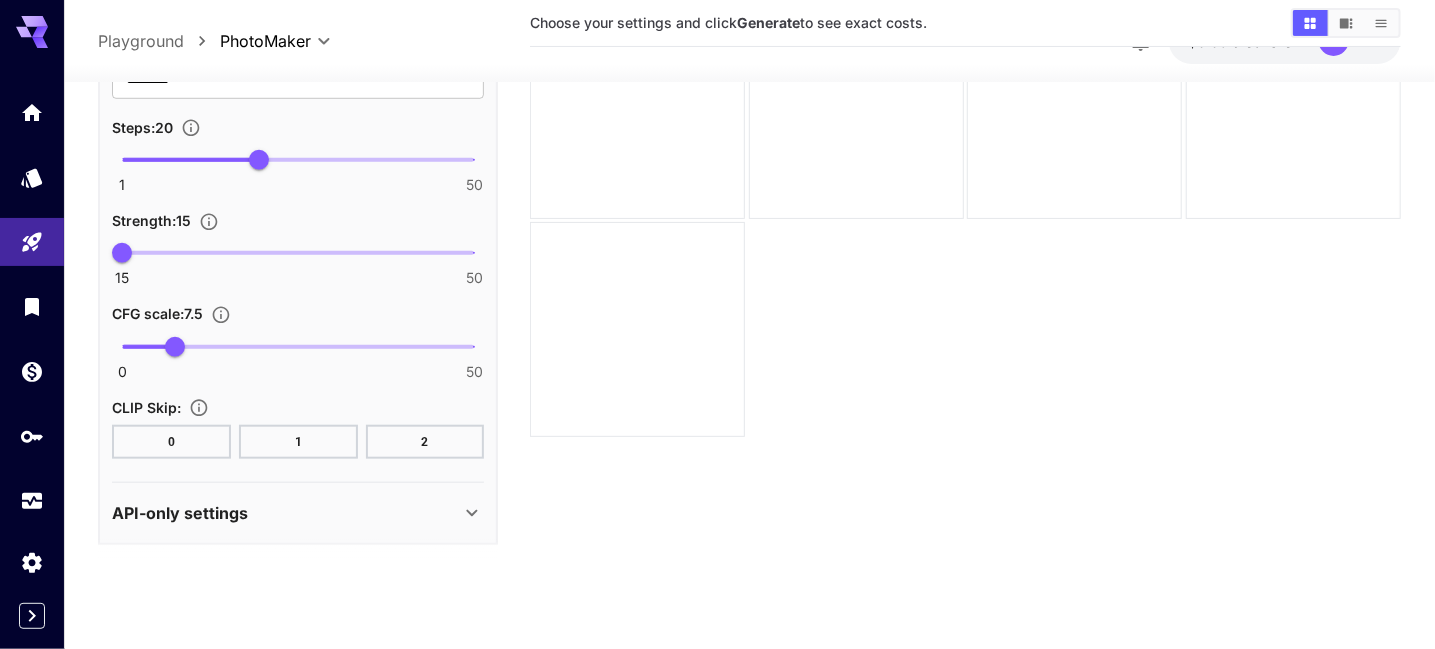 click on "API-only settings" at bounding box center [286, 513] 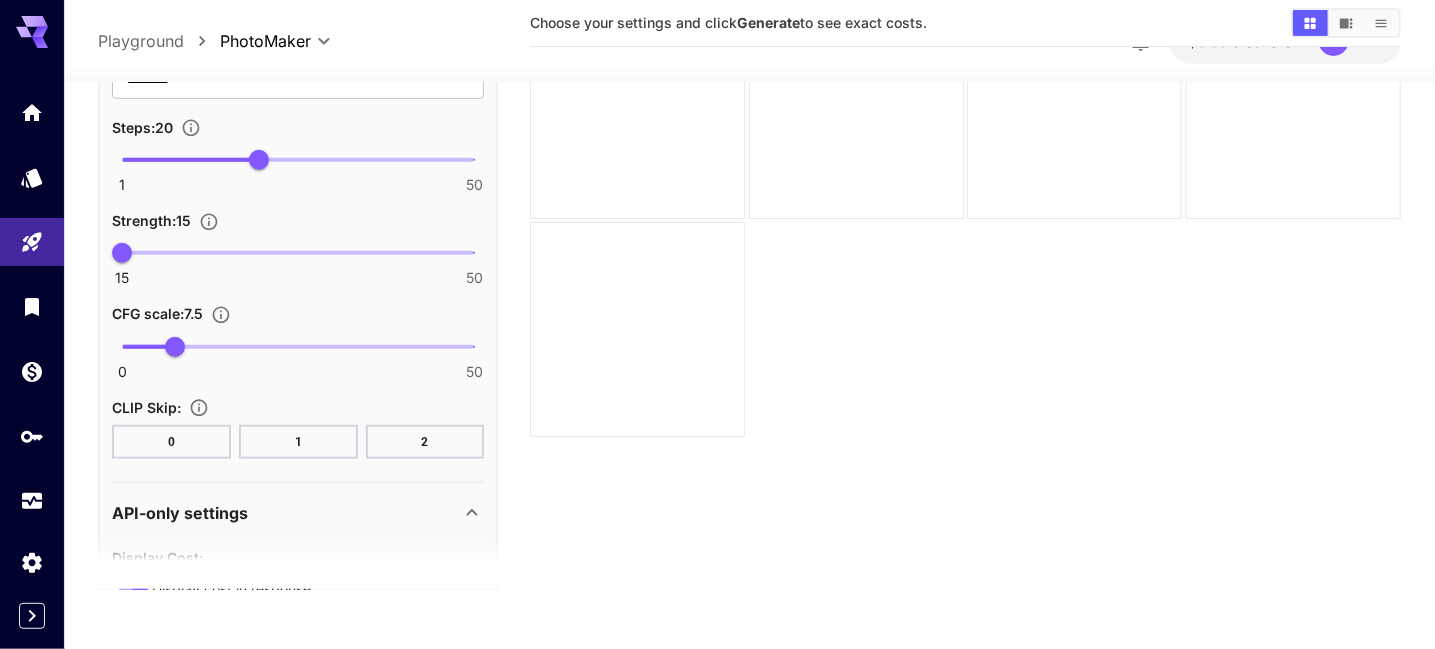 click on "API-only settings" at bounding box center [286, 513] 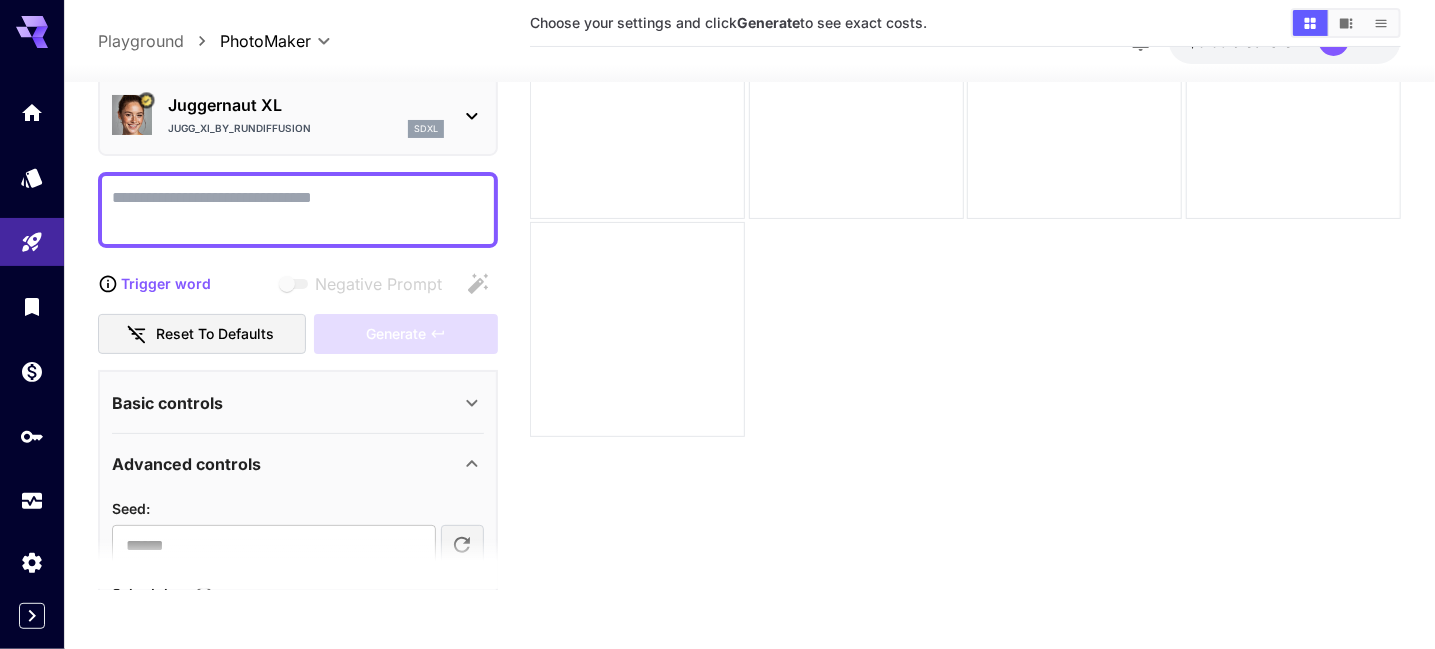 scroll, scrollTop: 0, scrollLeft: 0, axis: both 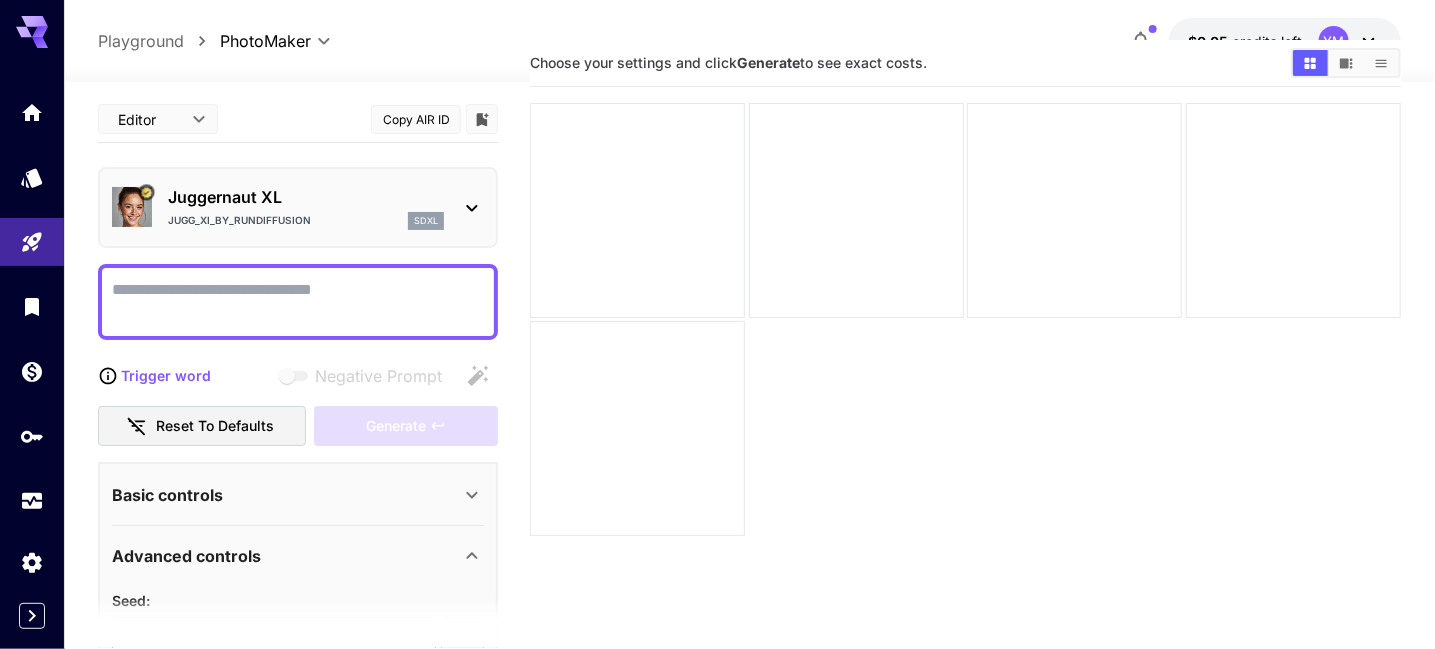 click on "Playground" at bounding box center (141, 41) 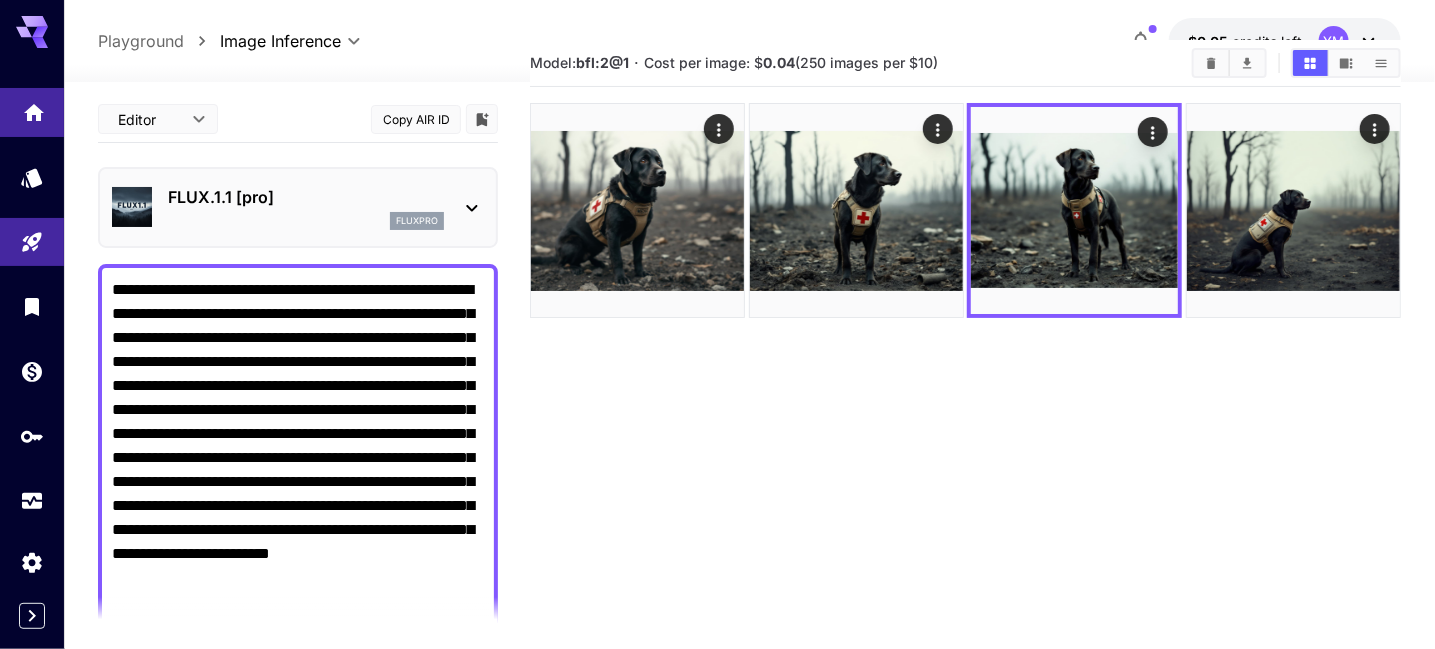 click at bounding box center (32, 112) 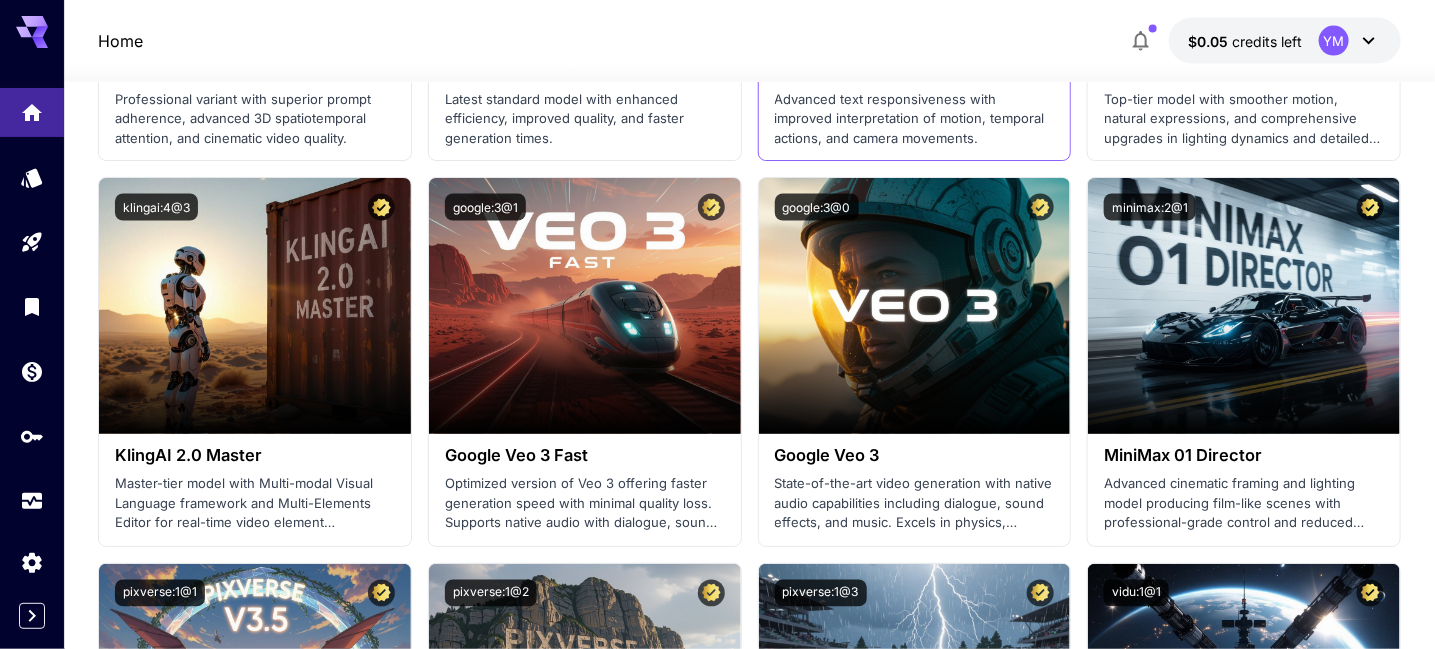 scroll, scrollTop: 1300, scrollLeft: 0, axis: vertical 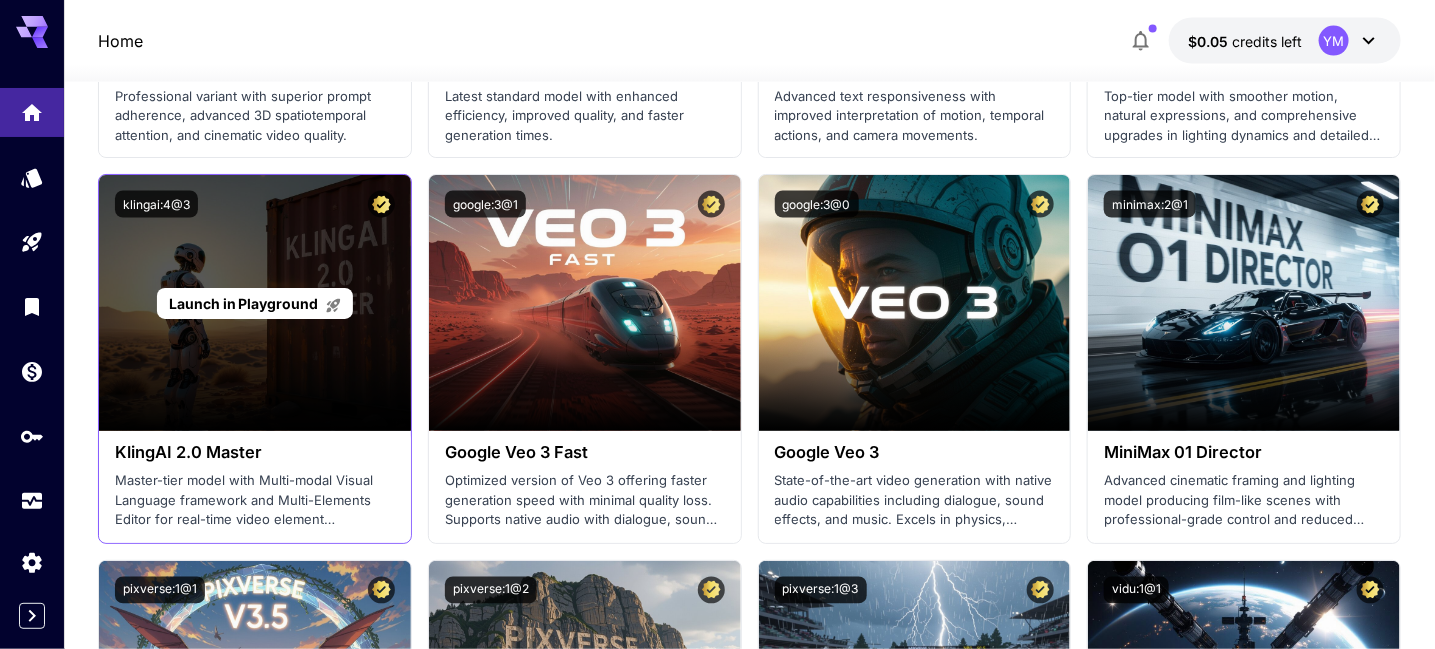 click on "Launch in Playground" at bounding box center [255, 303] 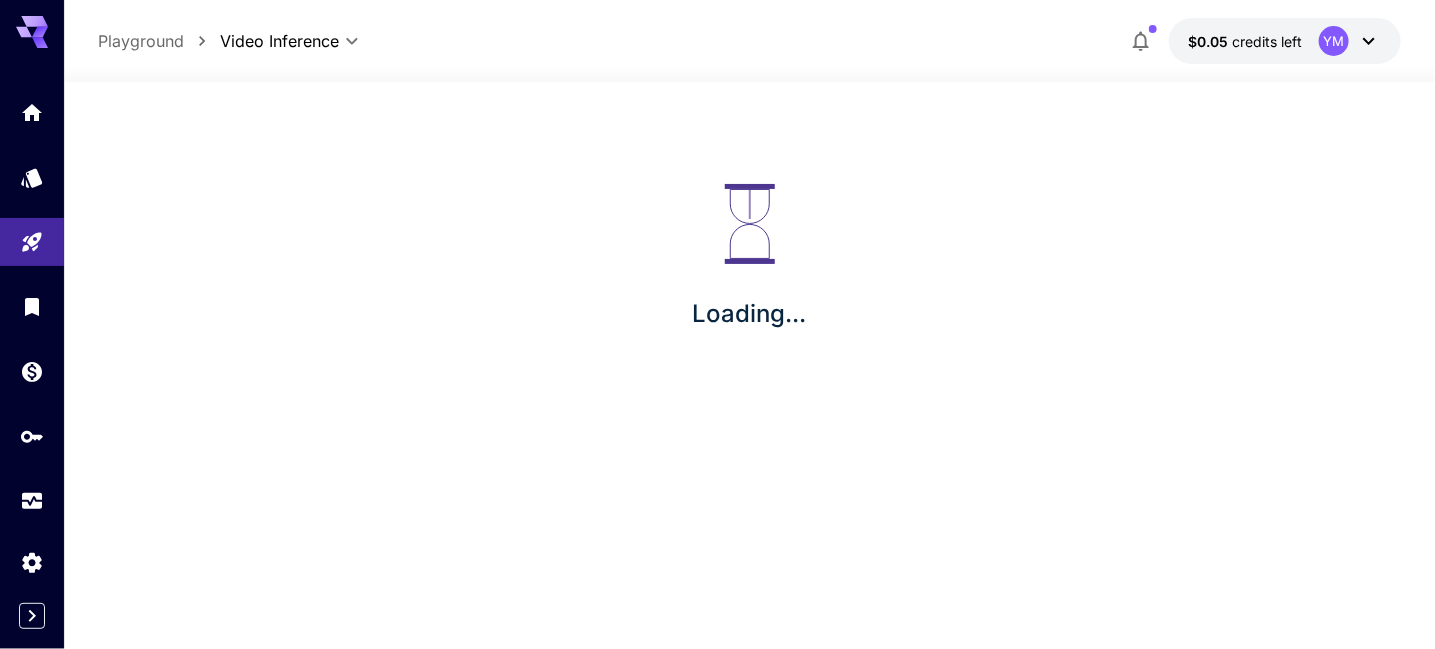 scroll, scrollTop: 0, scrollLeft: 0, axis: both 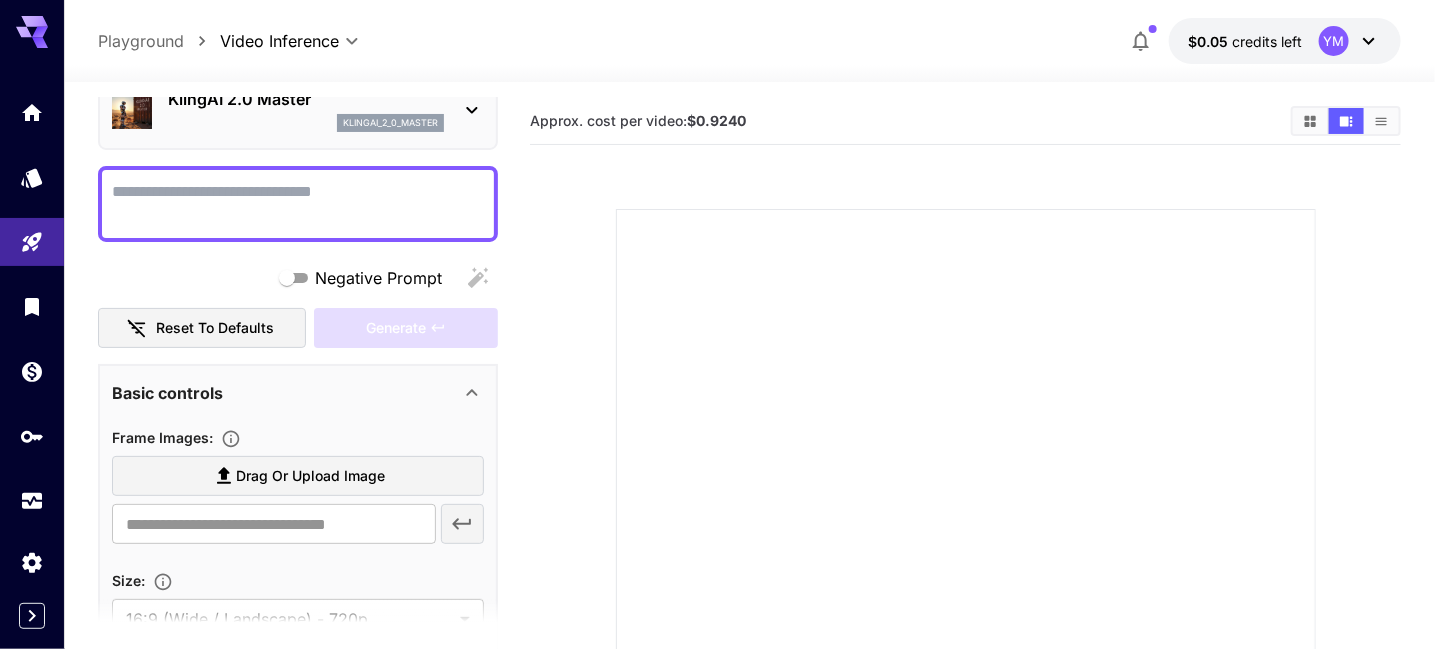 click on "Drag or upload image" at bounding box center (310, 476) 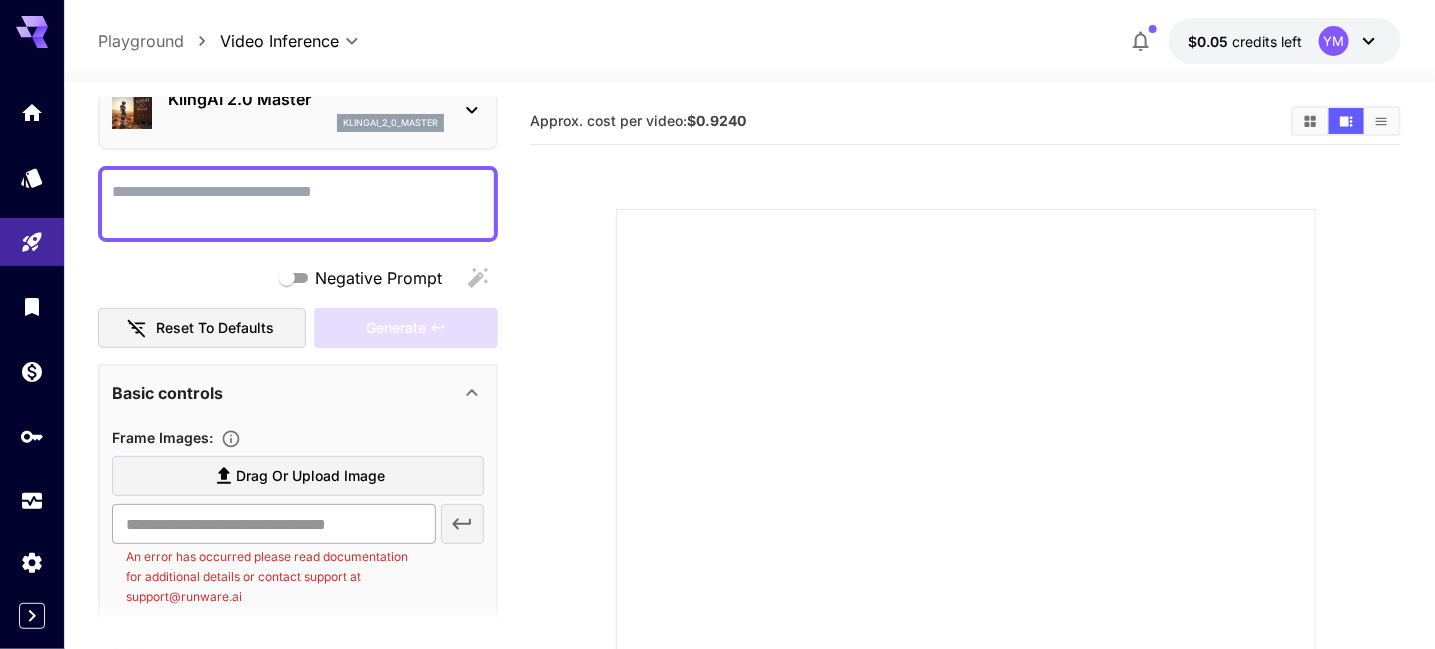 click at bounding box center [273, 524] 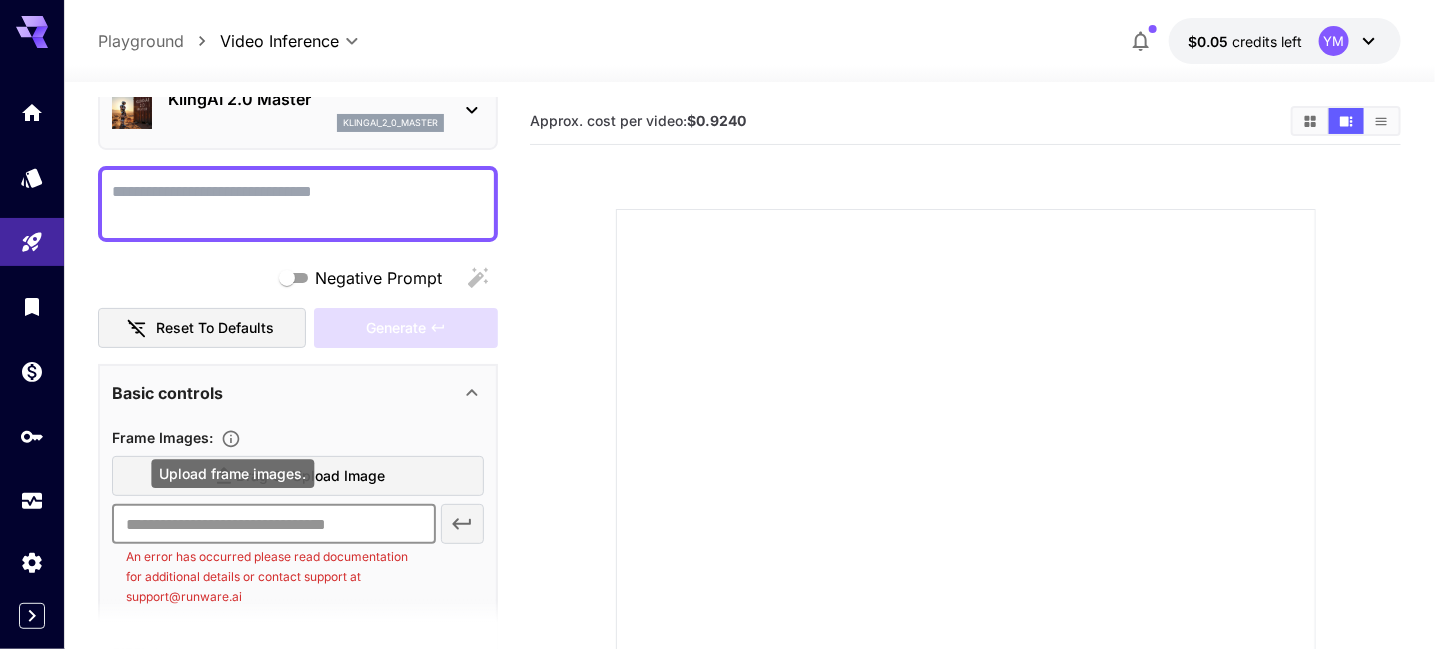 click 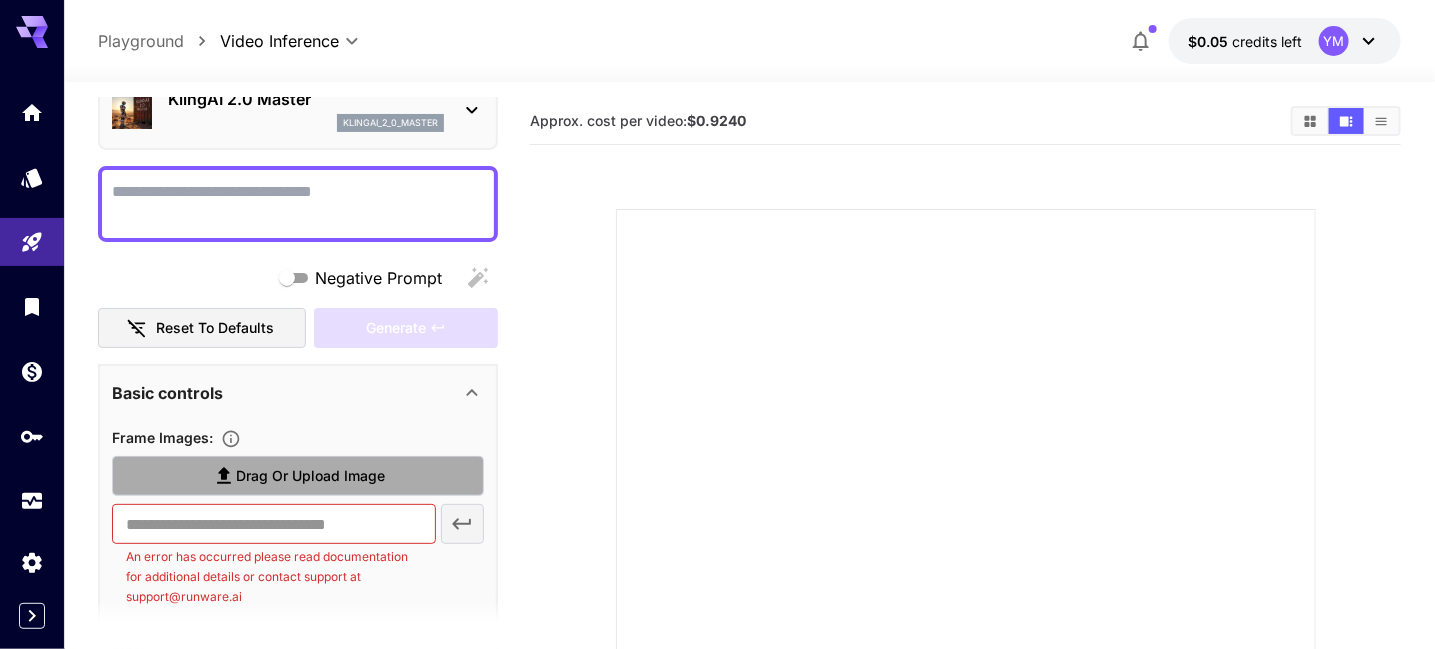 click on "Drag or upload image" at bounding box center (298, 476) 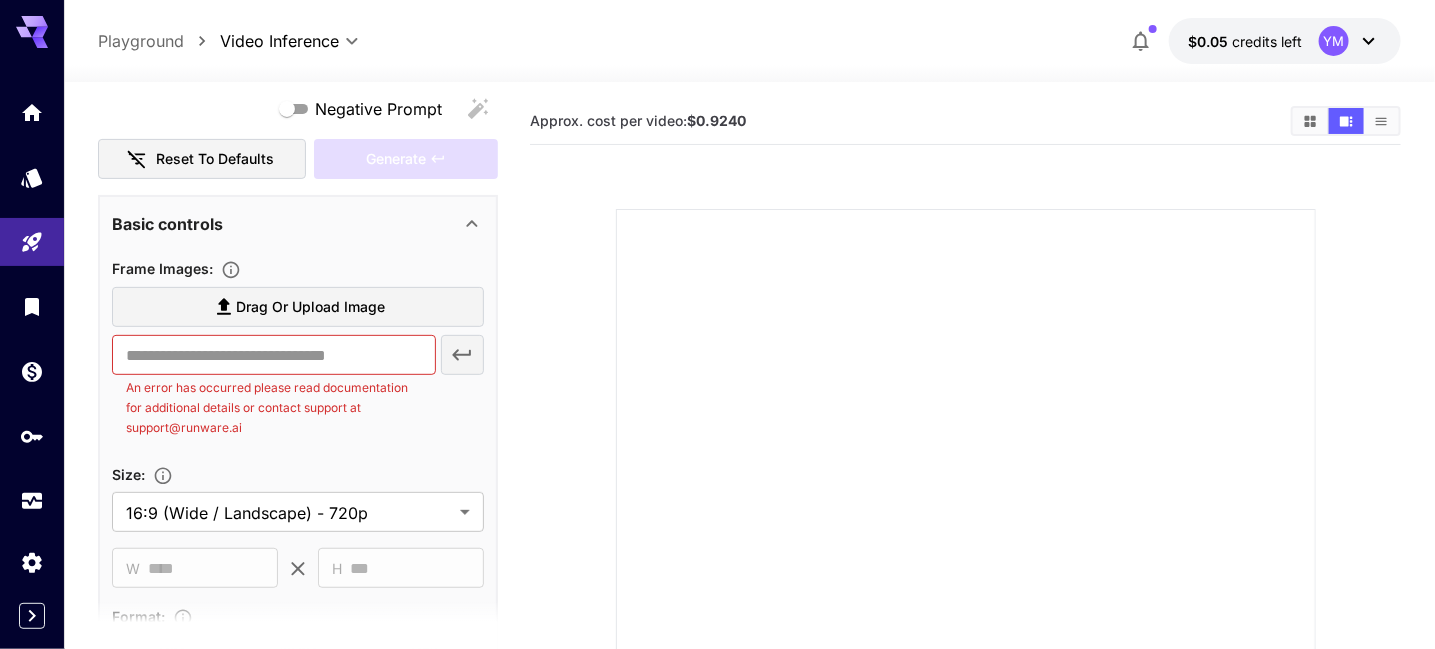 scroll, scrollTop: 400, scrollLeft: 0, axis: vertical 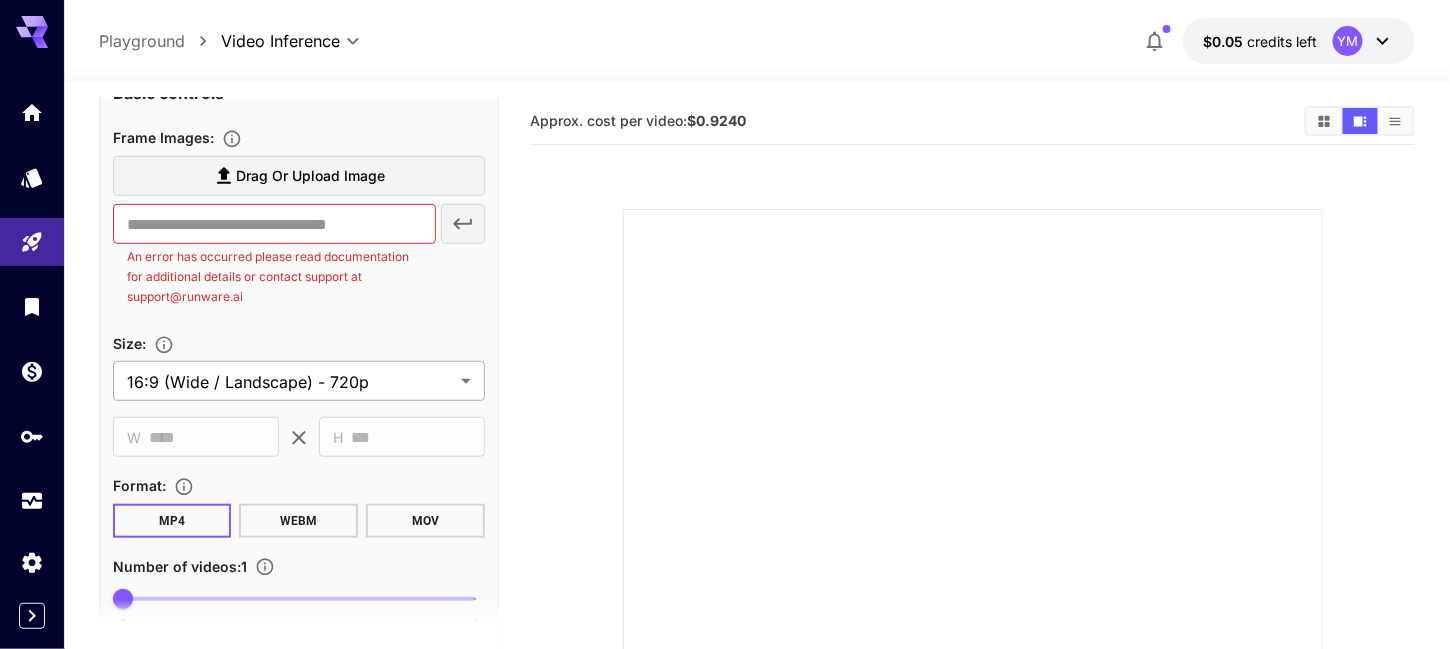 click on "**********" at bounding box center [725, 484] 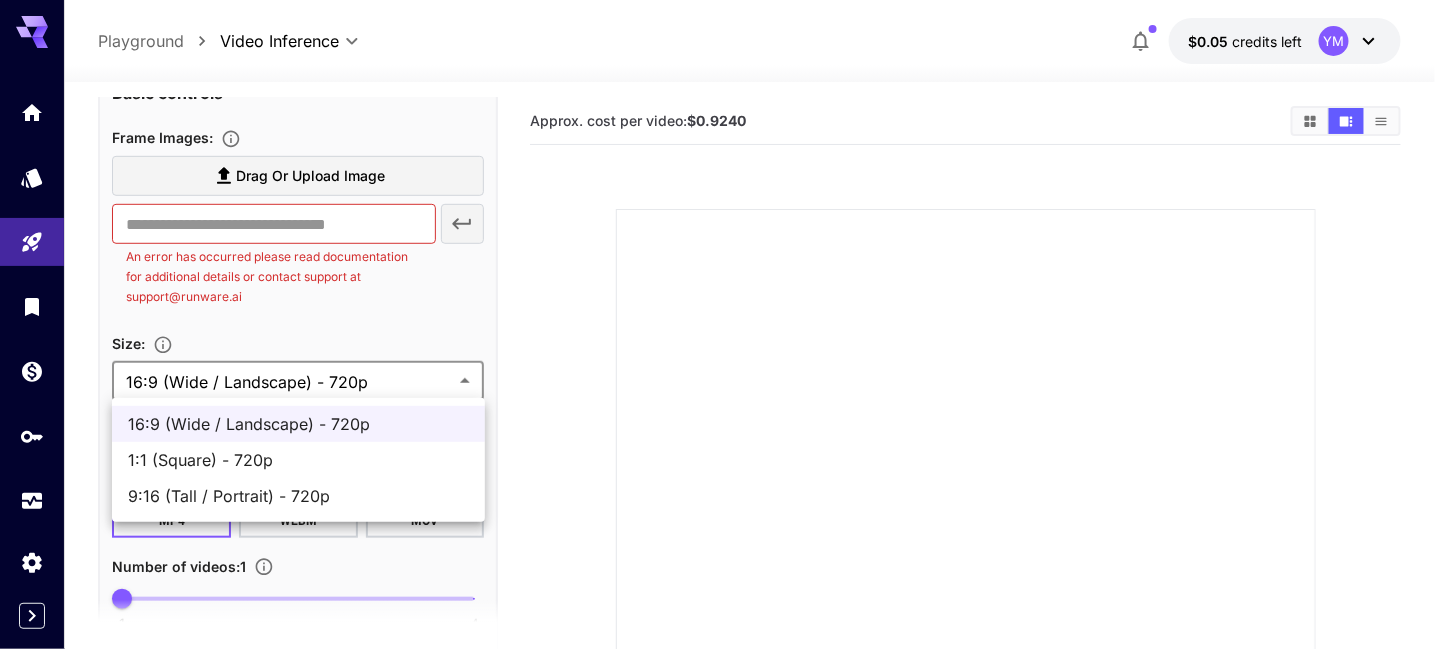 click on "1:1 (Square) - 720p" at bounding box center [298, 460] 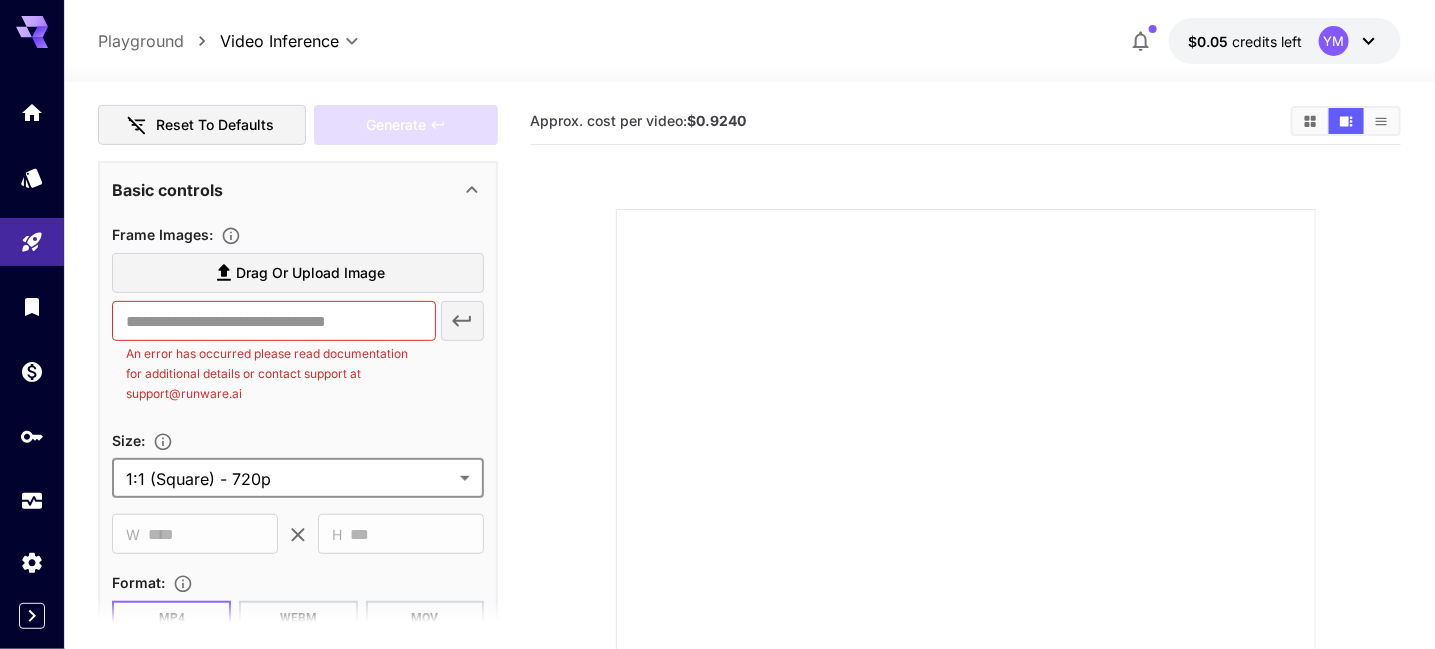 scroll, scrollTop: 300, scrollLeft: 0, axis: vertical 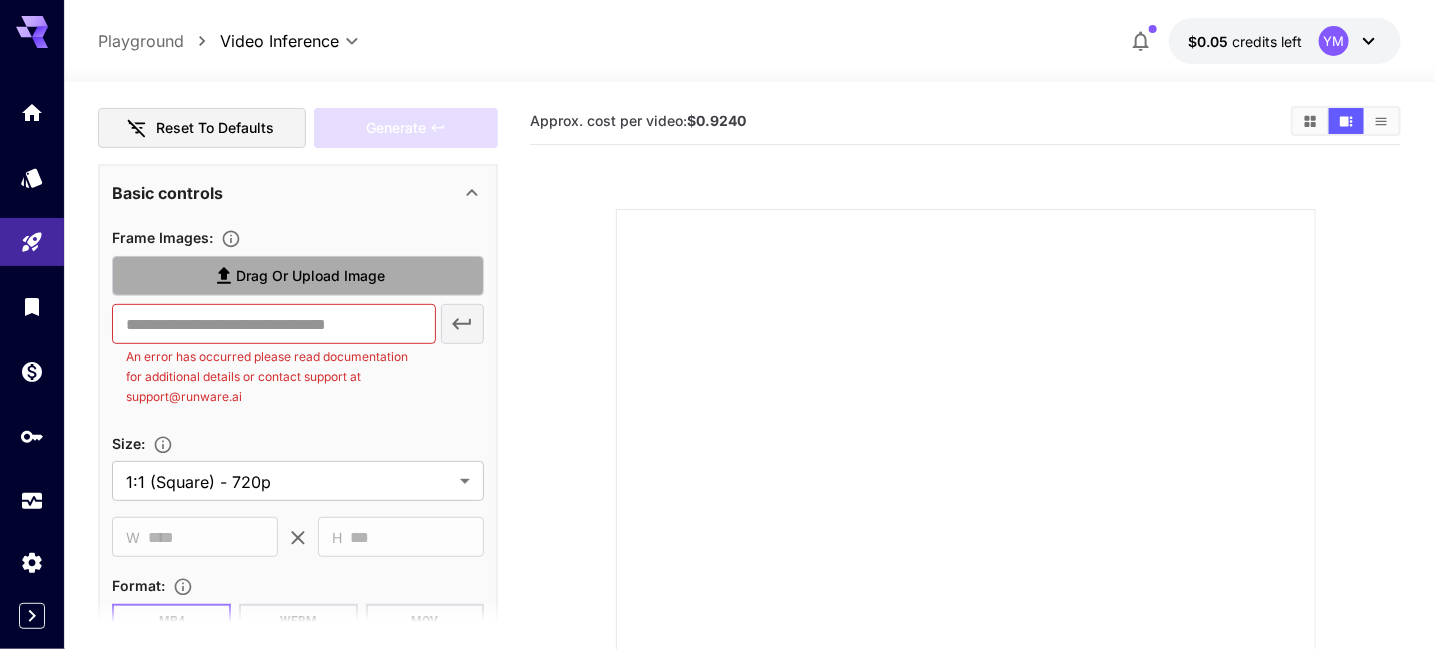 click on "Drag or upload image" at bounding box center (310, 276) 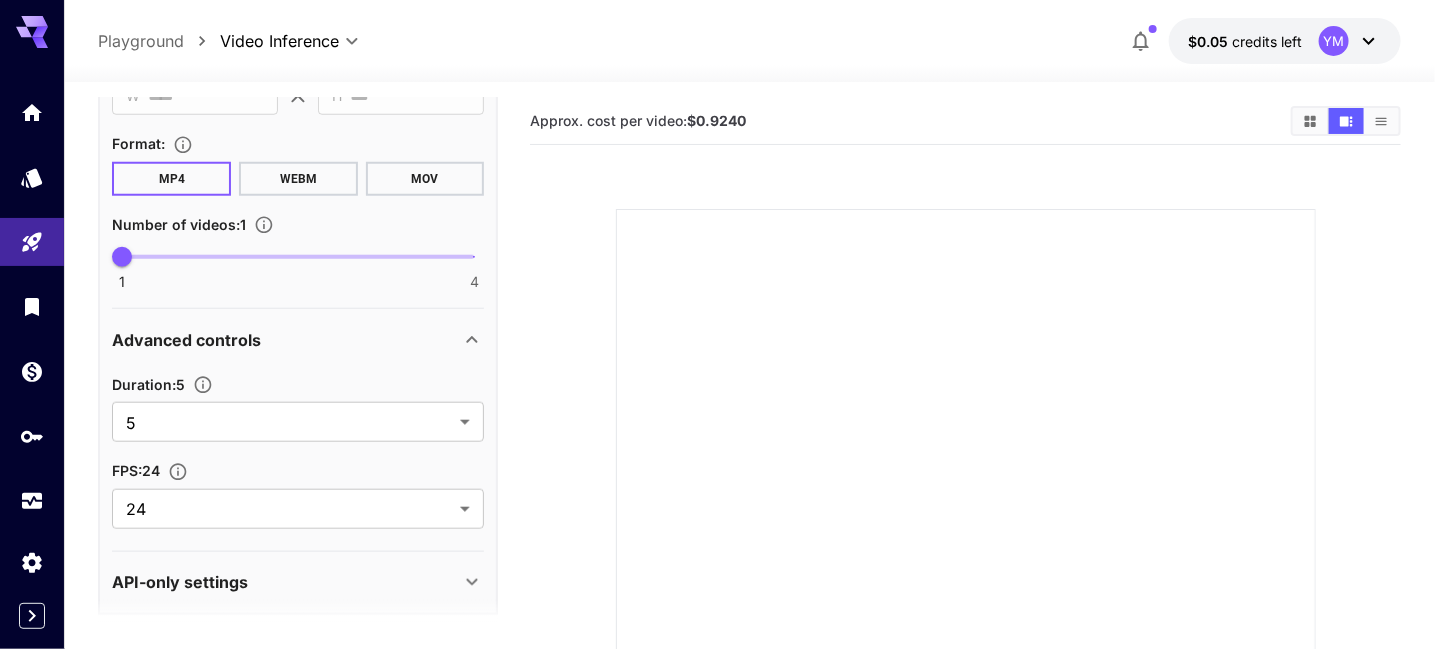 scroll, scrollTop: 751, scrollLeft: 0, axis: vertical 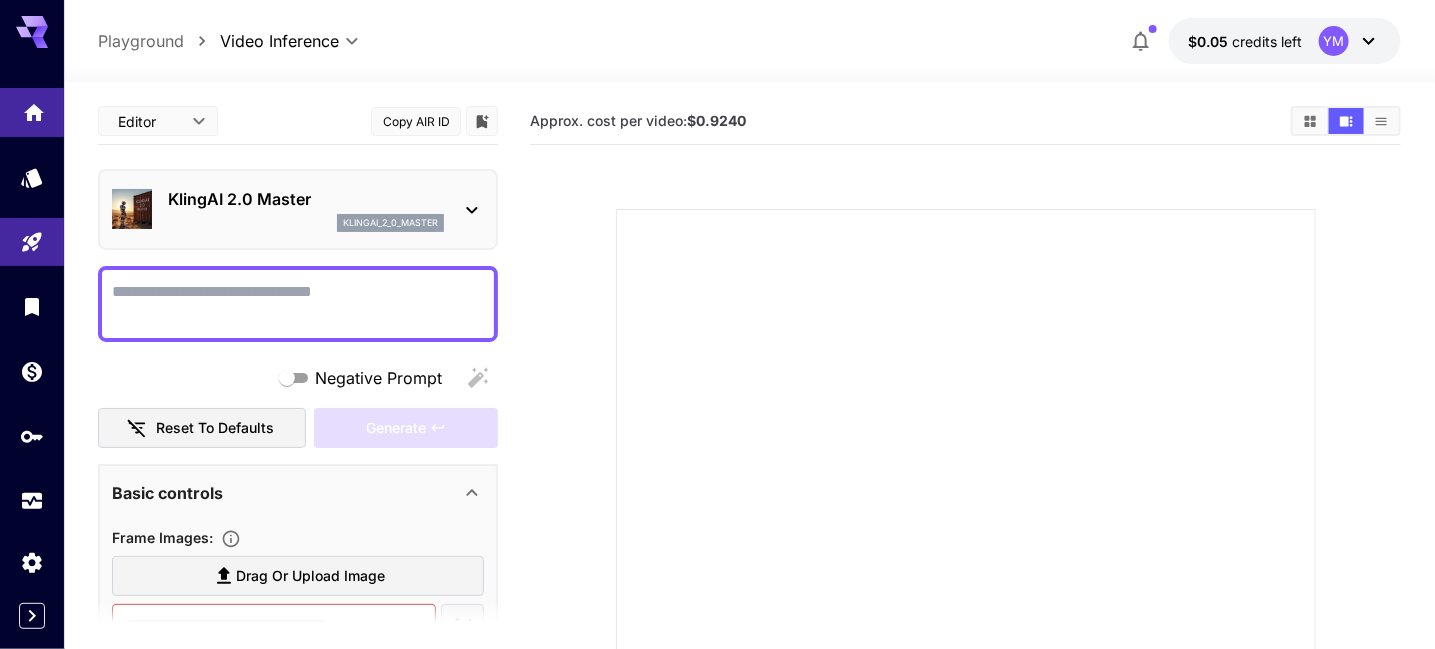 click 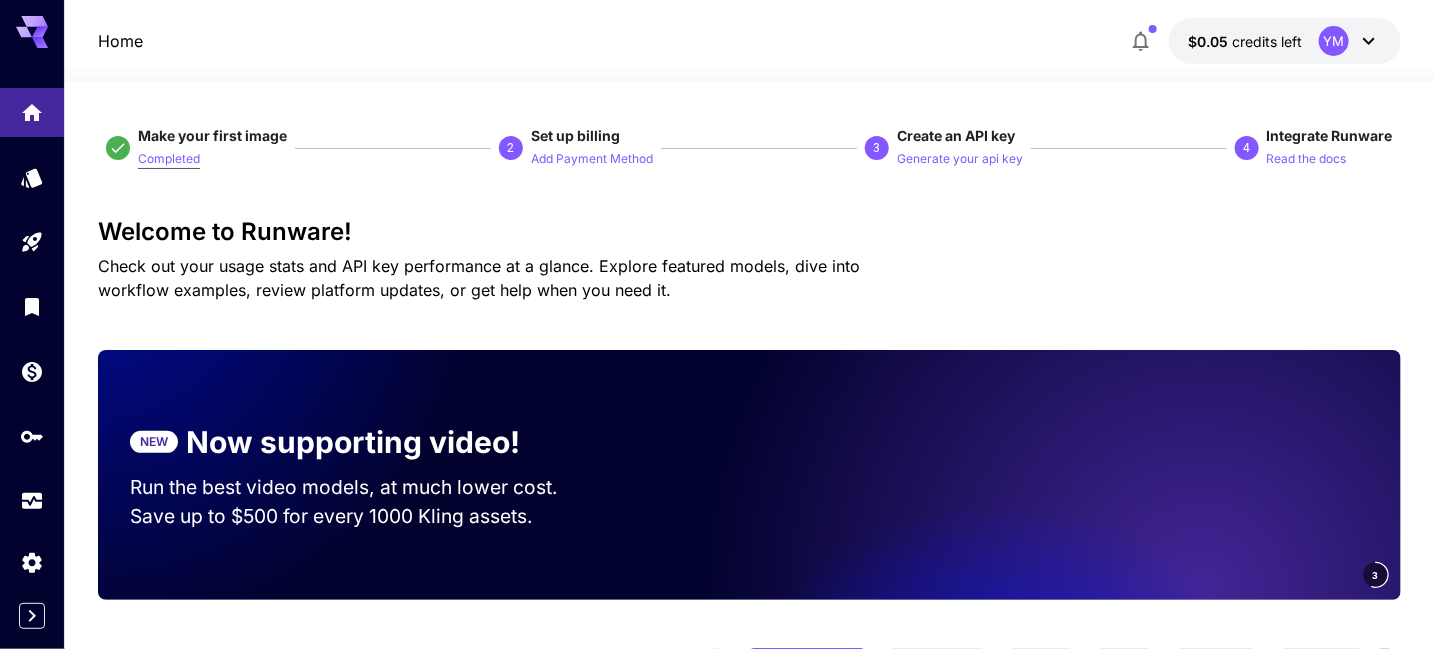 click on "Completed" at bounding box center [169, 159] 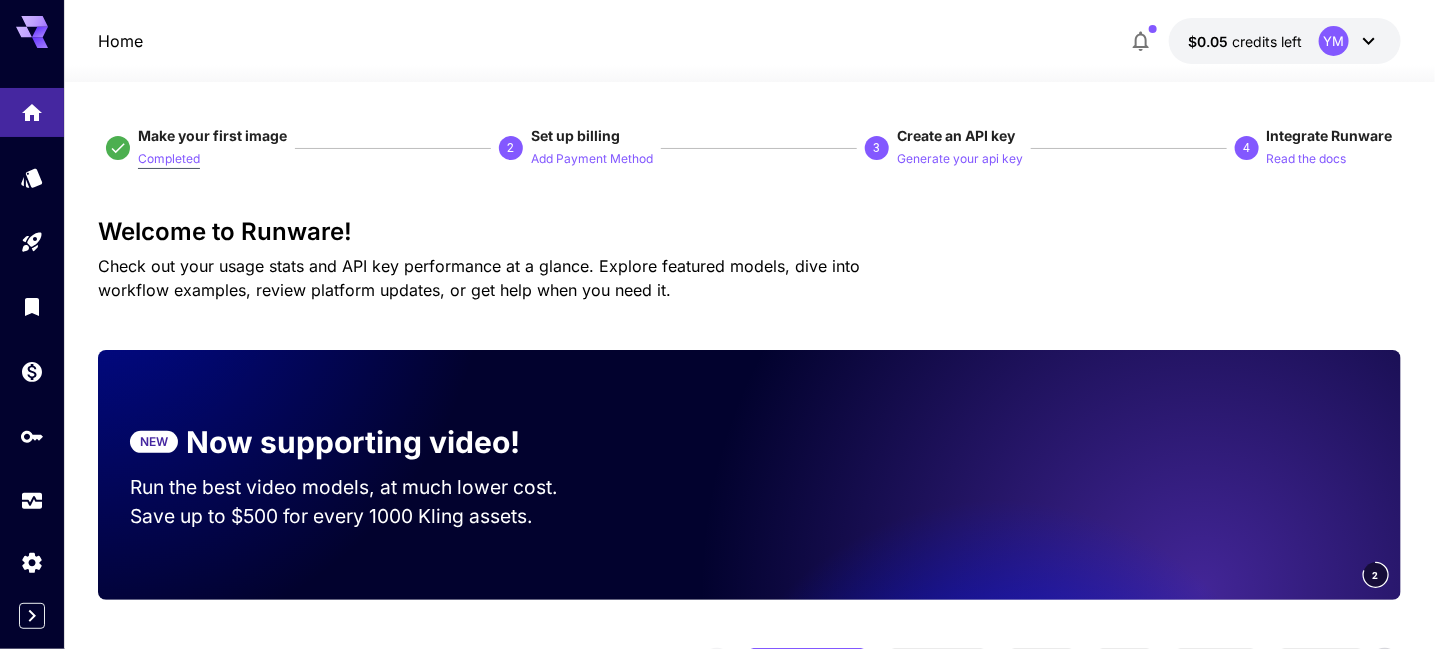 click on "Completed" at bounding box center [169, 159] 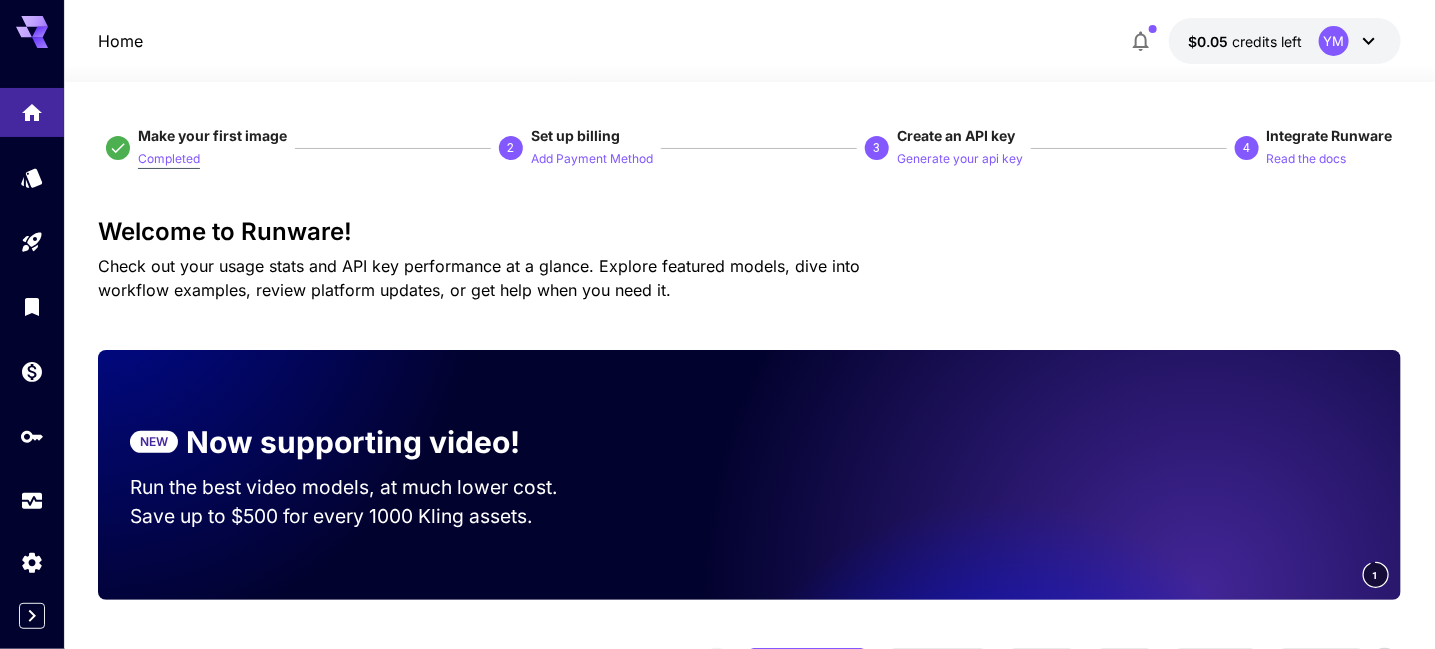 click on "Completed" at bounding box center [169, 159] 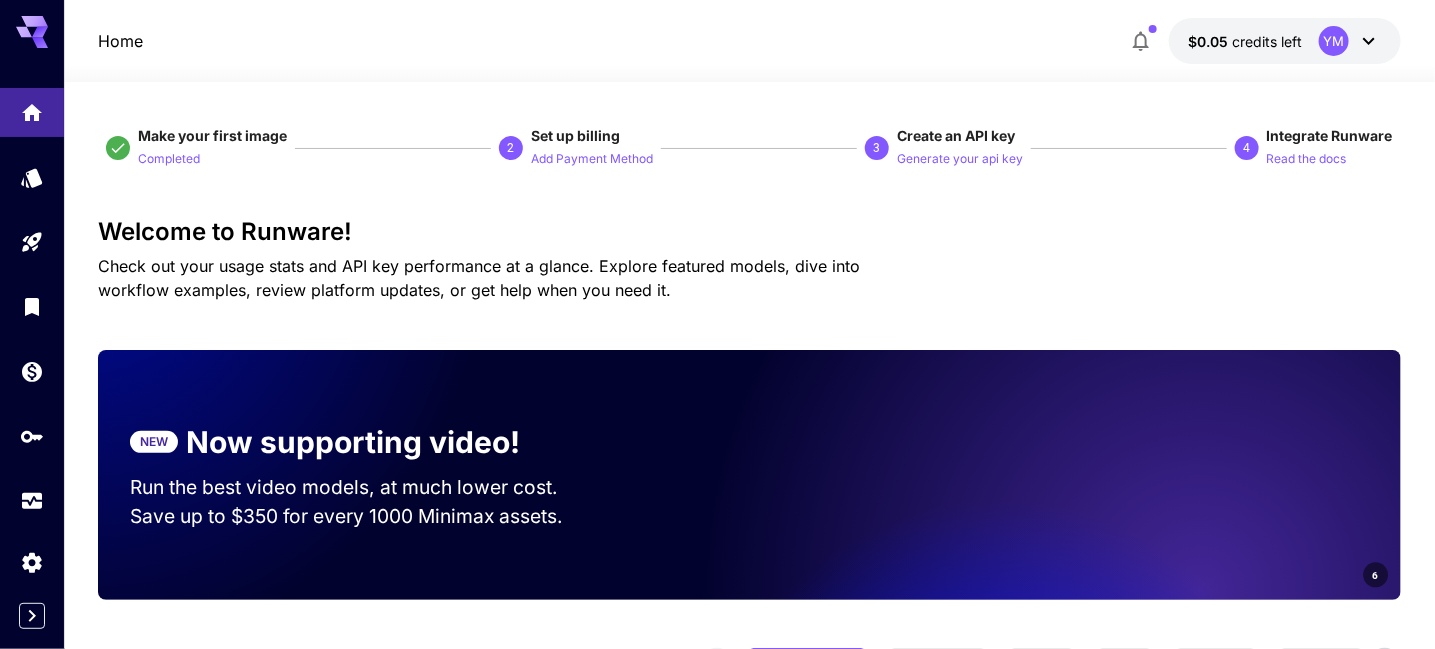 click on "Make your first image" at bounding box center (212, 135) 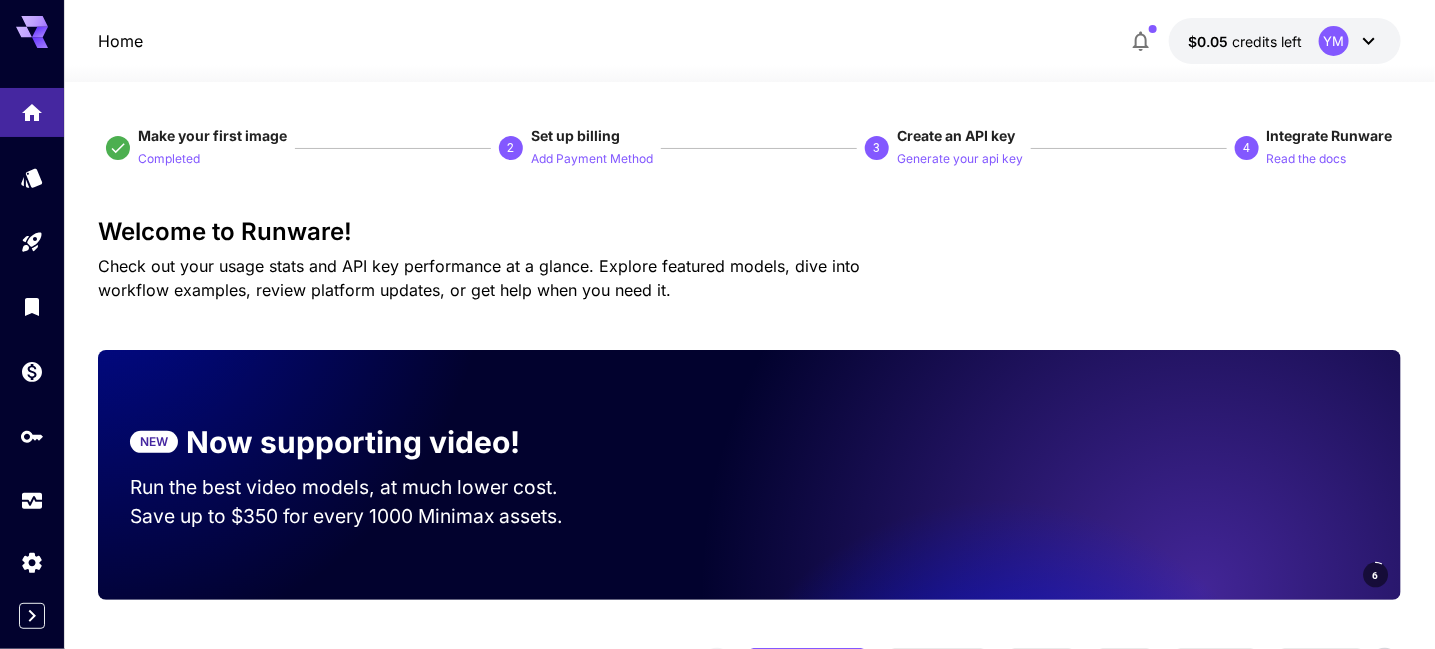 click on "Make your first image" at bounding box center [212, 135] 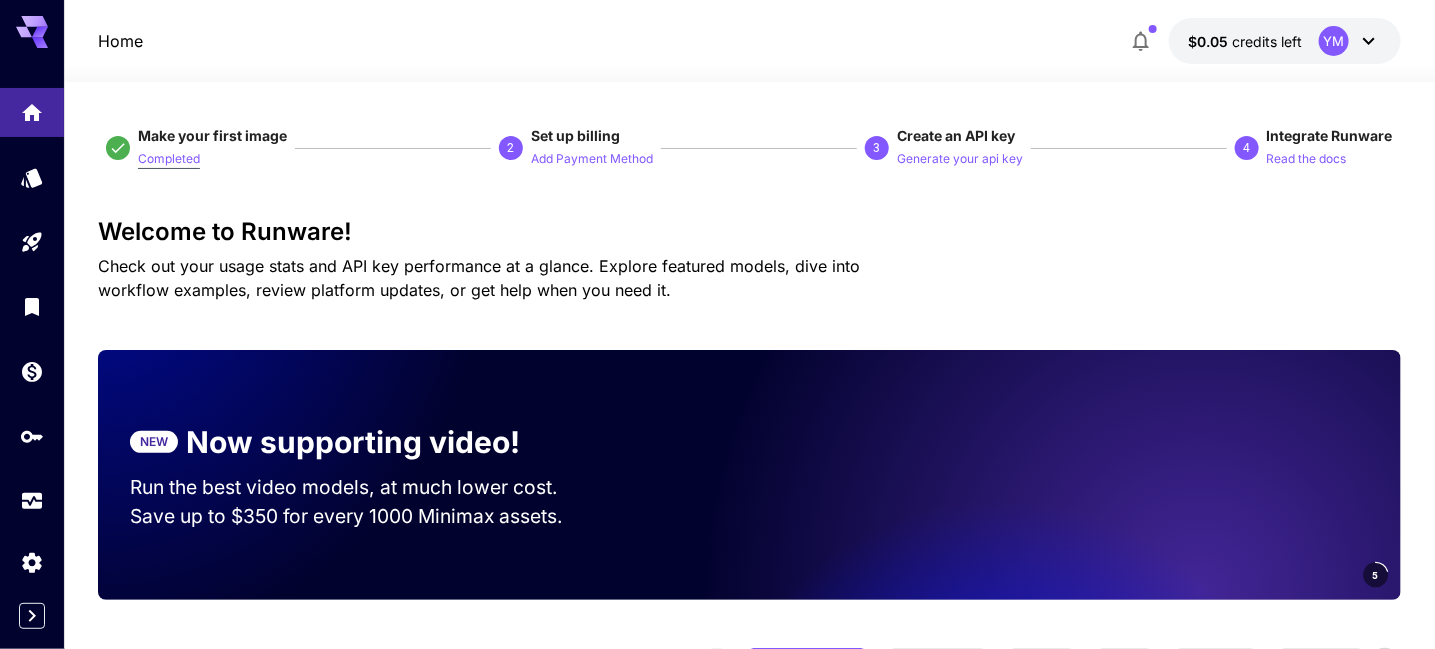 click on "Completed" at bounding box center [169, 159] 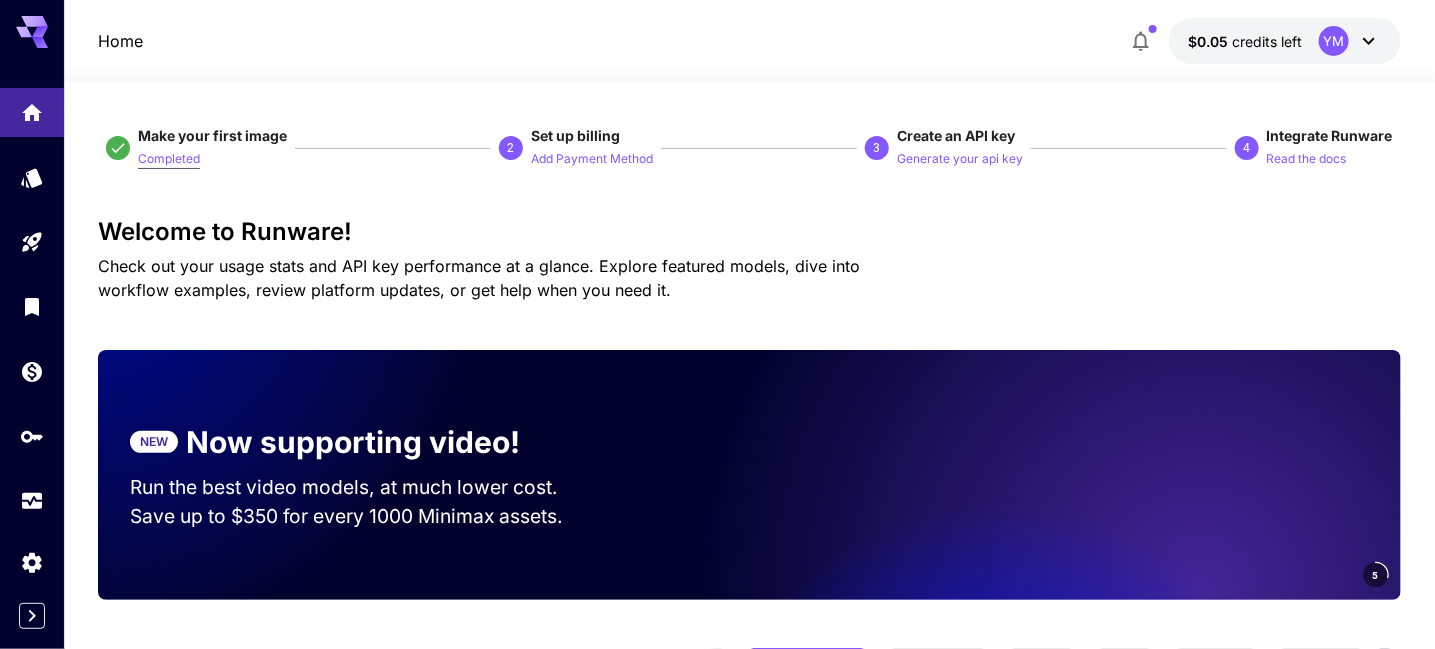 click on "Completed" at bounding box center [169, 159] 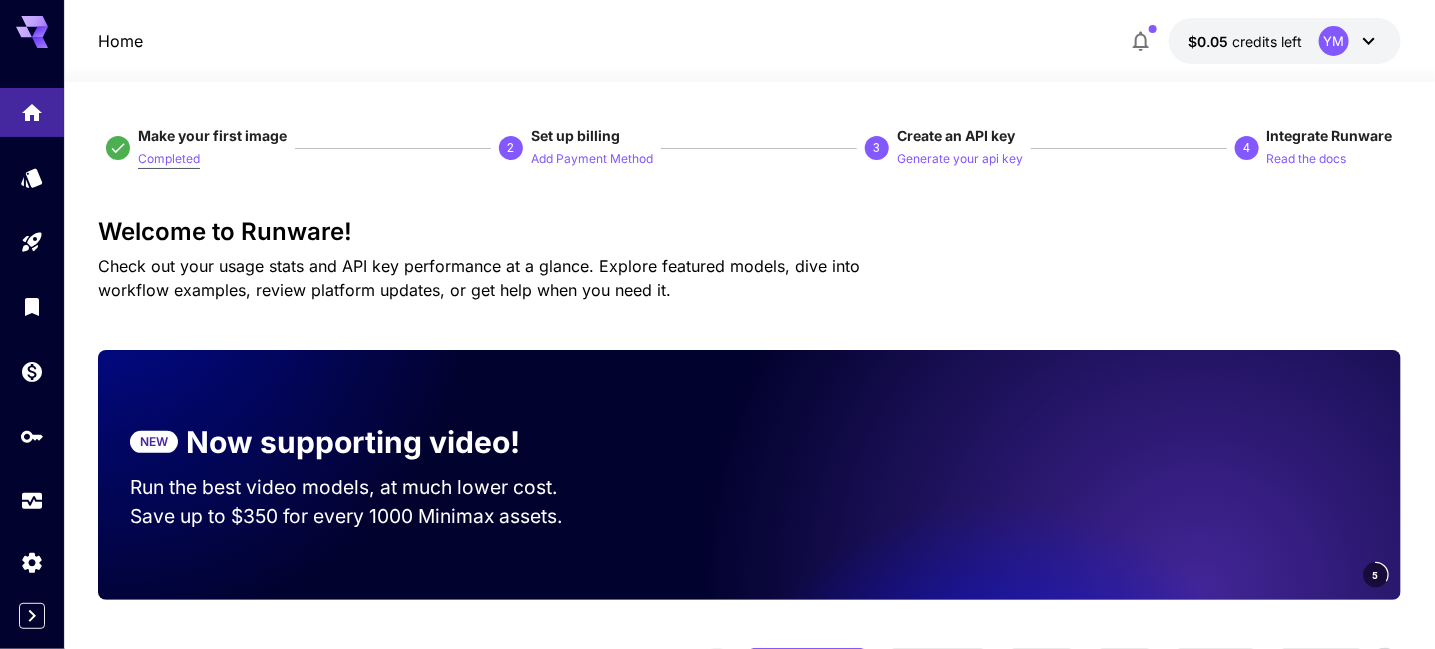 click on "Completed" at bounding box center (169, 159) 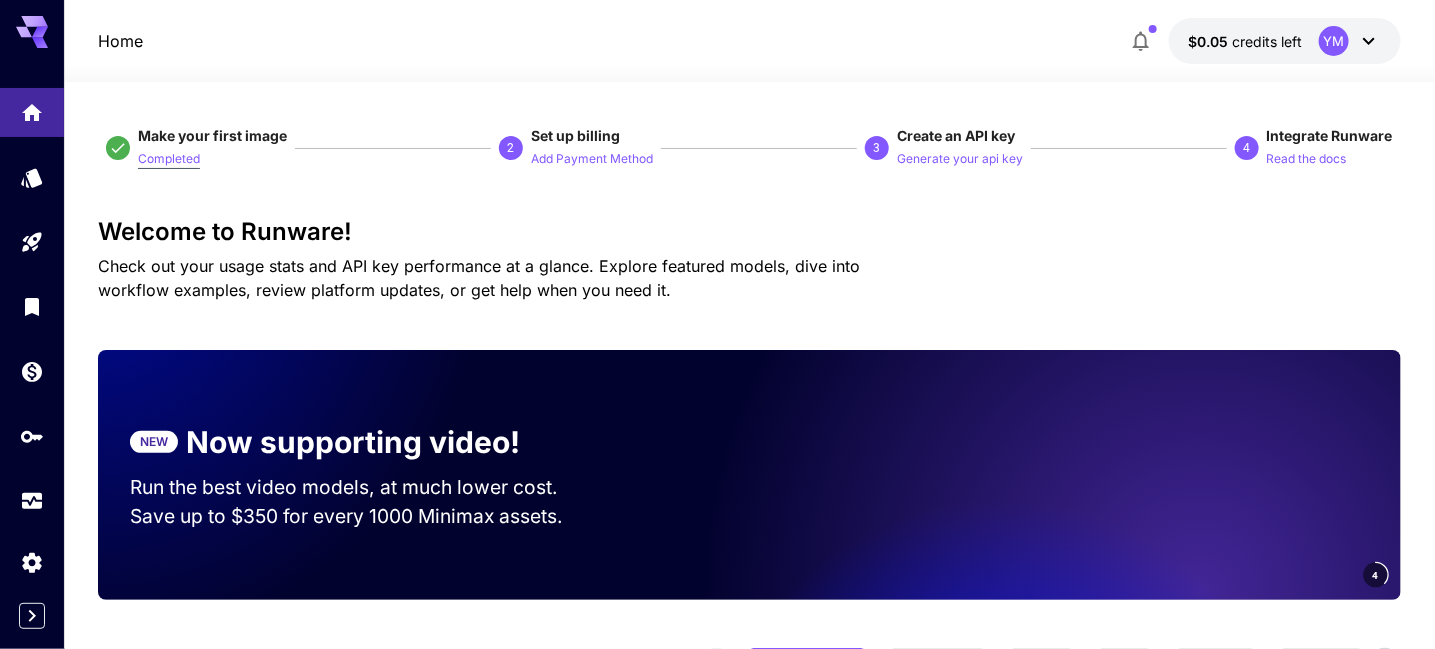 click on "Completed" at bounding box center [169, 159] 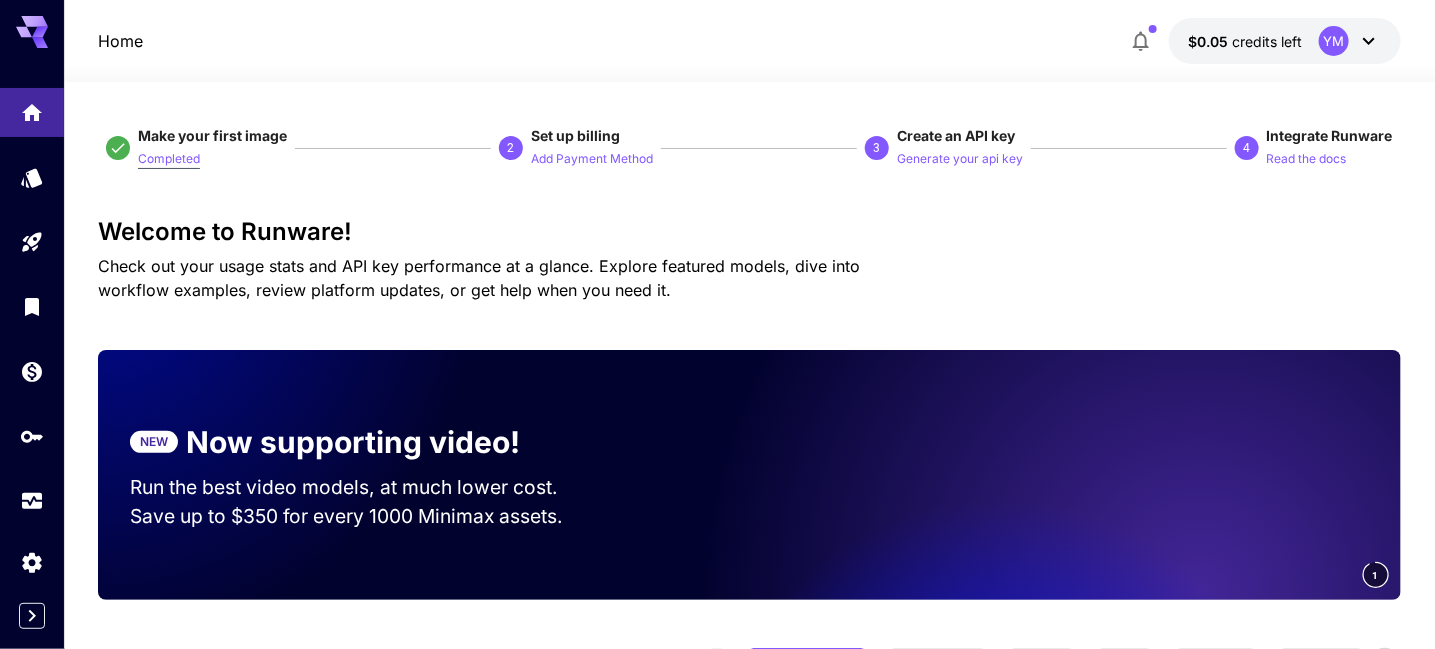 click on "Completed" at bounding box center [169, 159] 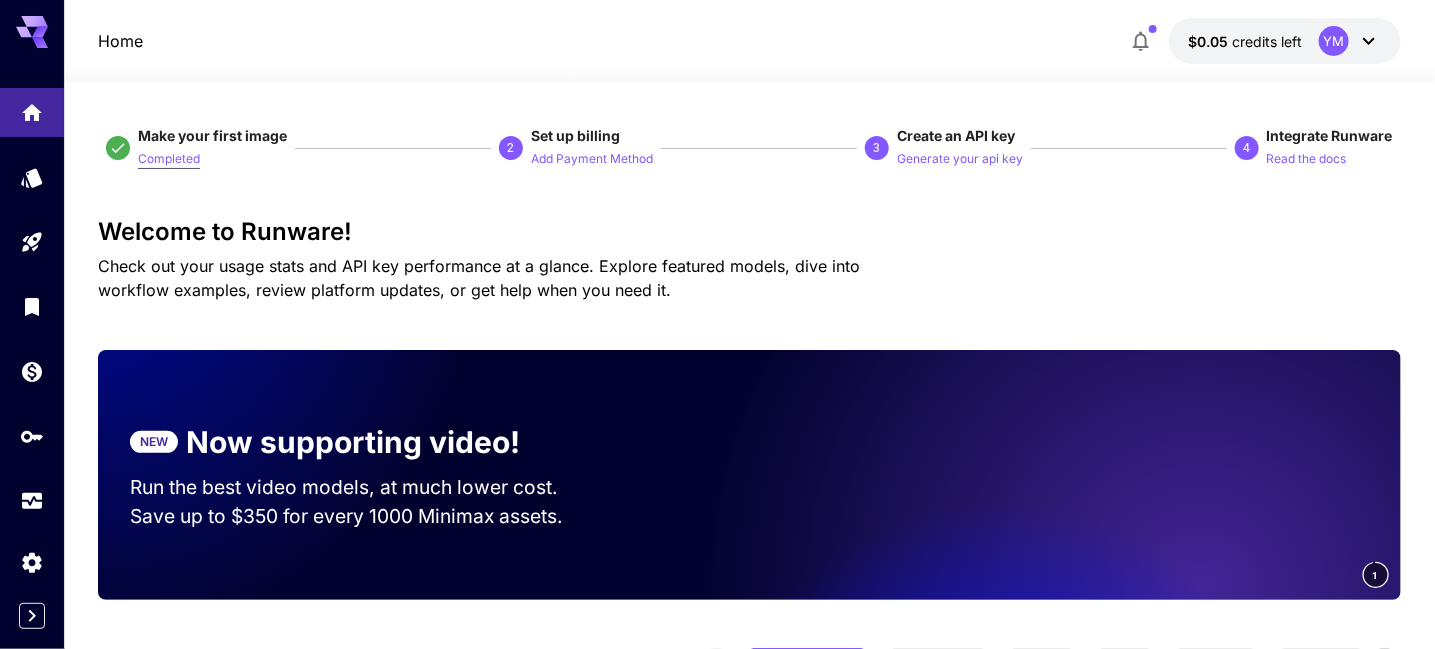 click on "Completed" at bounding box center [169, 159] 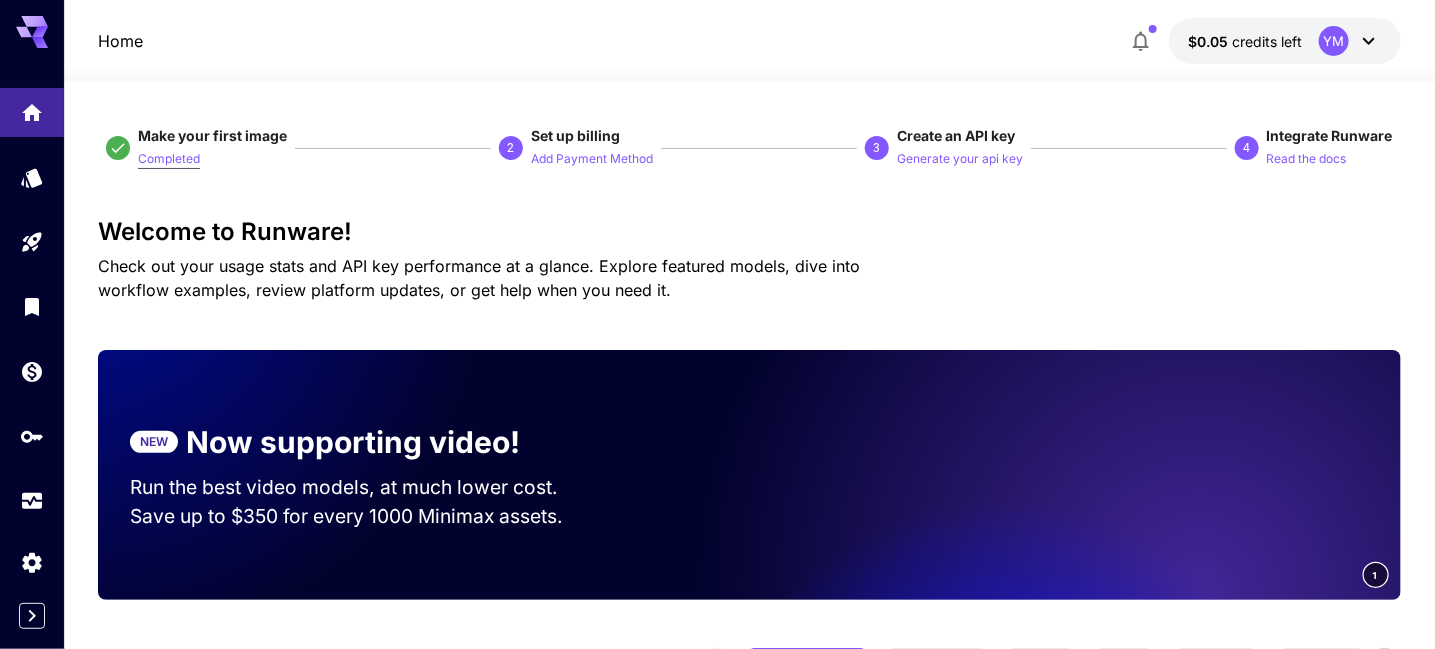 click on "Completed" at bounding box center [169, 159] 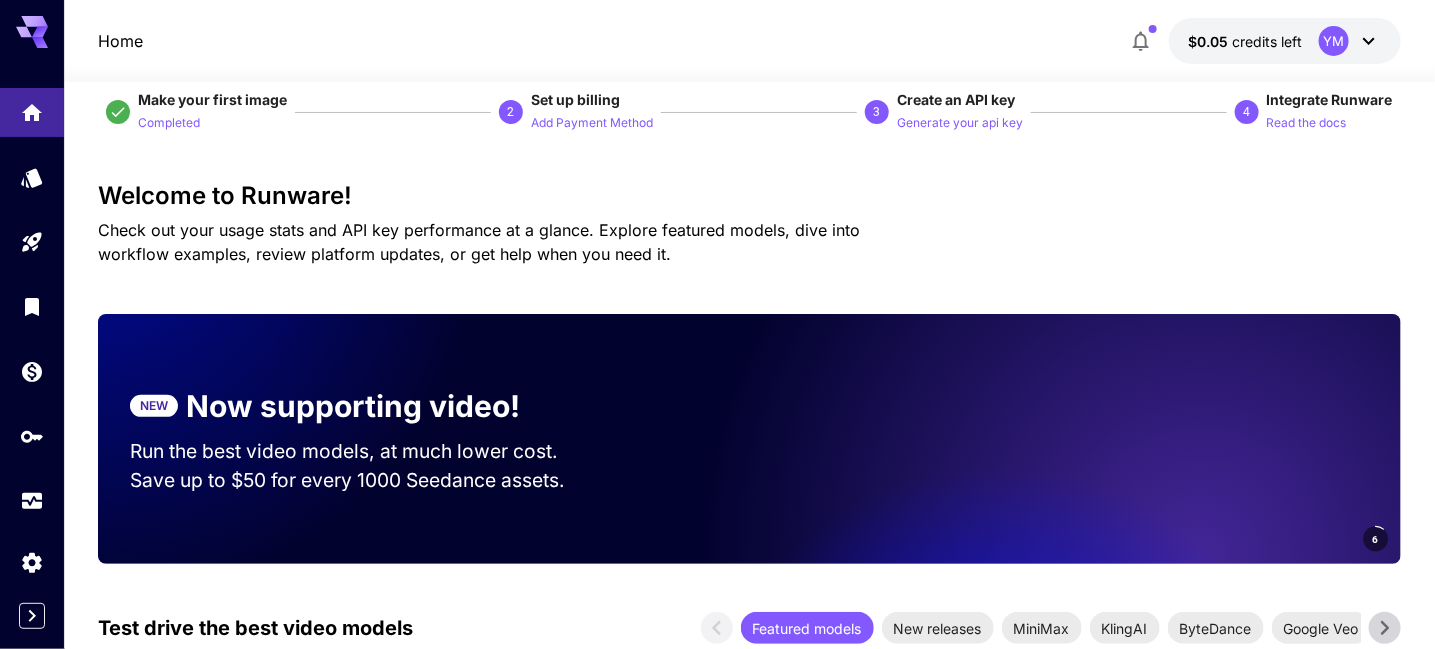 scroll, scrollTop: 100, scrollLeft: 0, axis: vertical 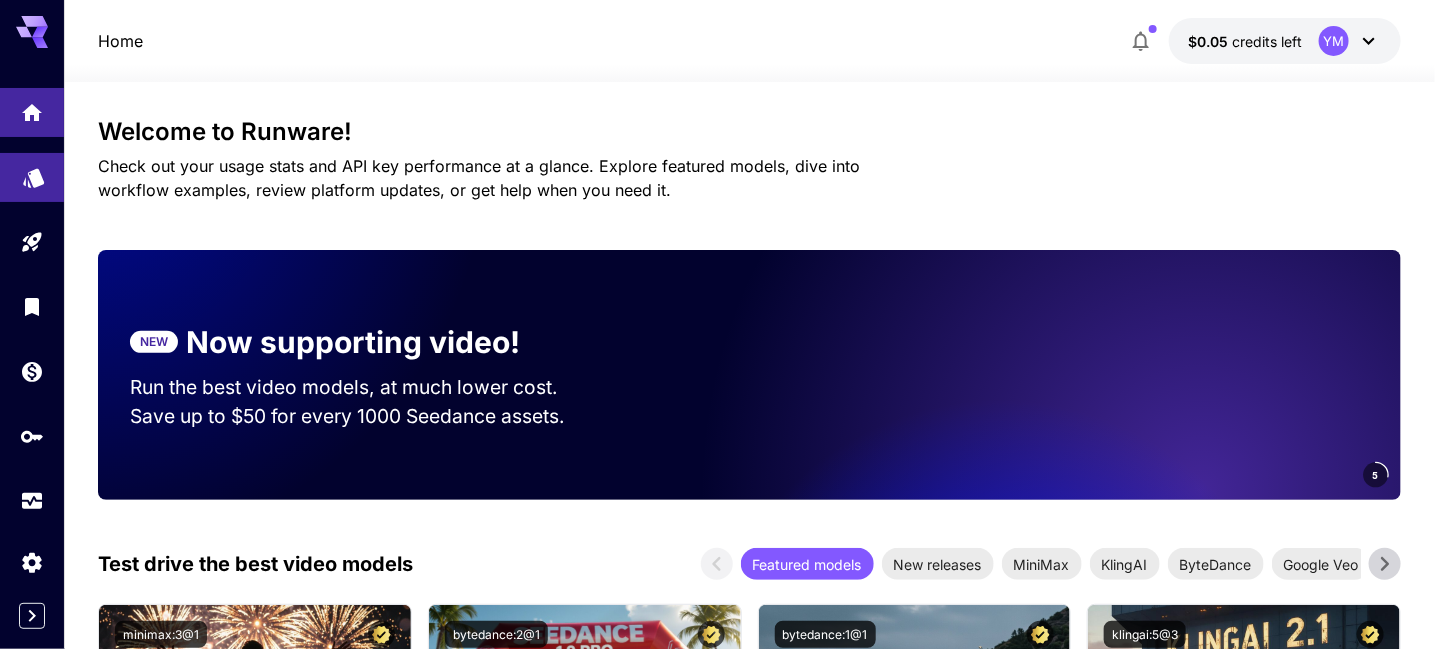 click at bounding box center [32, 177] 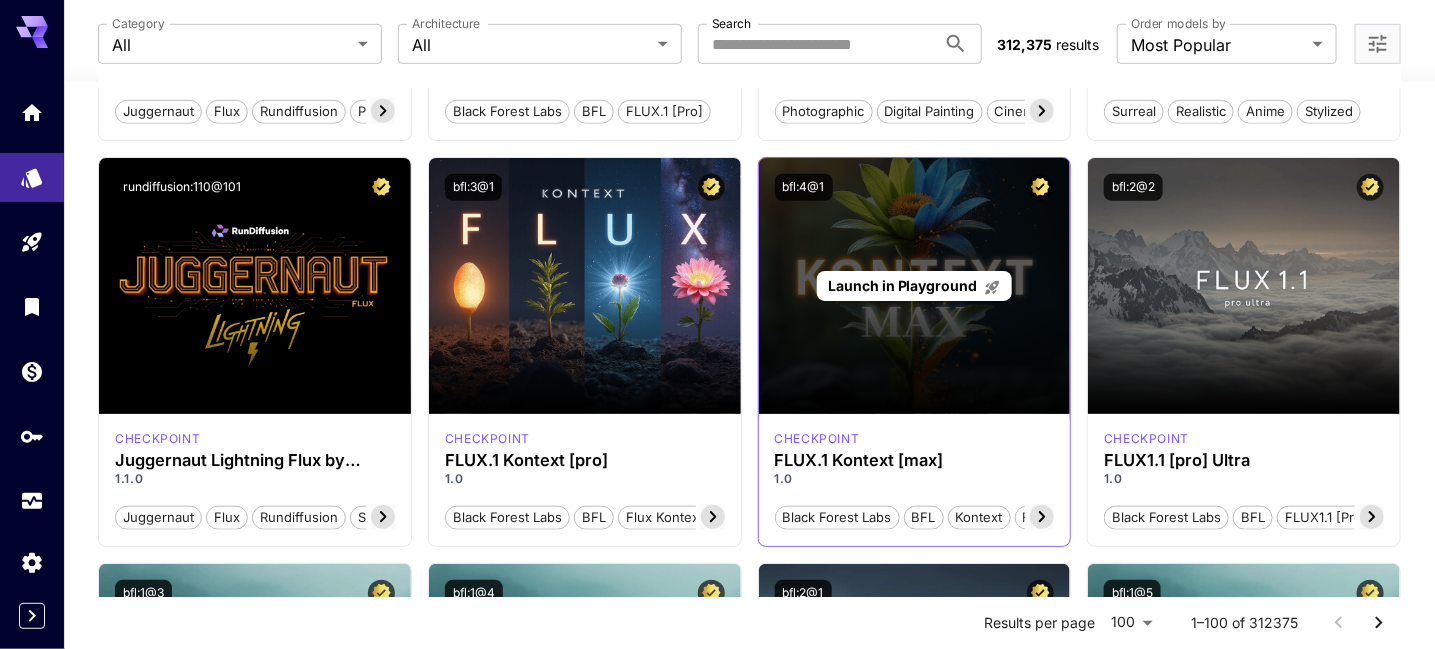 click on "Launch in Playground" at bounding box center [903, 285] 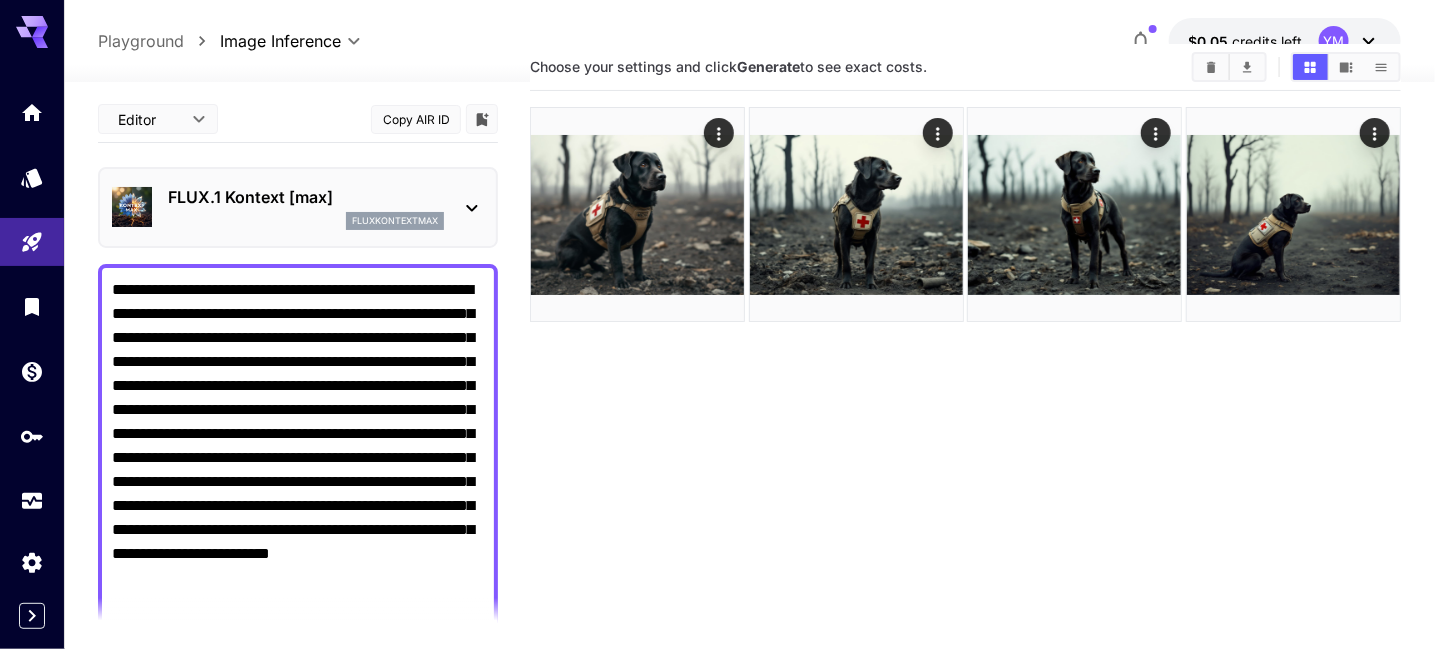 scroll, scrollTop: 157, scrollLeft: 0, axis: vertical 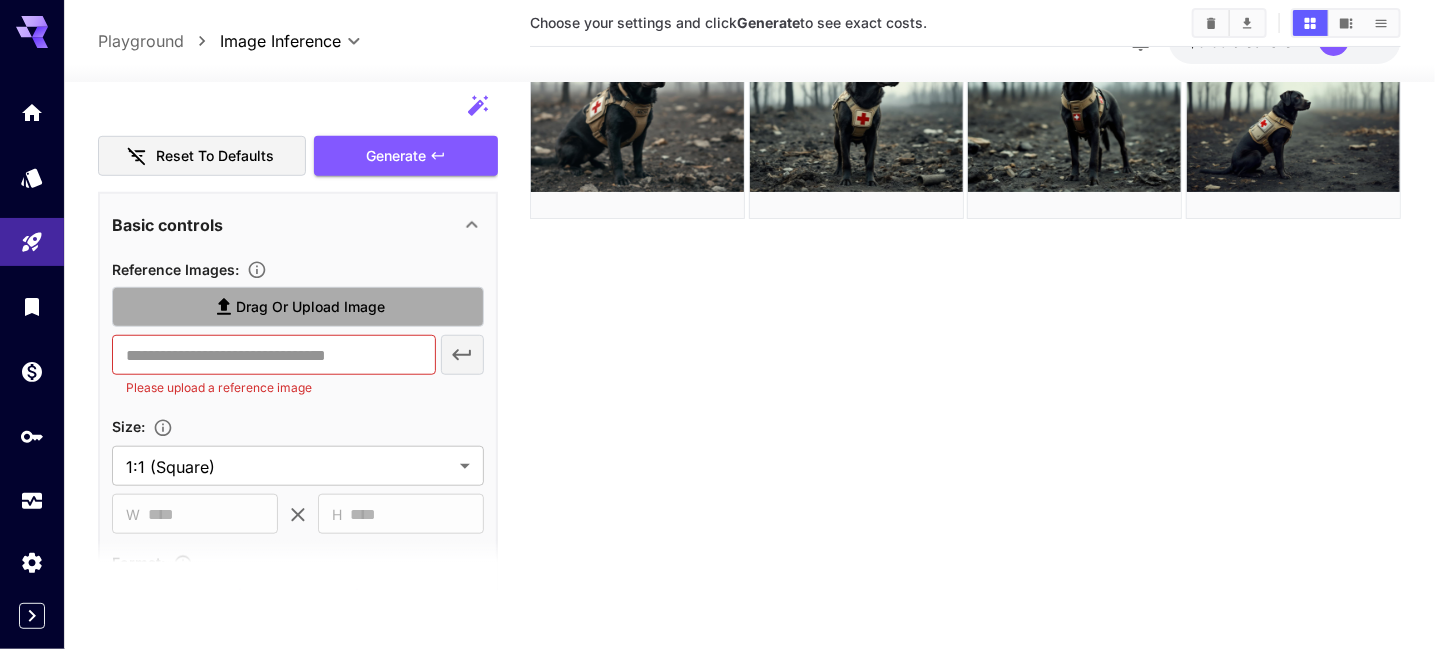 click on "Drag or upload image" at bounding box center (310, 307) 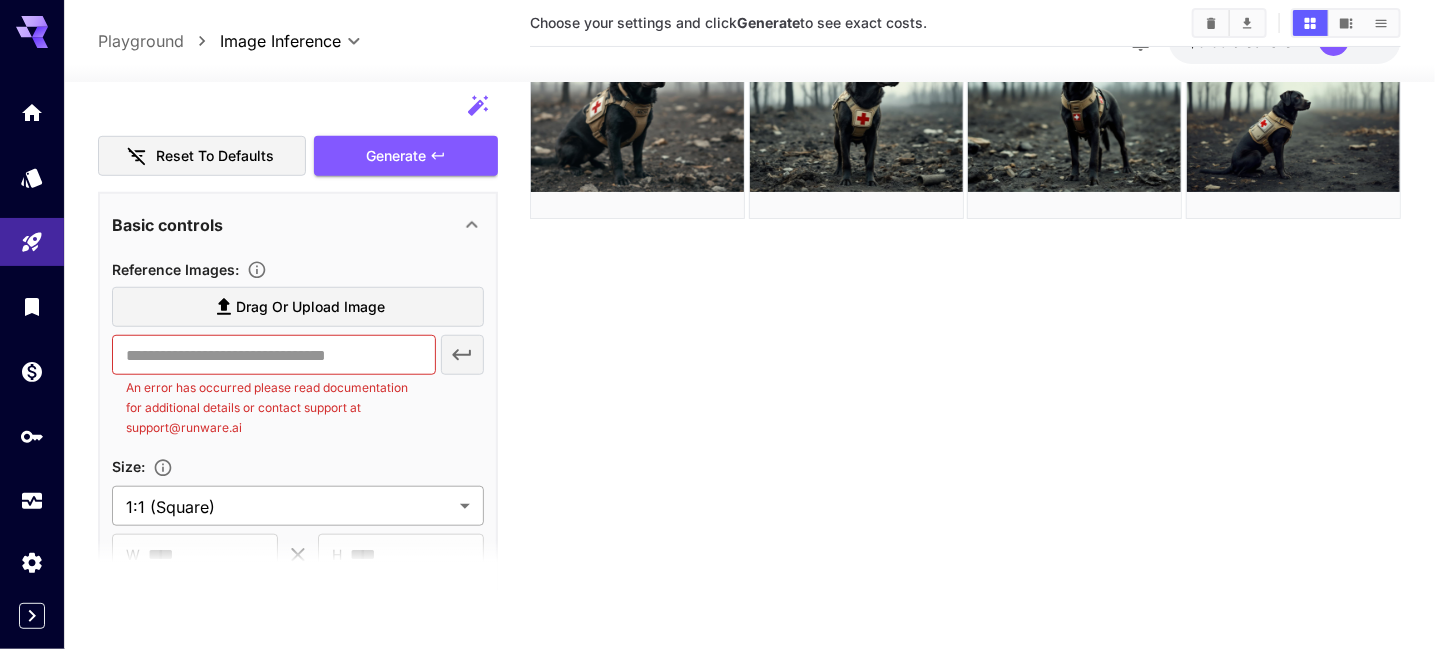 click on "**********" at bounding box center [717, 246] 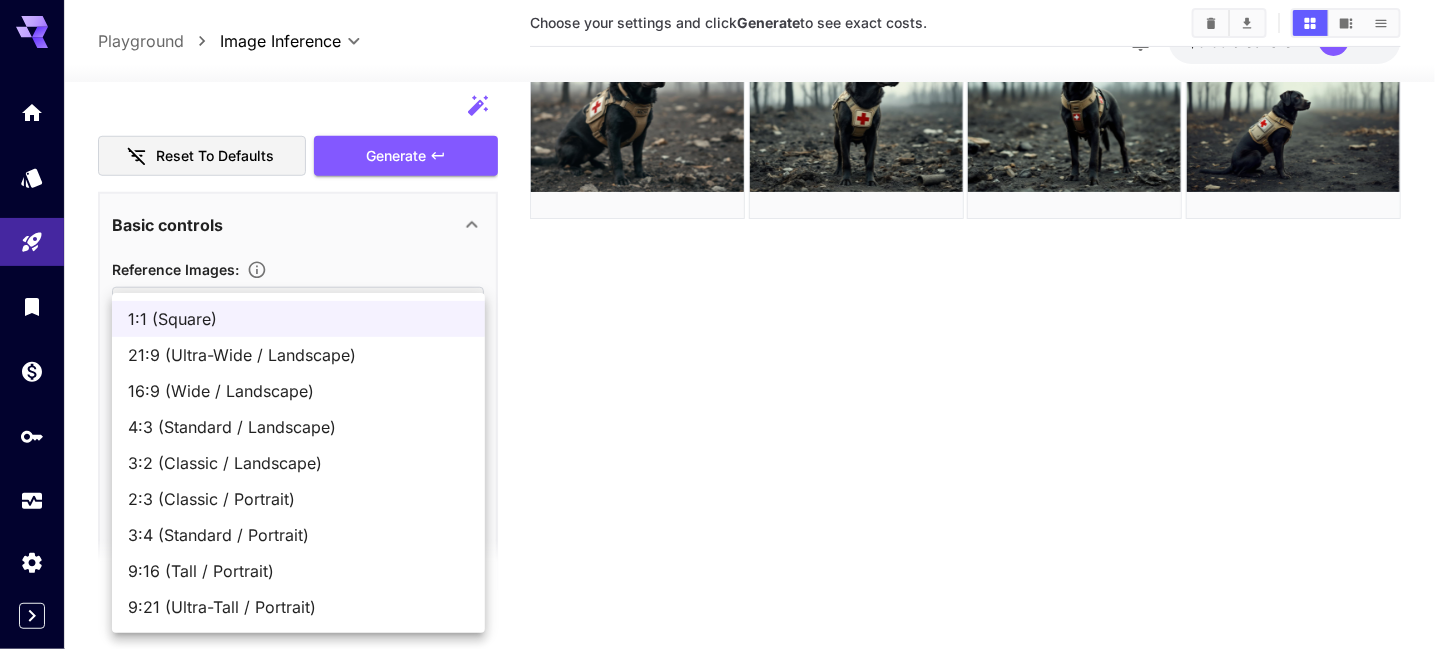 click on "4:3 (Standard / Landscape)" at bounding box center (298, 427) 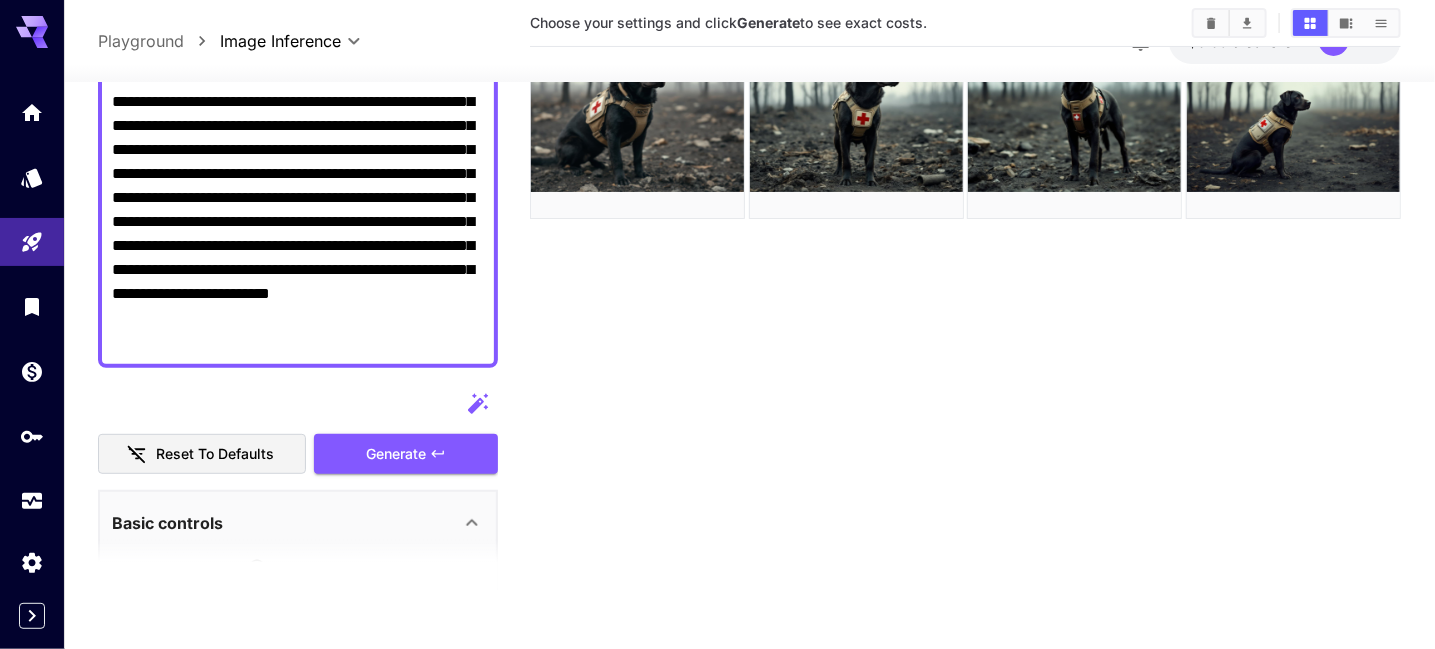 scroll, scrollTop: 200, scrollLeft: 0, axis: vertical 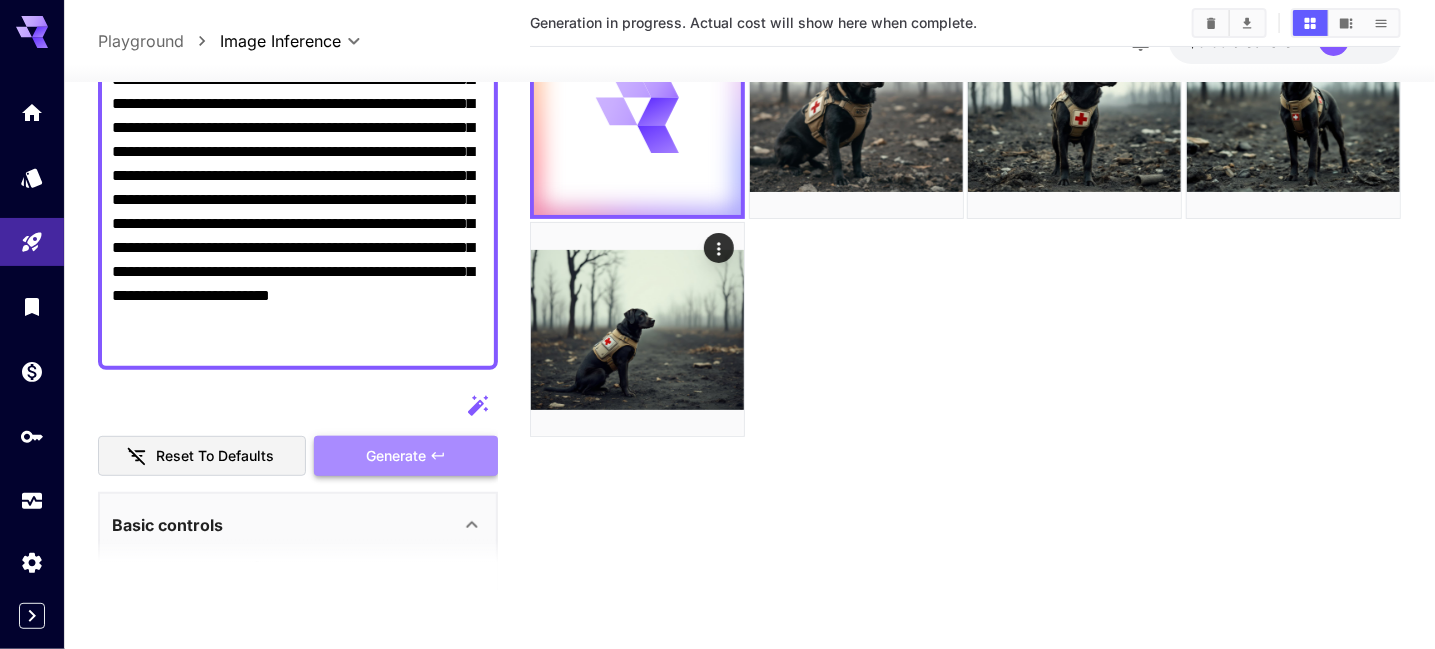 click on "Generate" at bounding box center [396, 456] 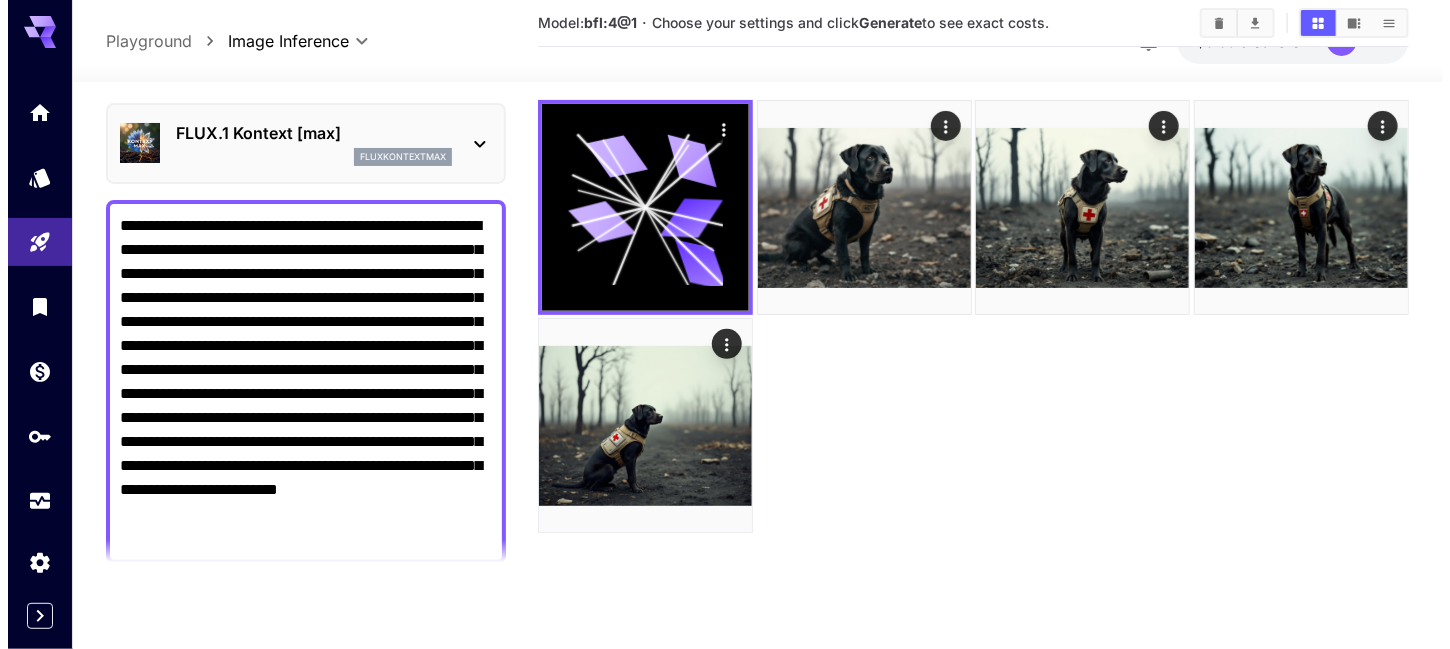 scroll, scrollTop: 0, scrollLeft: 0, axis: both 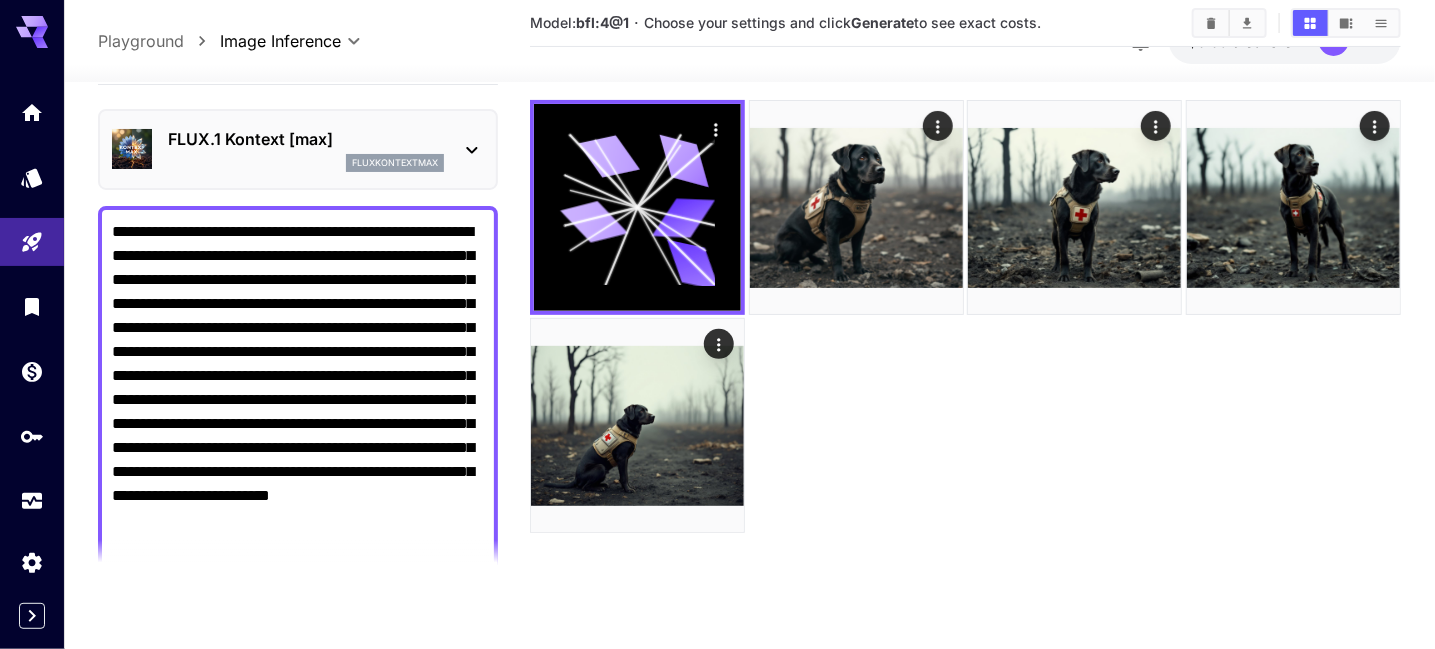 click on "FLUX.1 Kontext [max] fluxkontextmax" at bounding box center [298, 149] 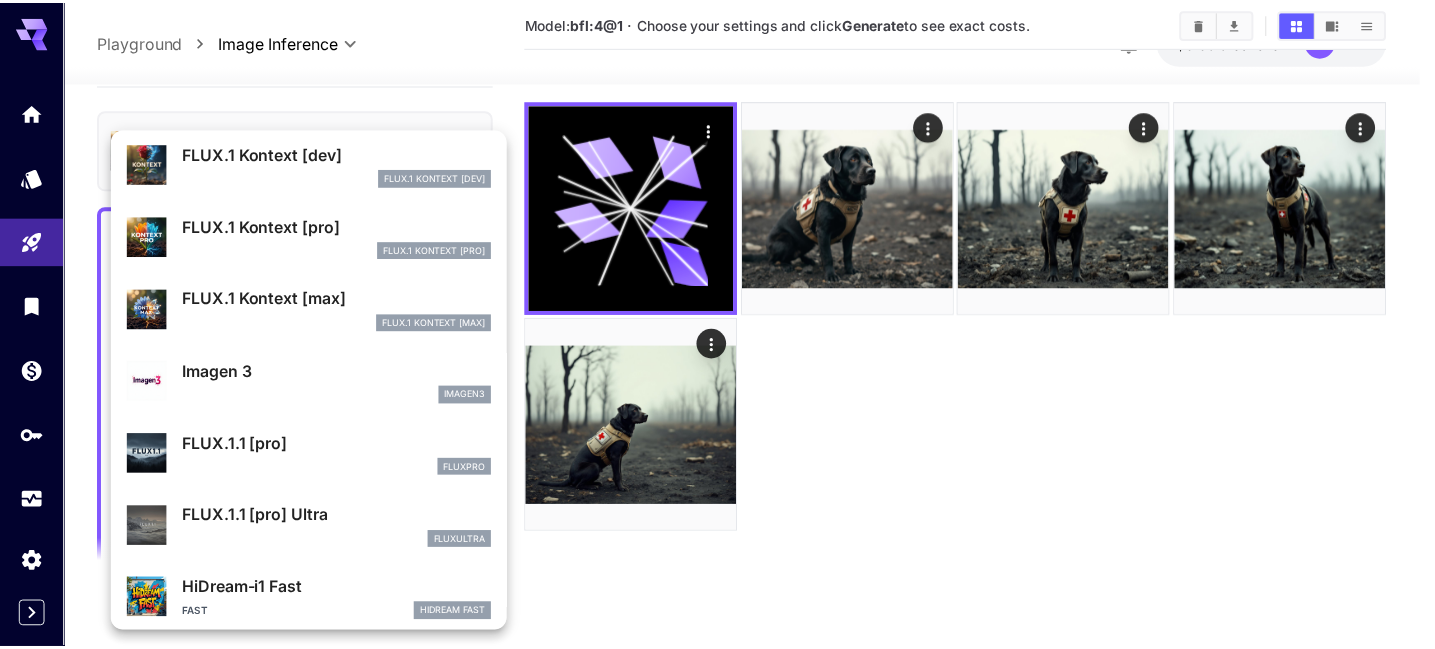 scroll, scrollTop: 1105, scrollLeft: 0, axis: vertical 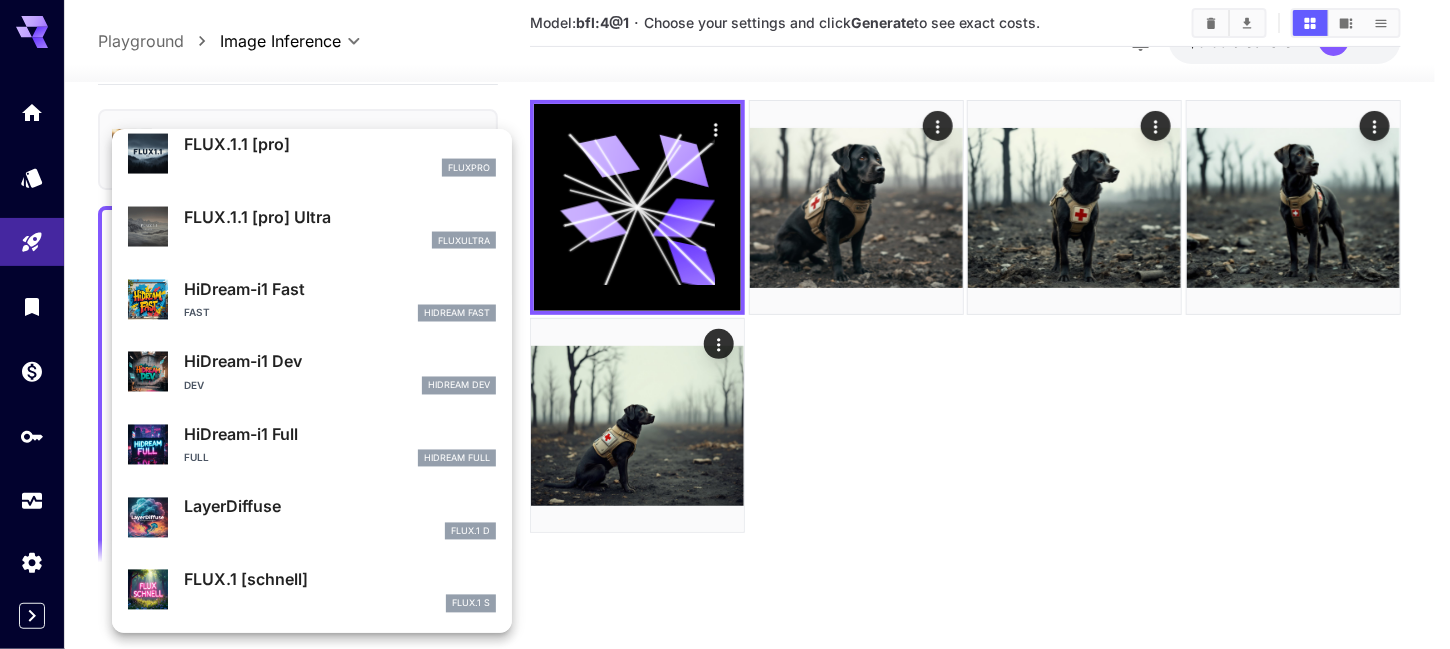 click at bounding box center (725, 324) 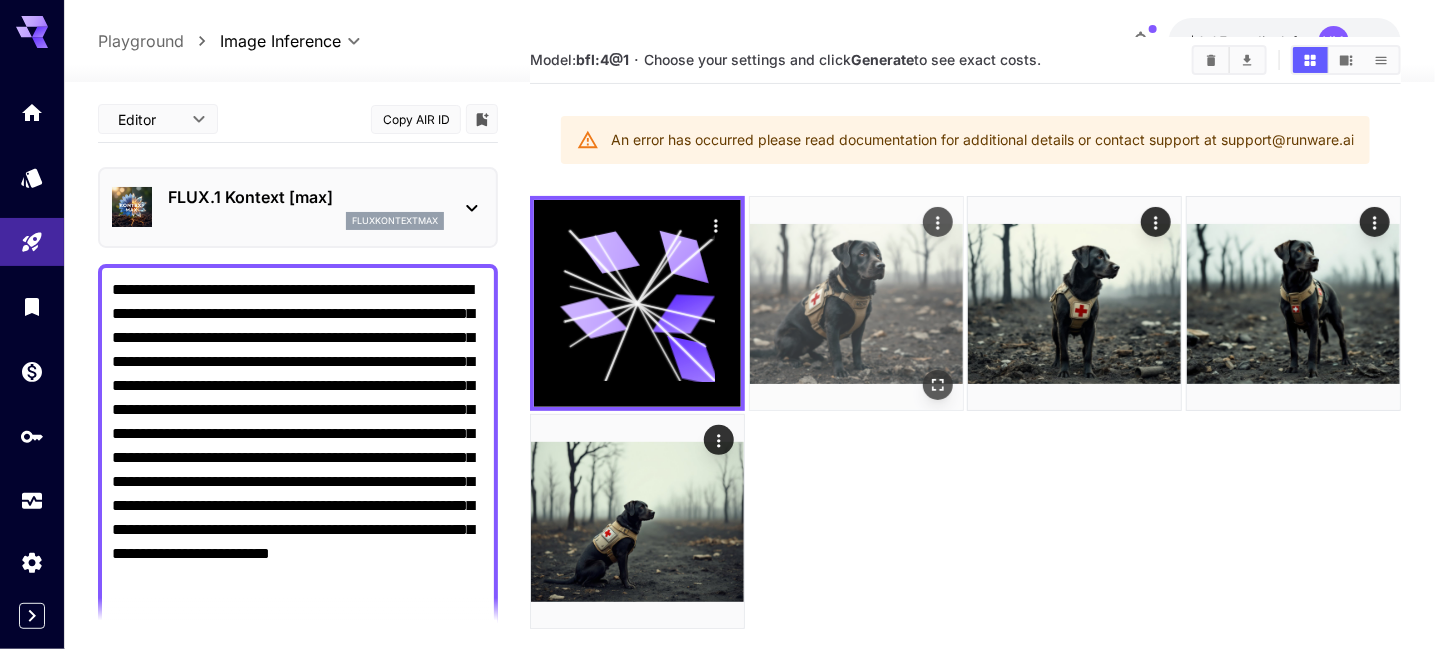 scroll, scrollTop: 58, scrollLeft: 0, axis: vertical 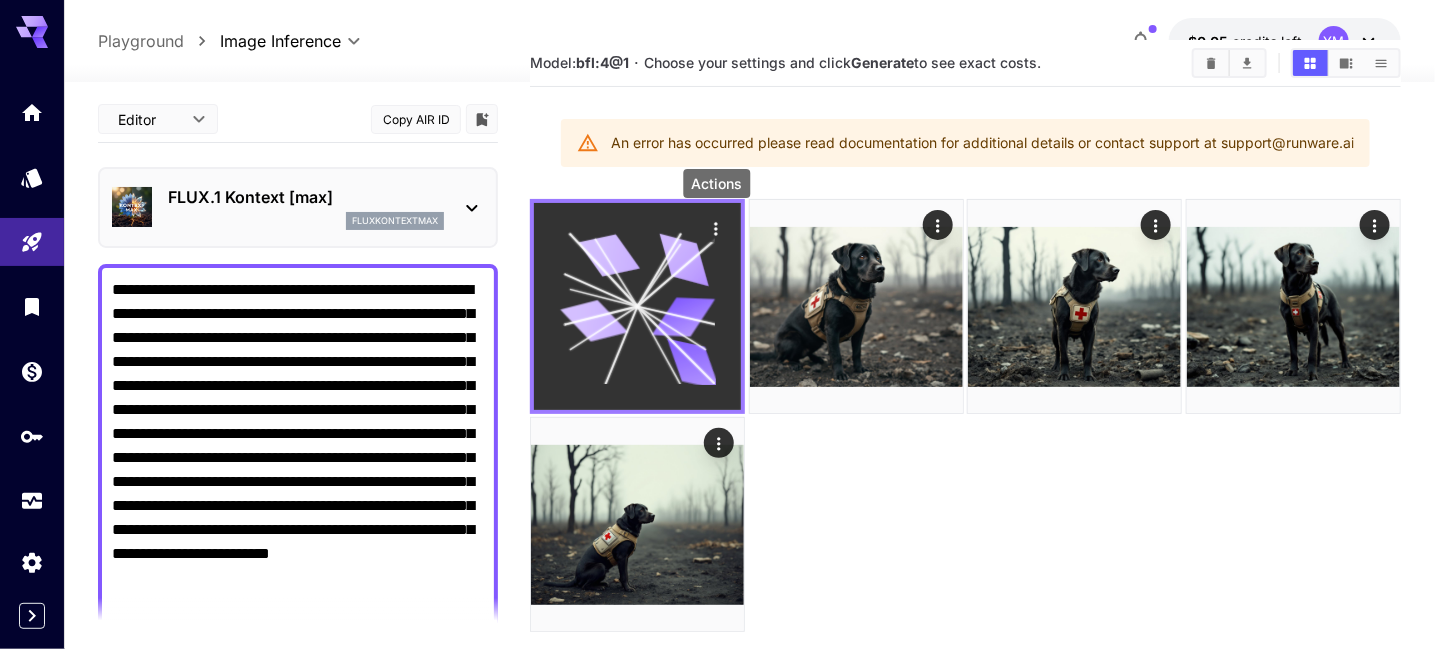 click 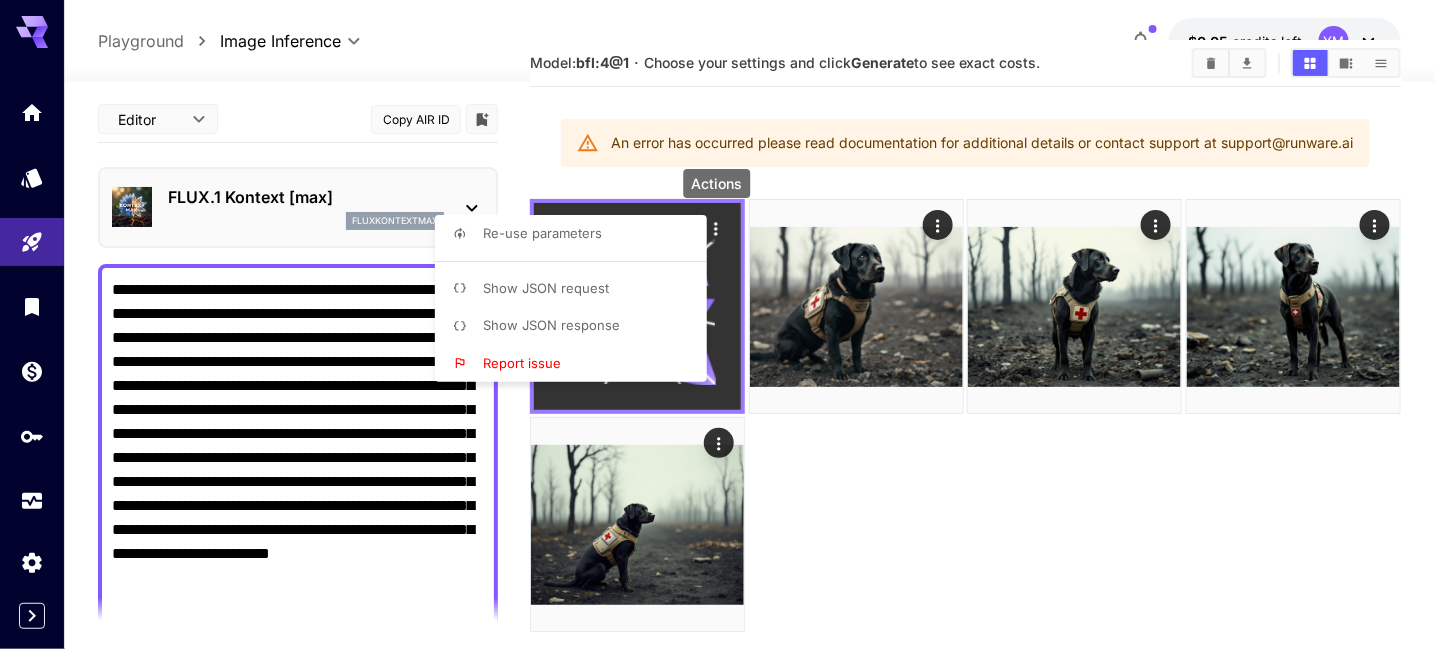 click at bounding box center [725, 324] 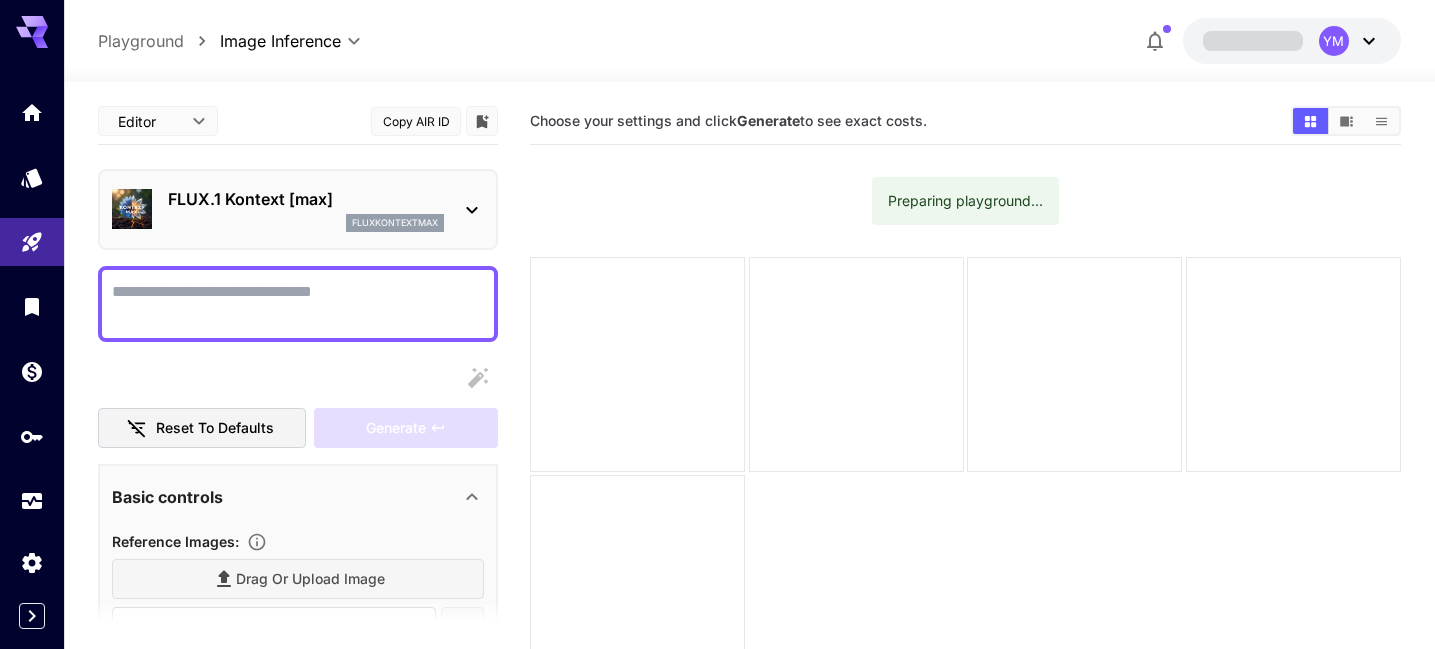 scroll, scrollTop: 58, scrollLeft: 0, axis: vertical 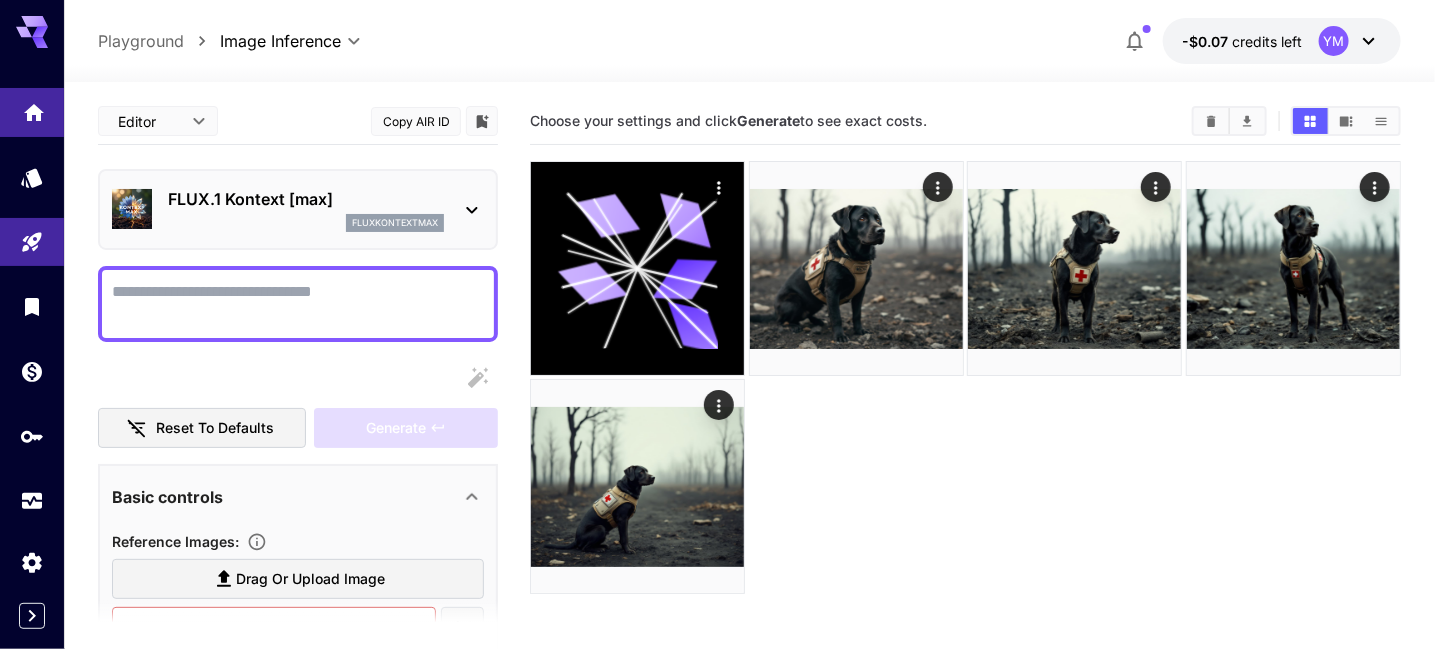 click 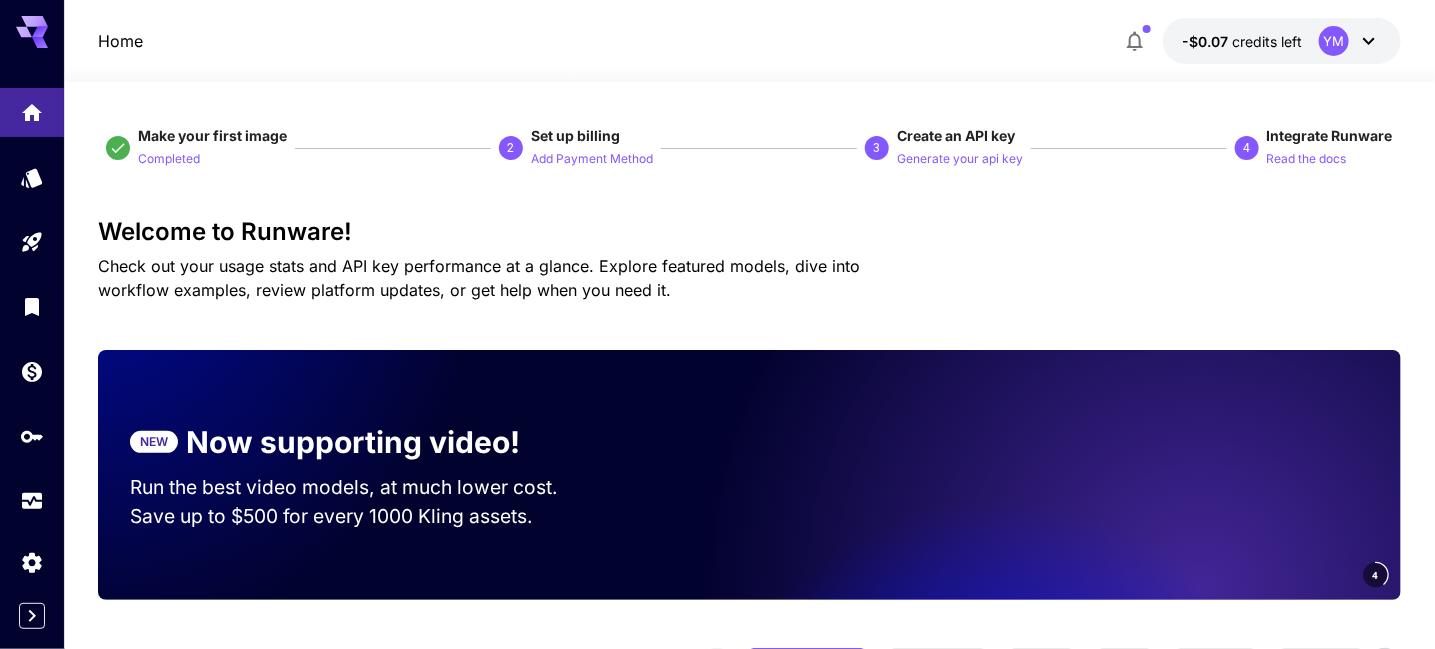 click on "Make your first image" at bounding box center (212, 135) 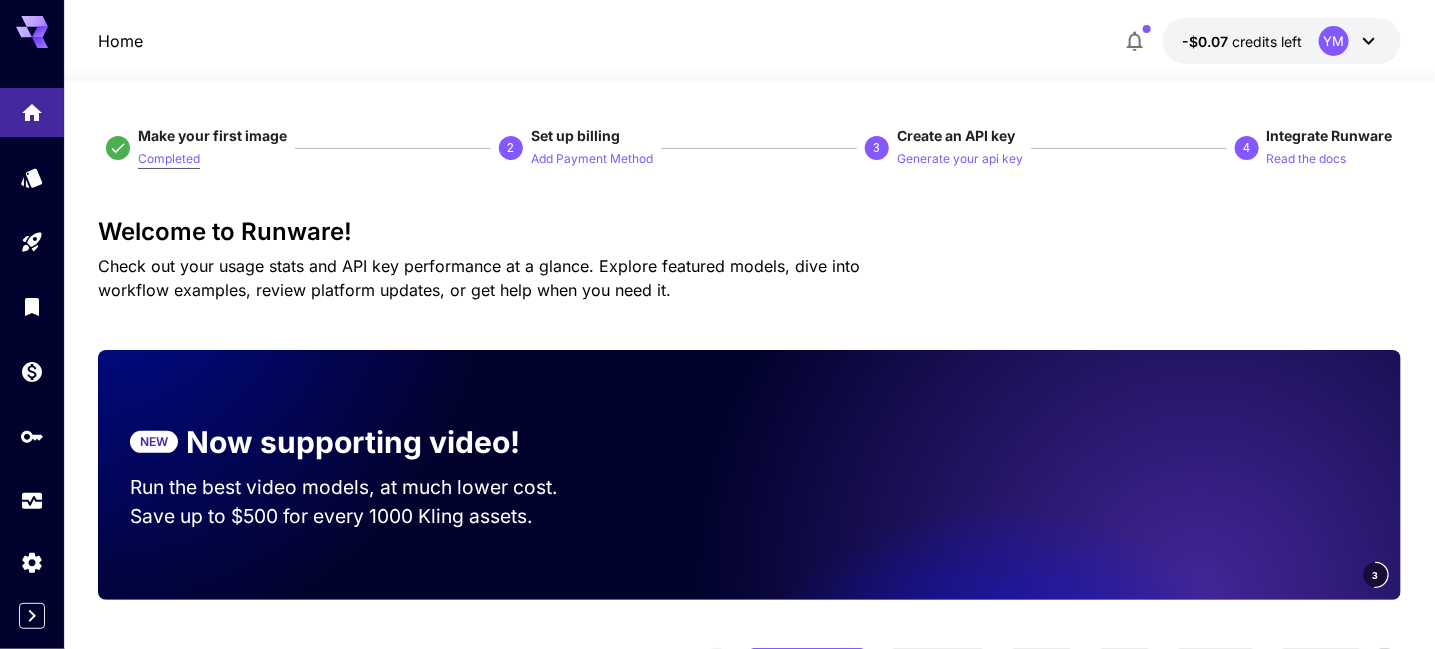click on "Completed" at bounding box center (169, 159) 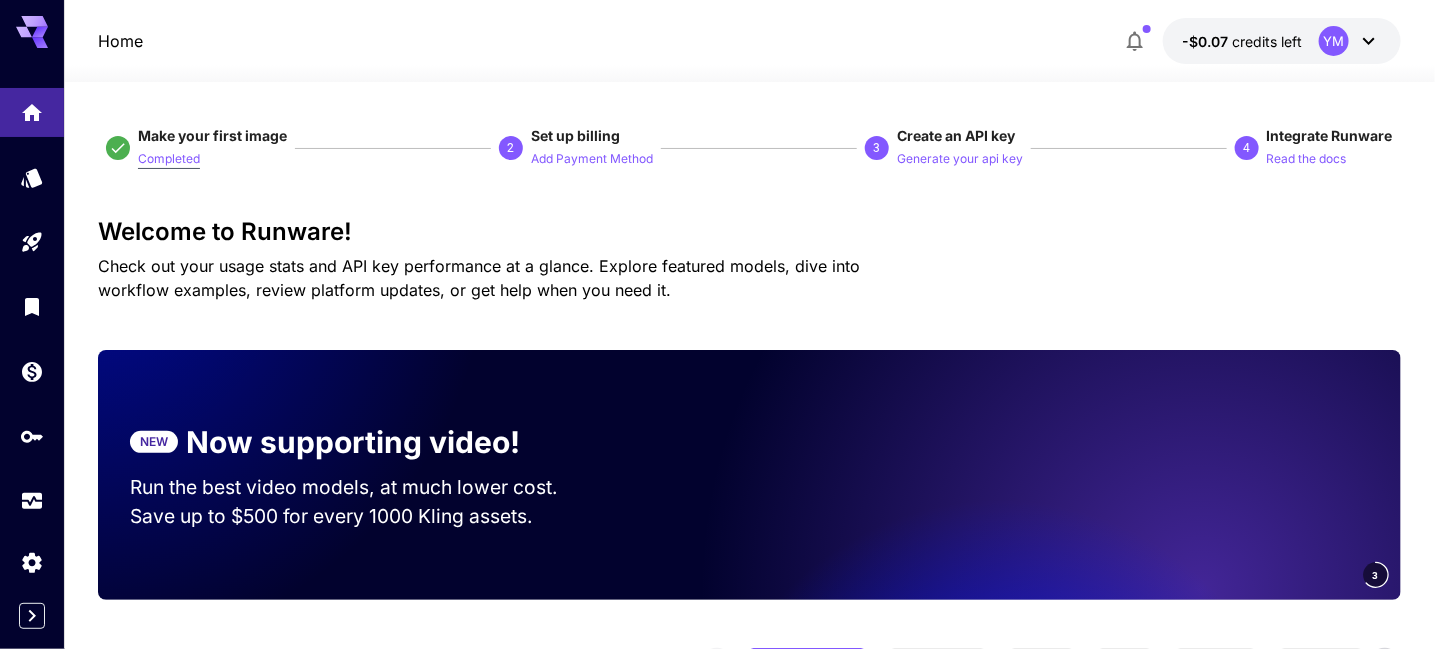click on "Completed" at bounding box center (169, 159) 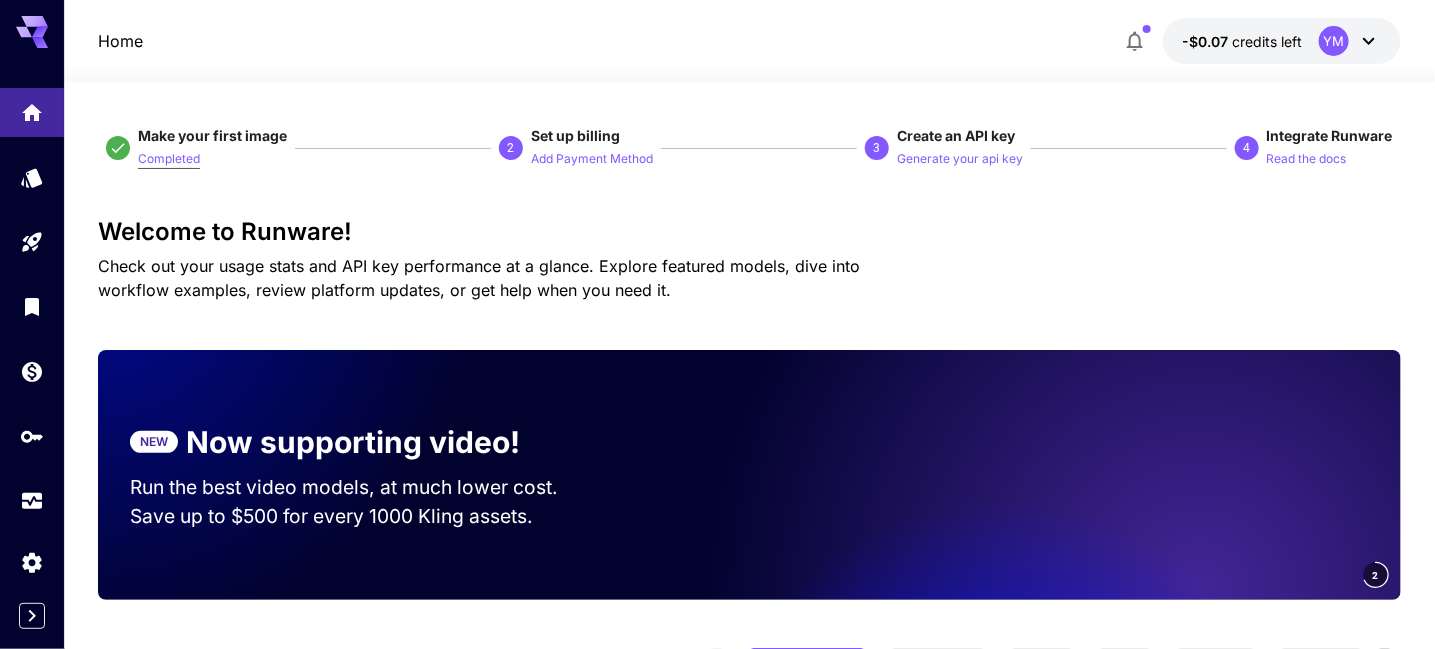 click on "Completed" at bounding box center [169, 159] 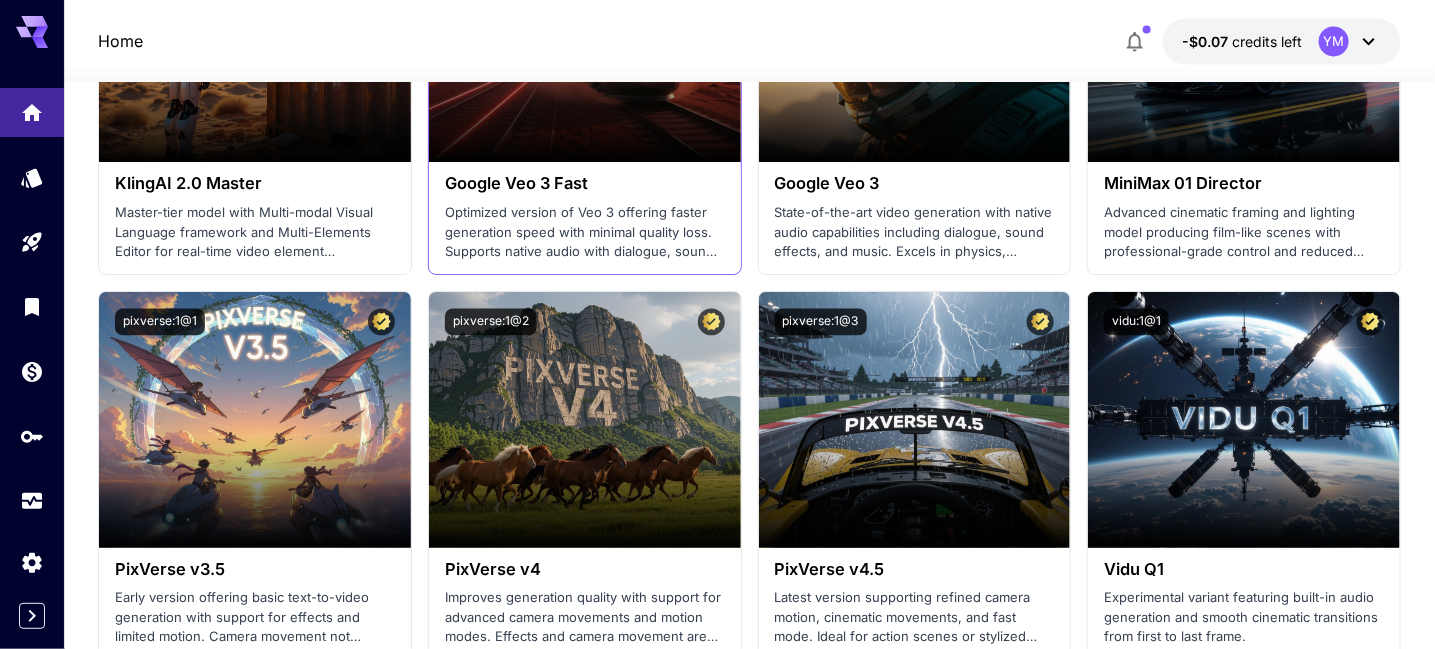 scroll, scrollTop: 1600, scrollLeft: 0, axis: vertical 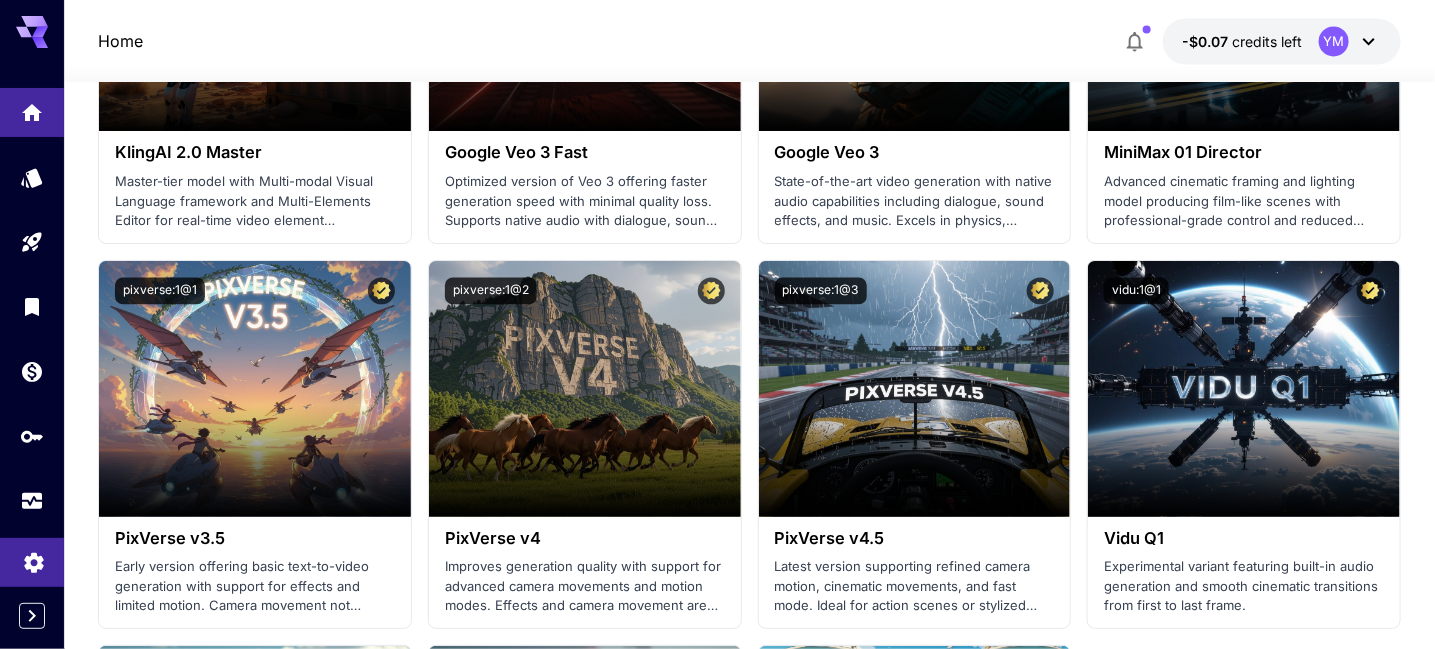 click at bounding box center [32, 562] 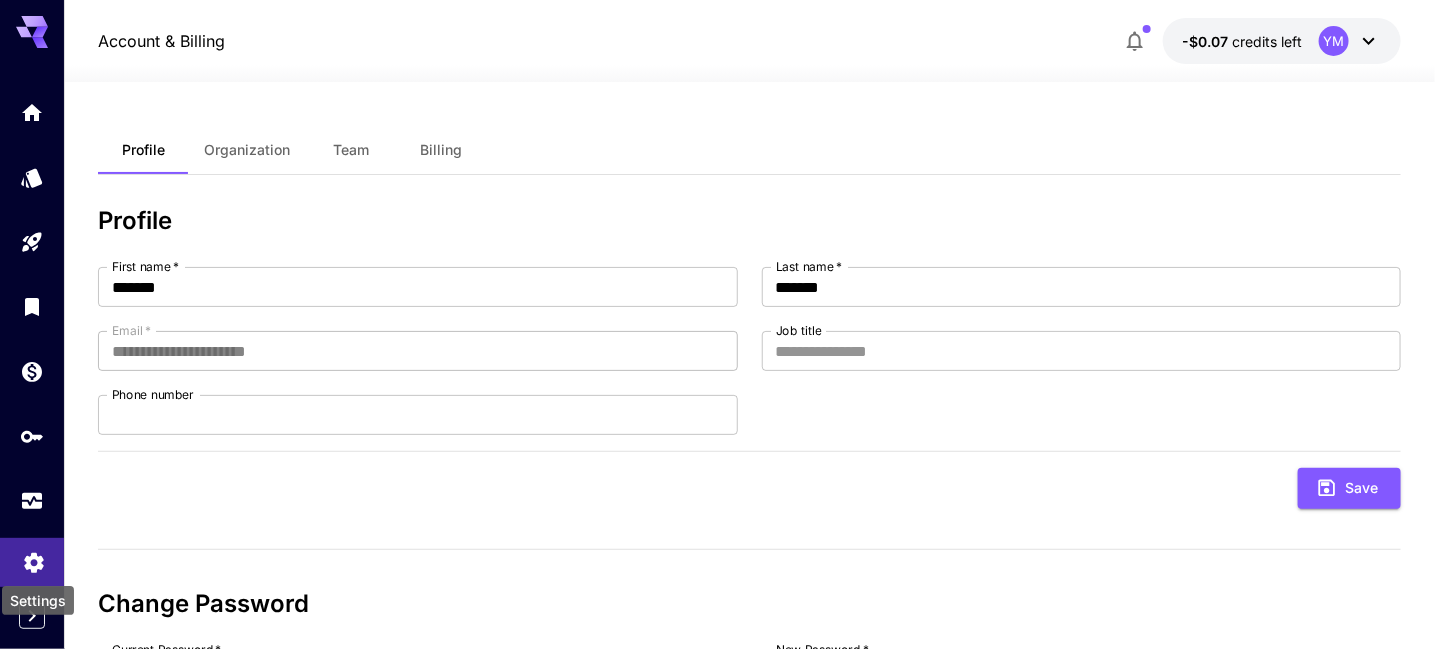 click on "**********" at bounding box center (717, 411) 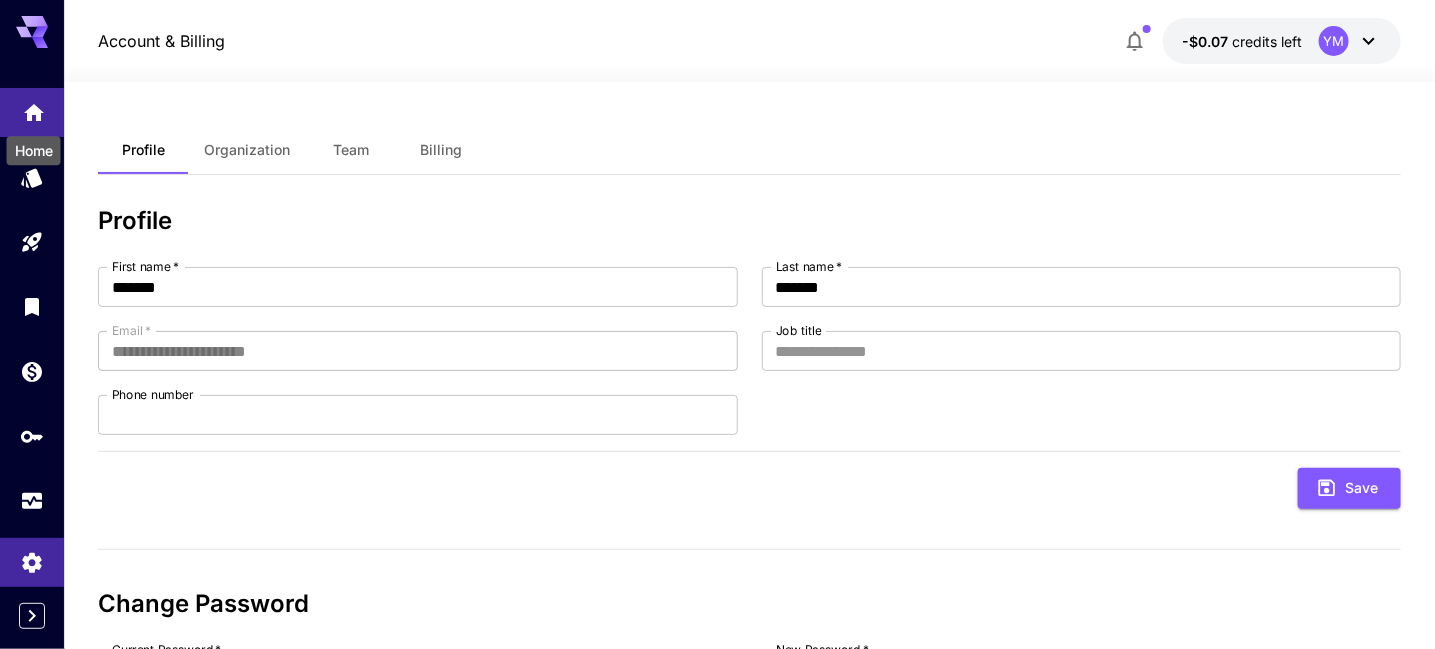click 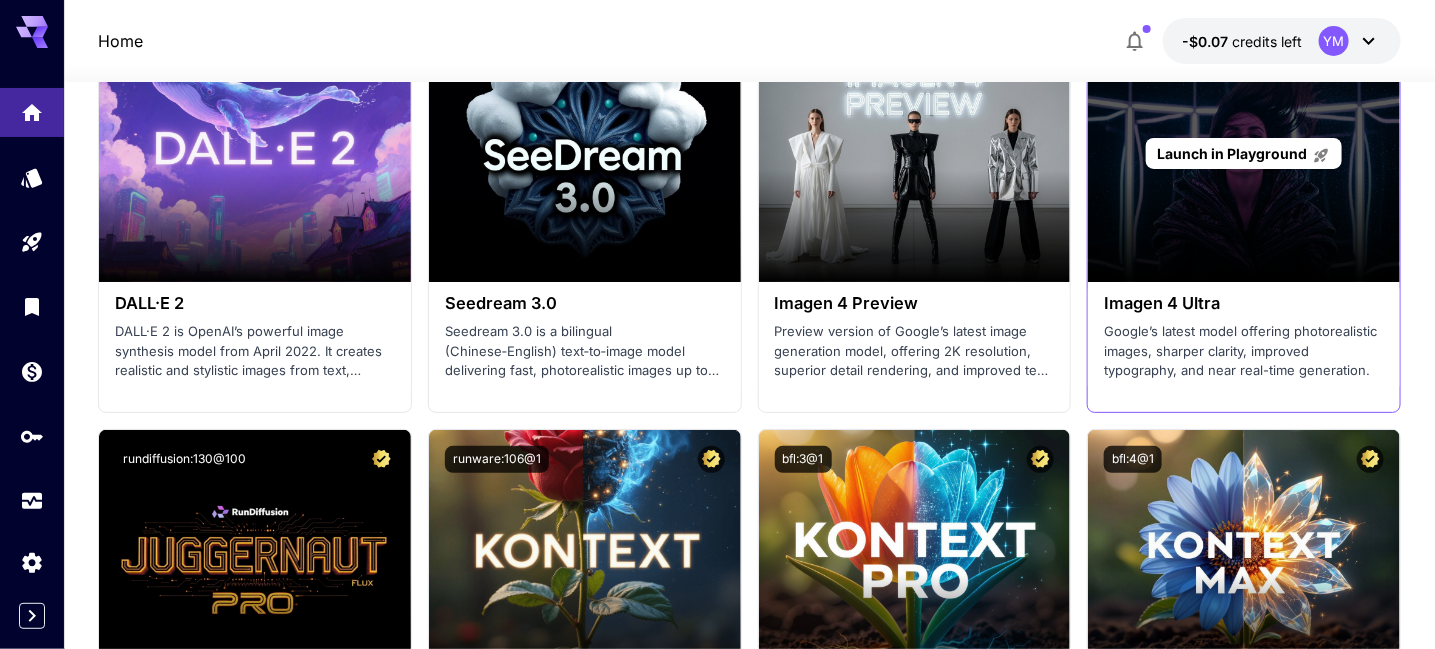 scroll, scrollTop: 3100, scrollLeft: 0, axis: vertical 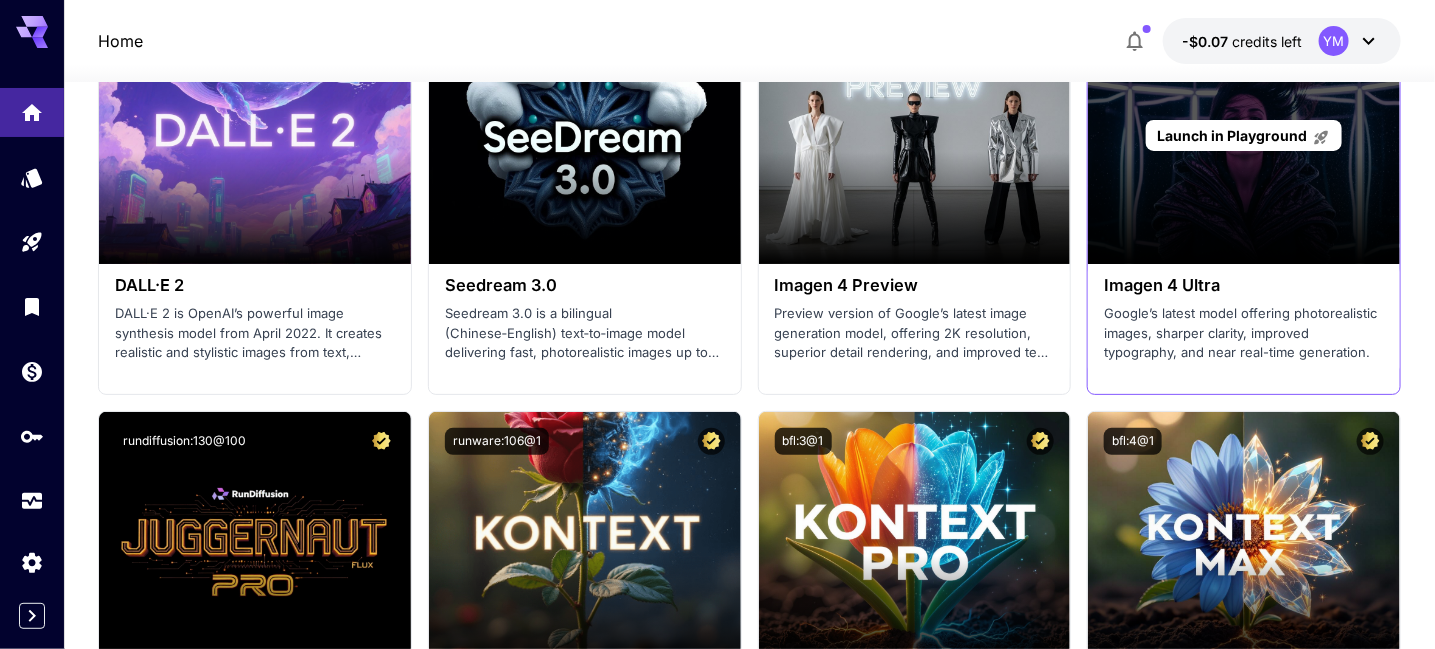 click on "Launch in Playground" at bounding box center [1244, 136] 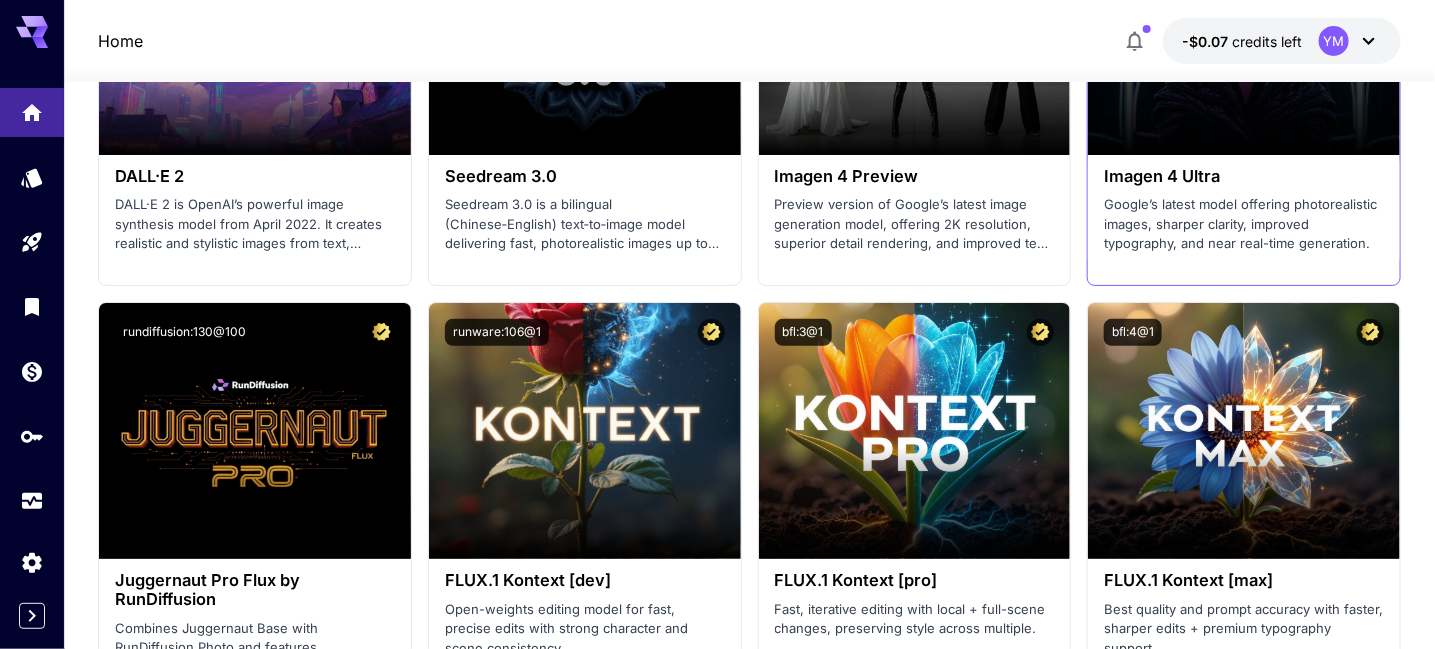 scroll, scrollTop: 3200, scrollLeft: 0, axis: vertical 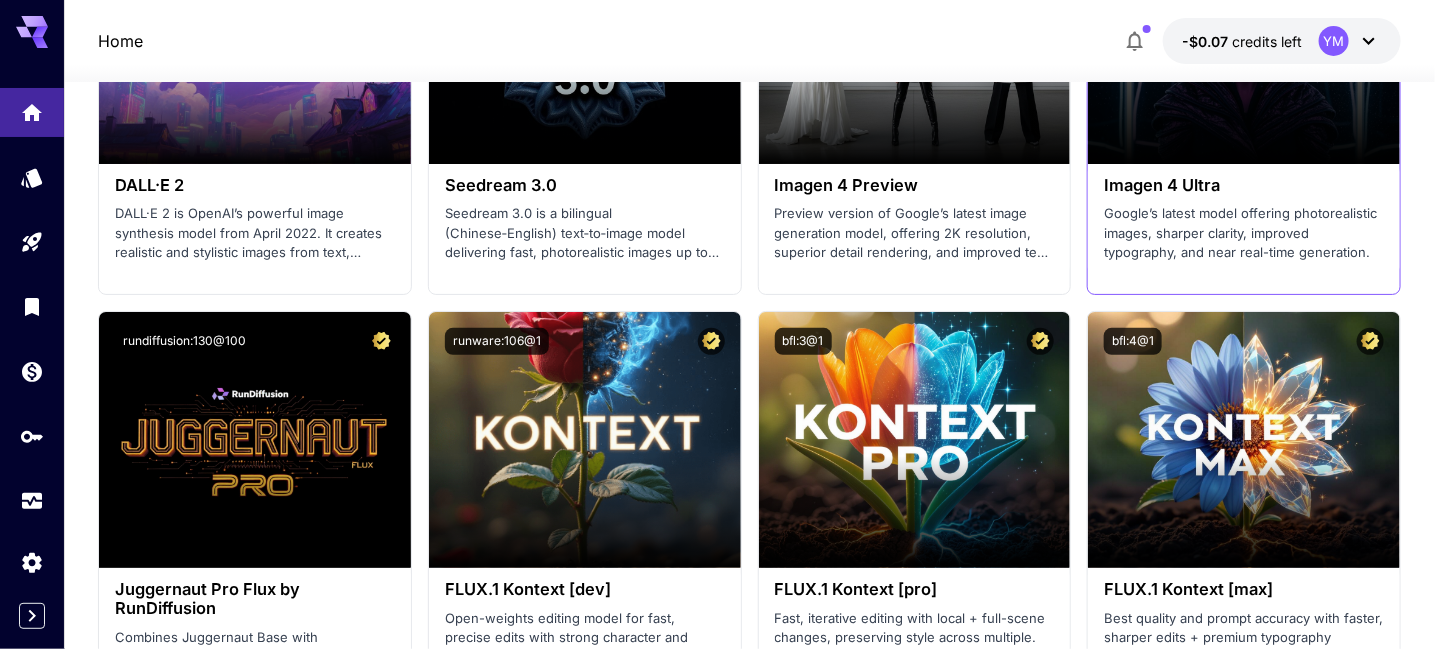 click on "Launch in Playground" at bounding box center (1244, 36) 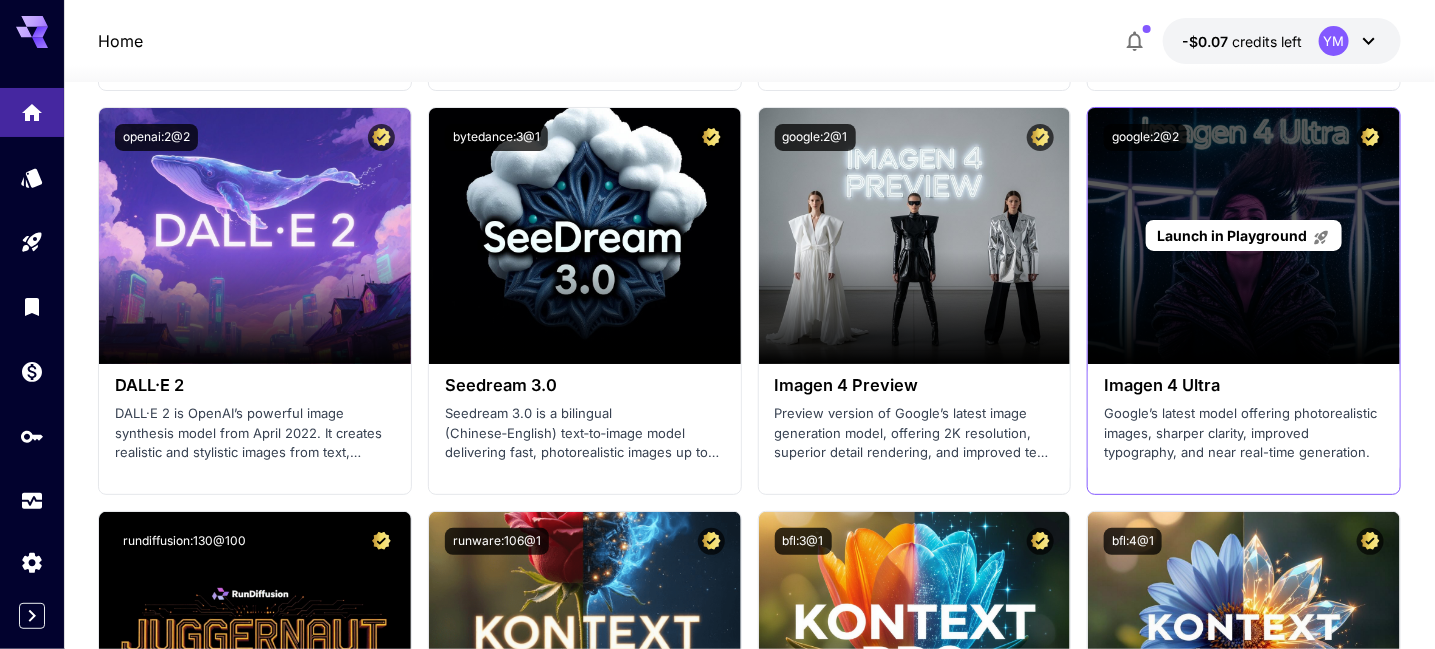 click on "Launch in Playground" at bounding box center [1232, 235] 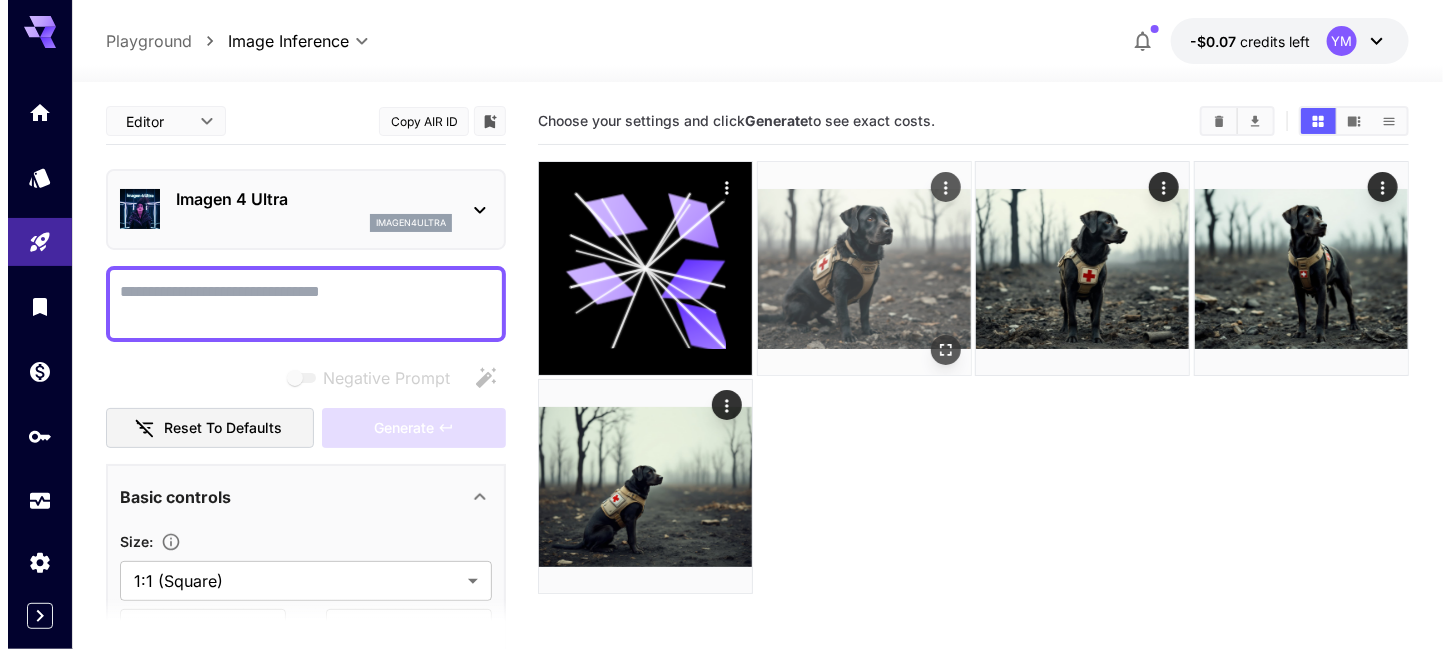 scroll, scrollTop: 0, scrollLeft: 0, axis: both 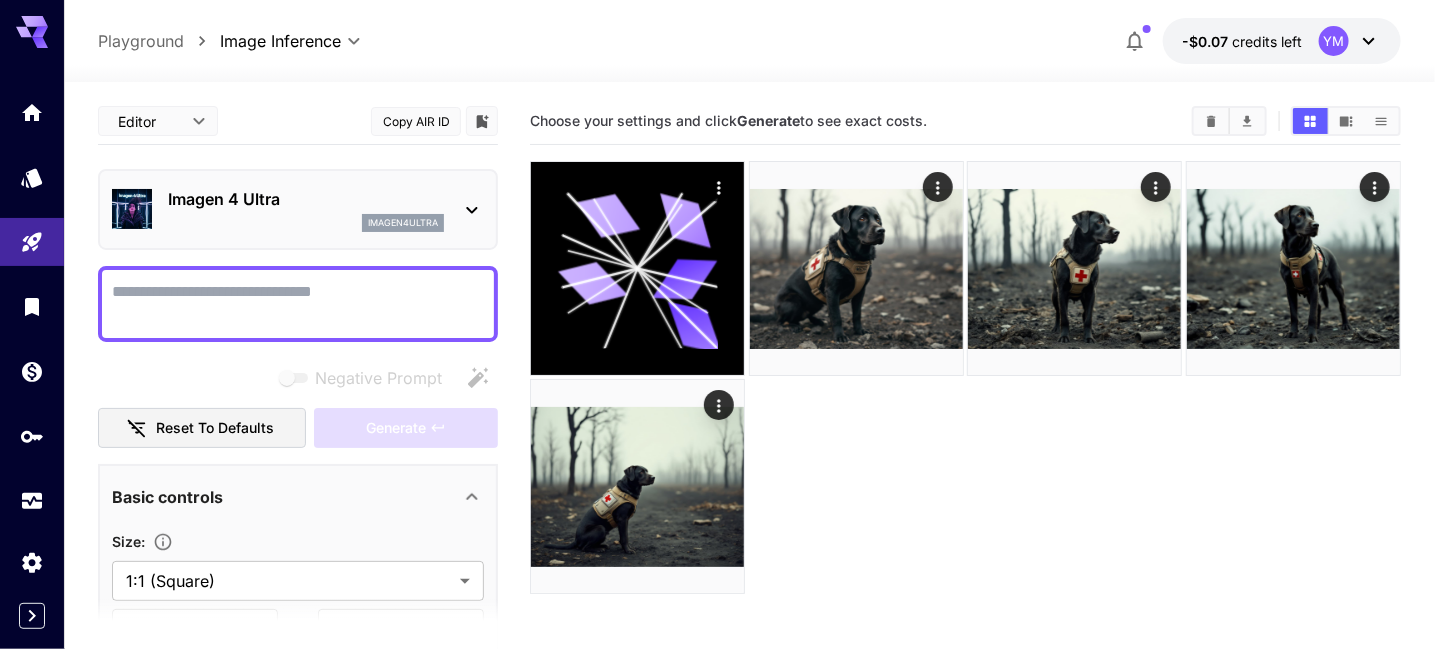 click on "Negative Prompt" at bounding box center (298, 304) 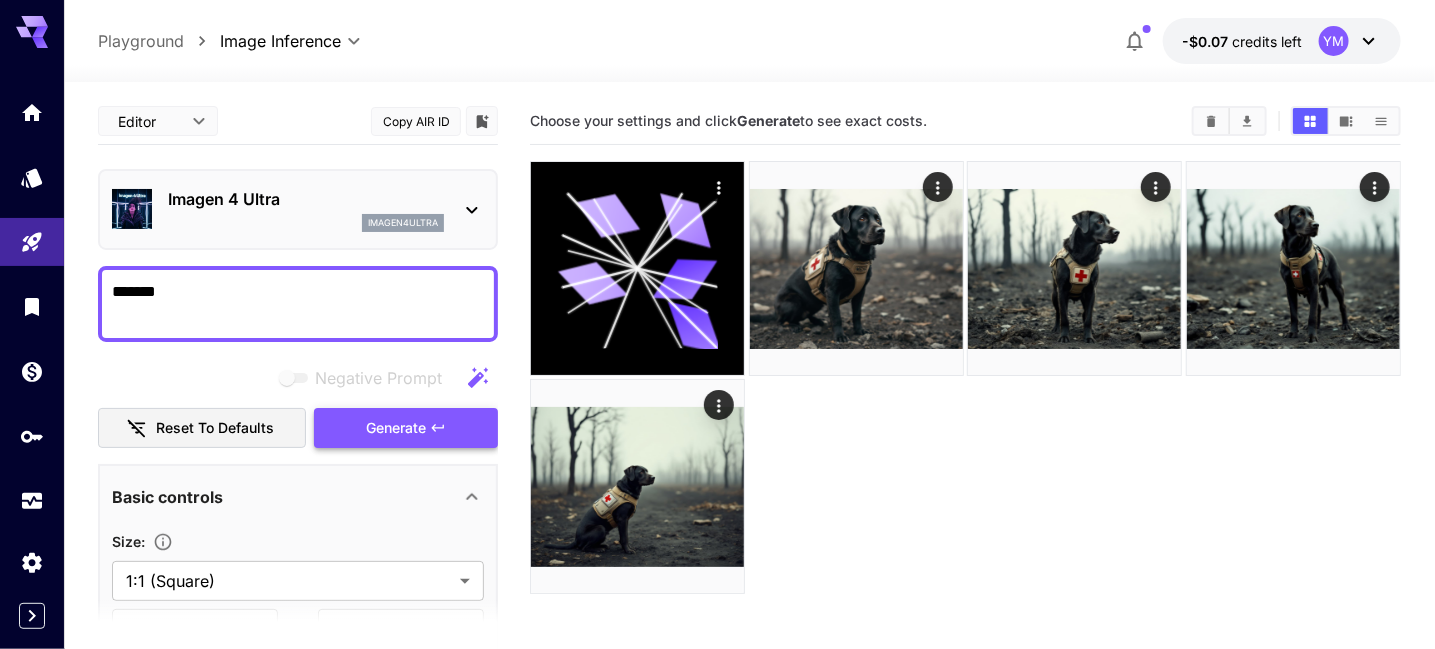 type on "*******" 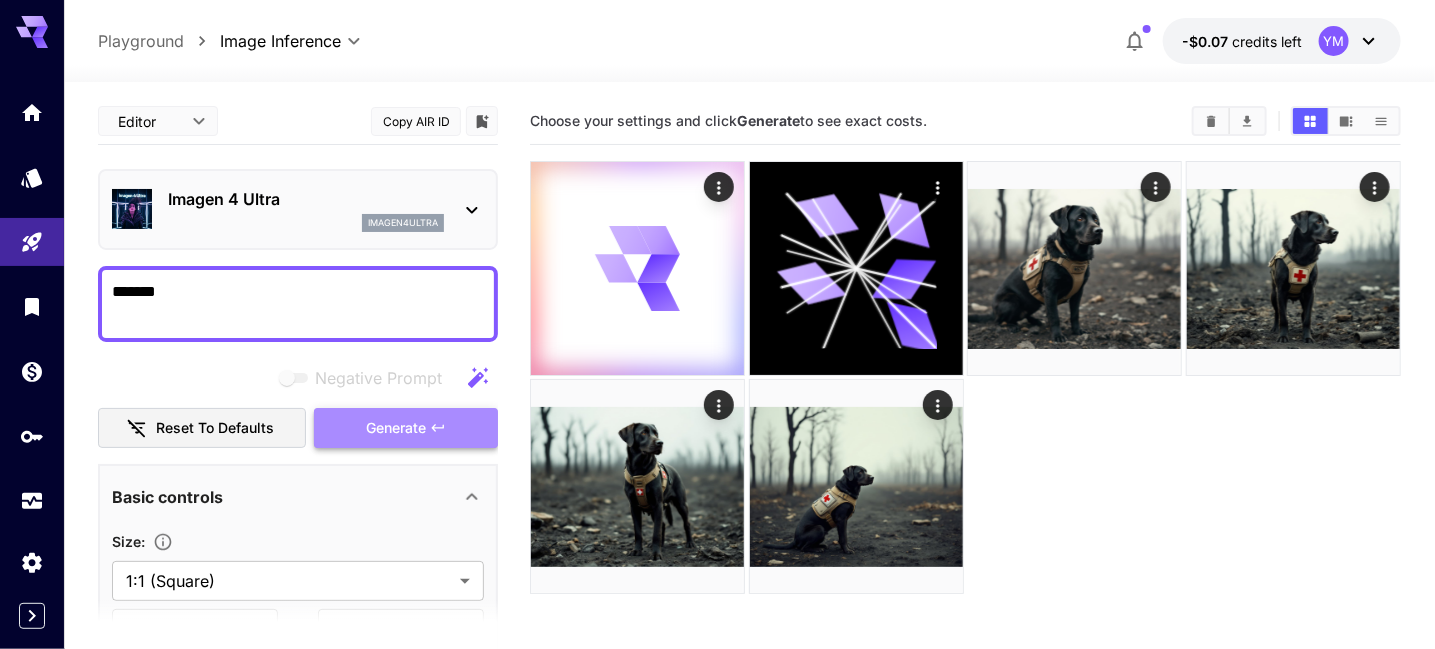 click on "Generate" at bounding box center [406, 428] 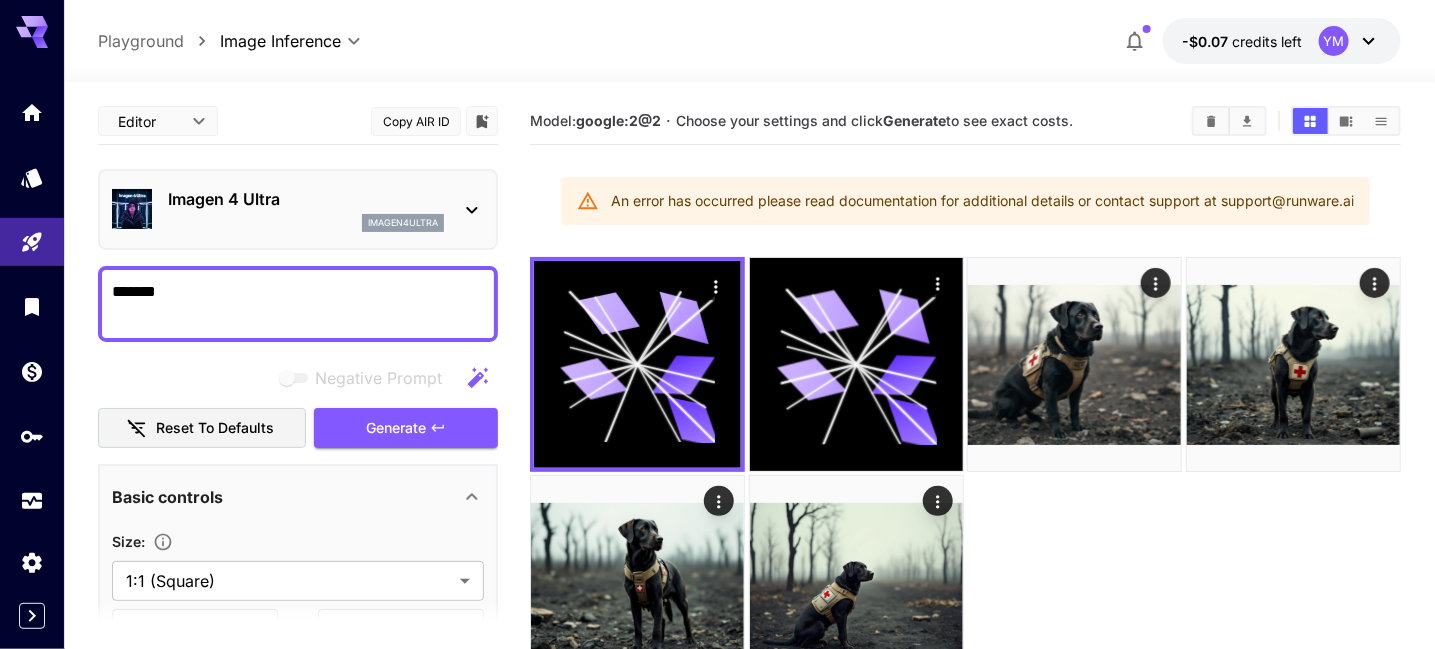 click 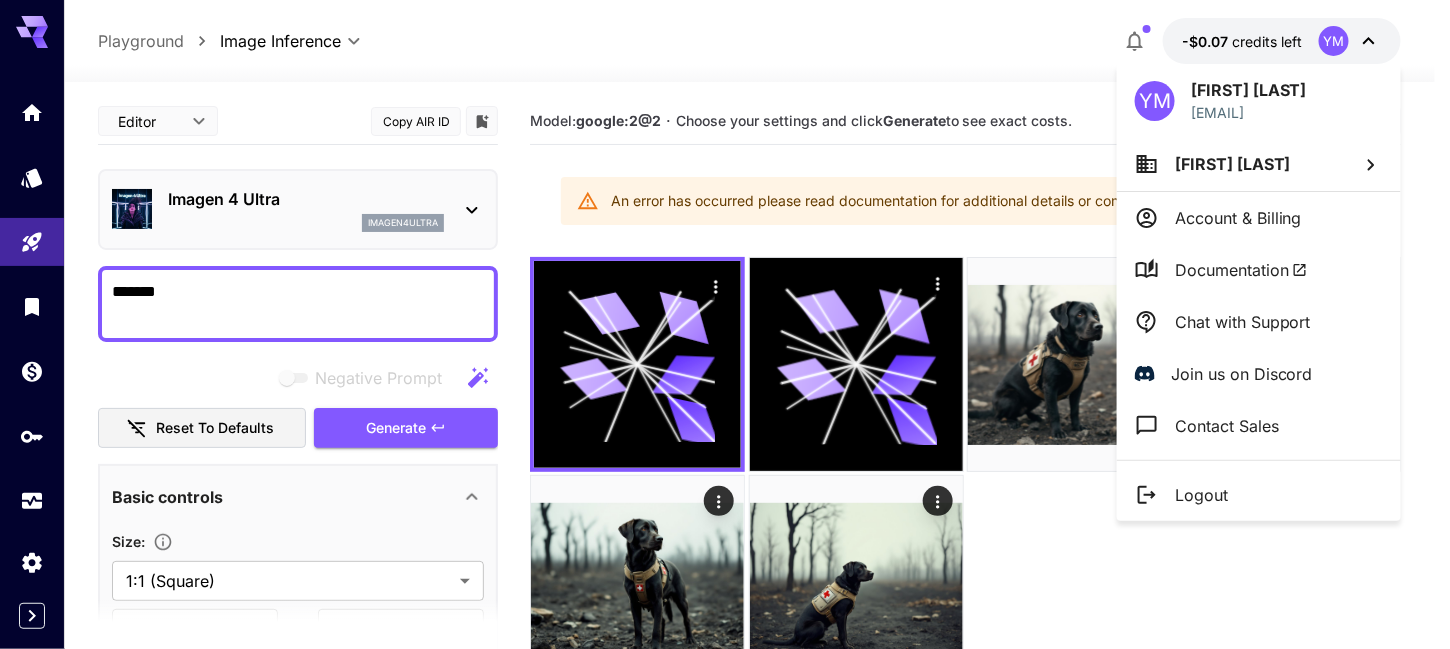 click on "Logout" at bounding box center [1201, 495] 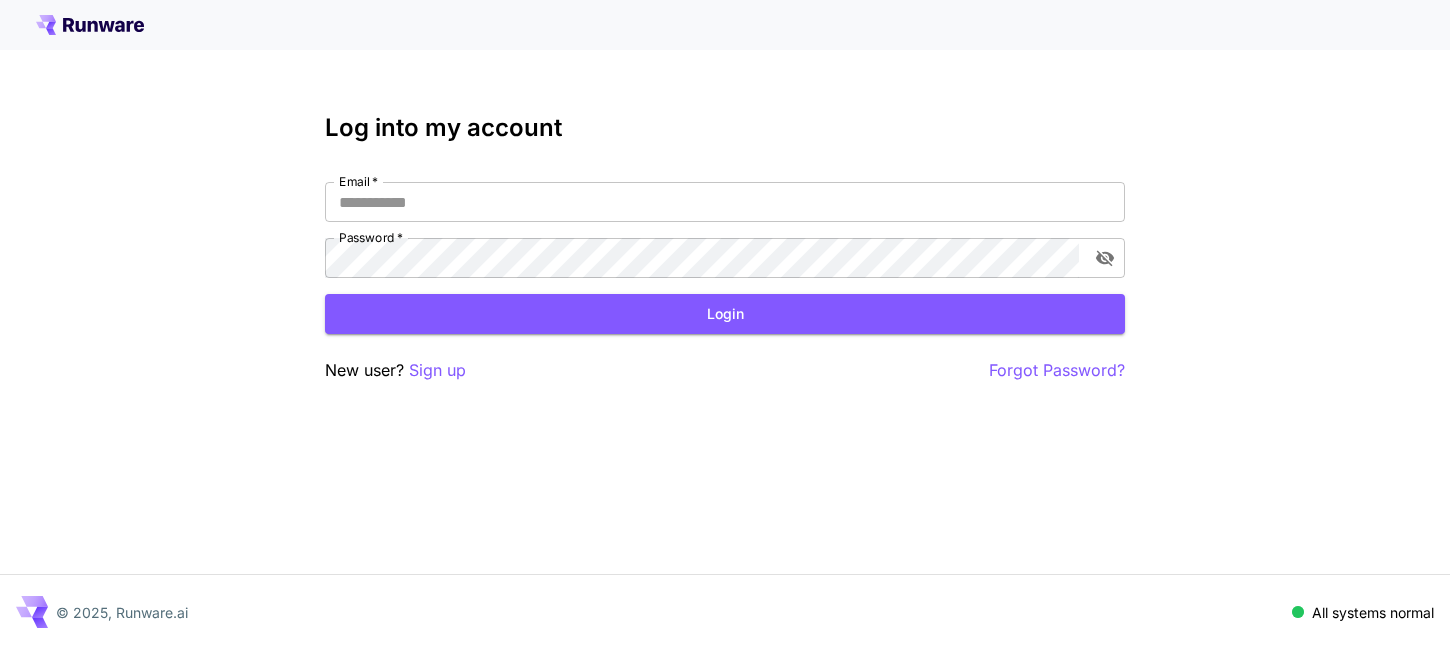 scroll, scrollTop: 0, scrollLeft: 0, axis: both 